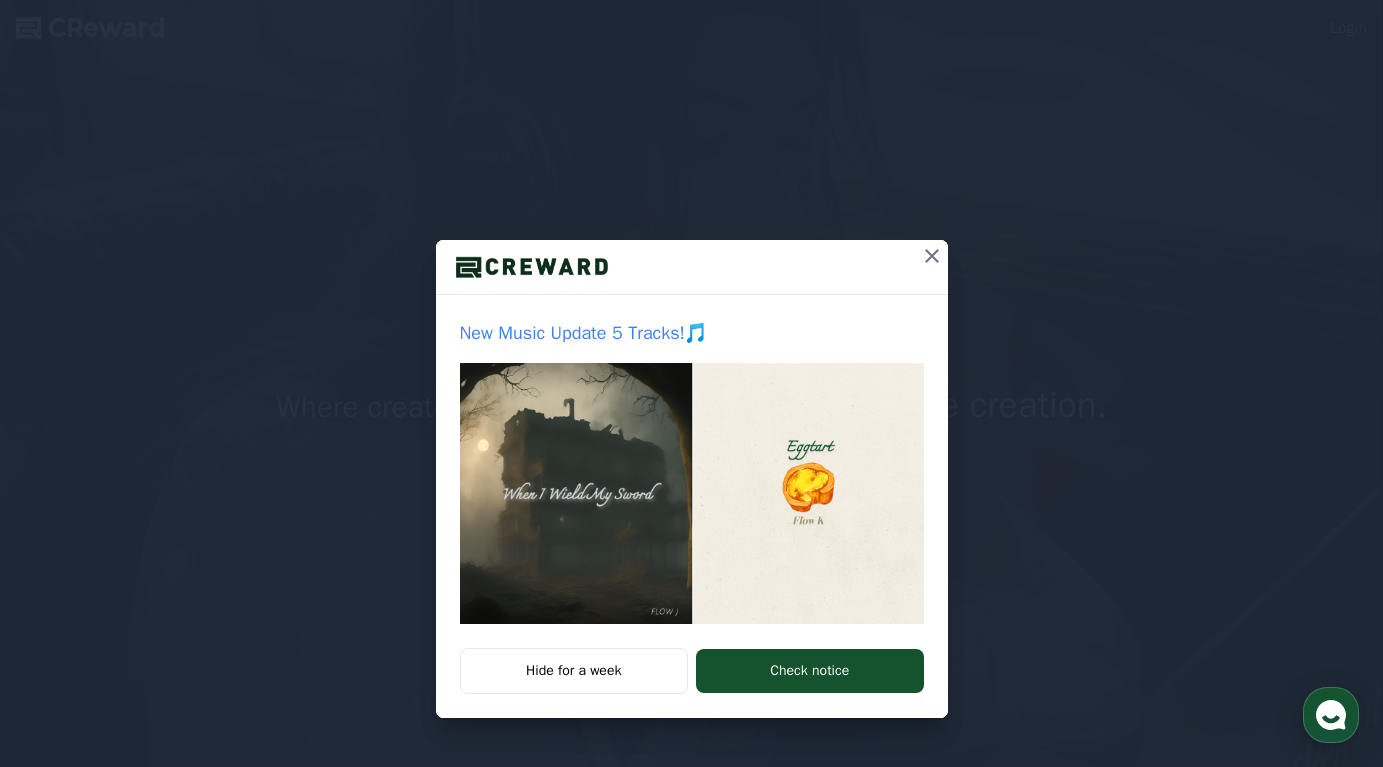 scroll, scrollTop: 0, scrollLeft: 0, axis: both 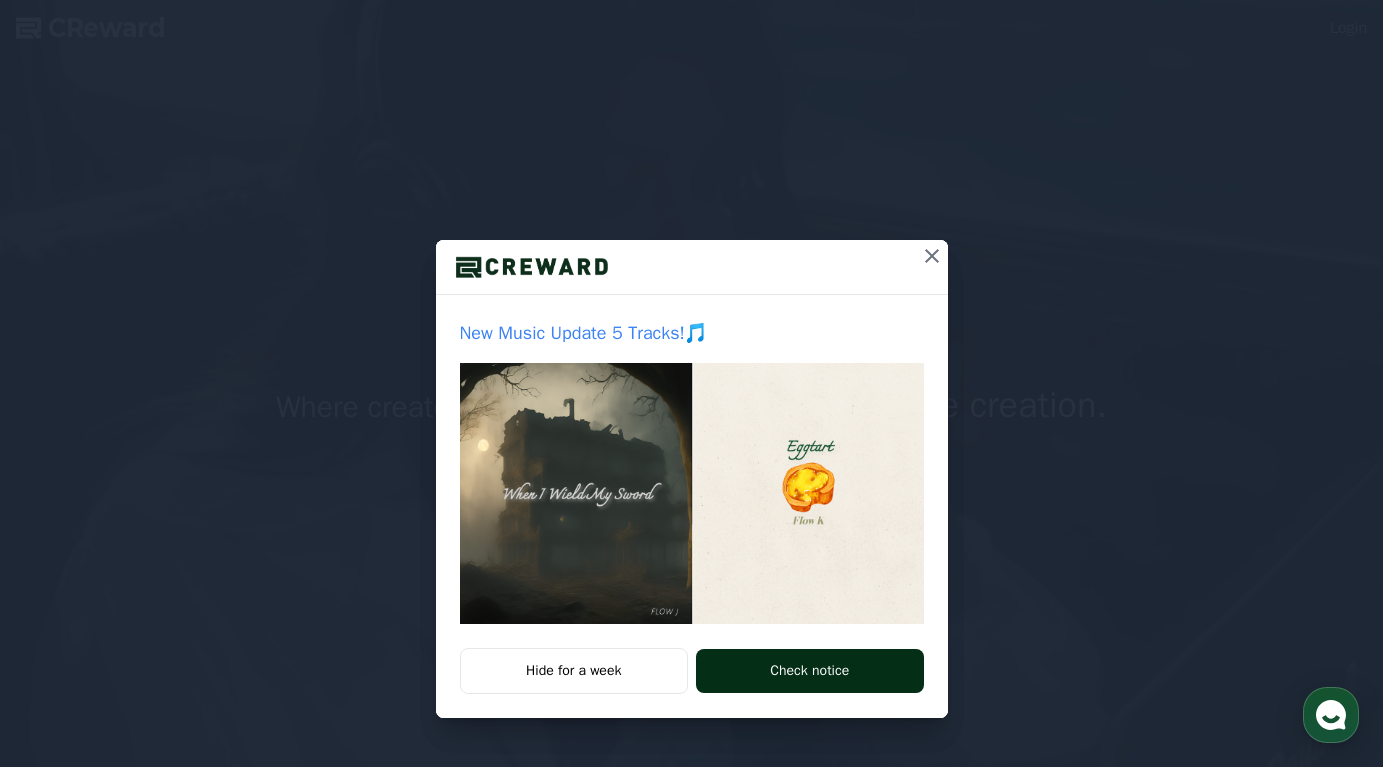 click on "Check notice" at bounding box center [809, 671] 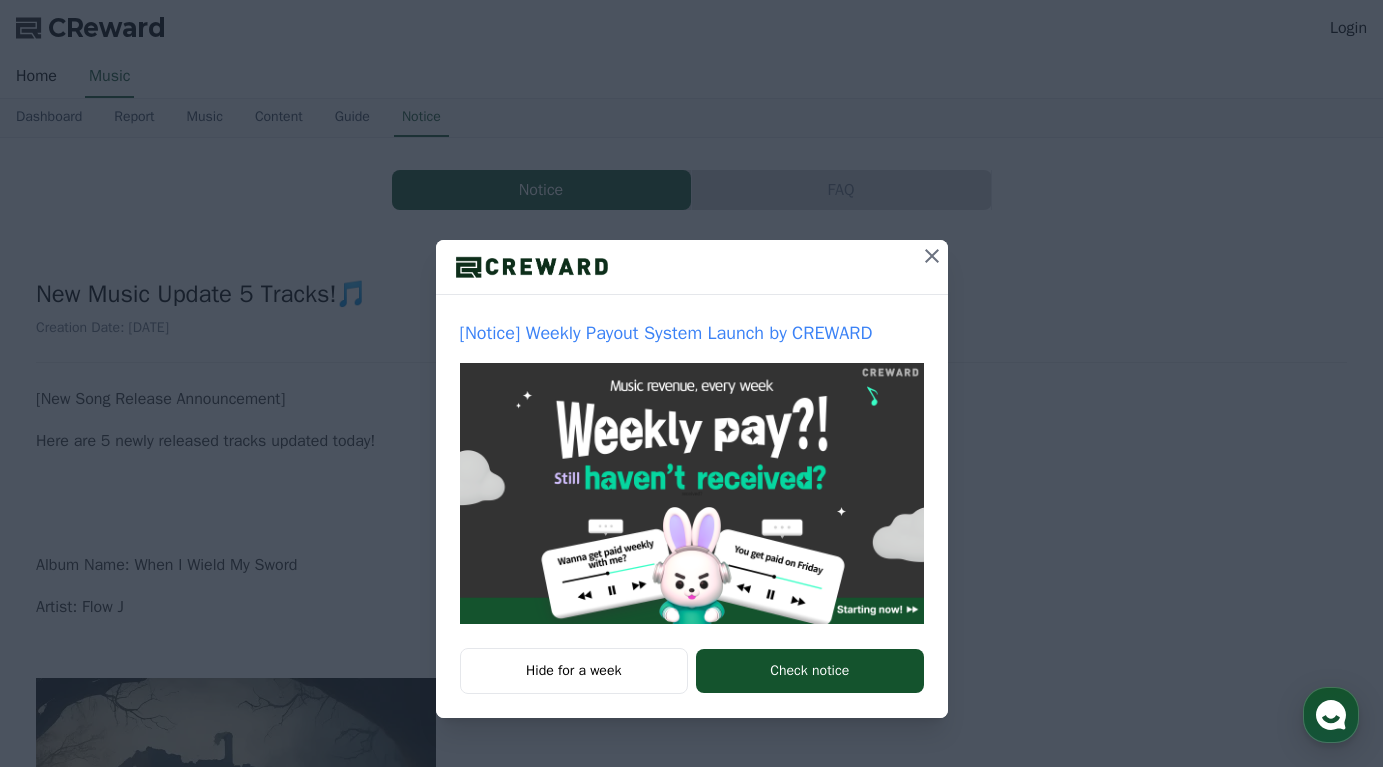 scroll, scrollTop: 0, scrollLeft: 0, axis: both 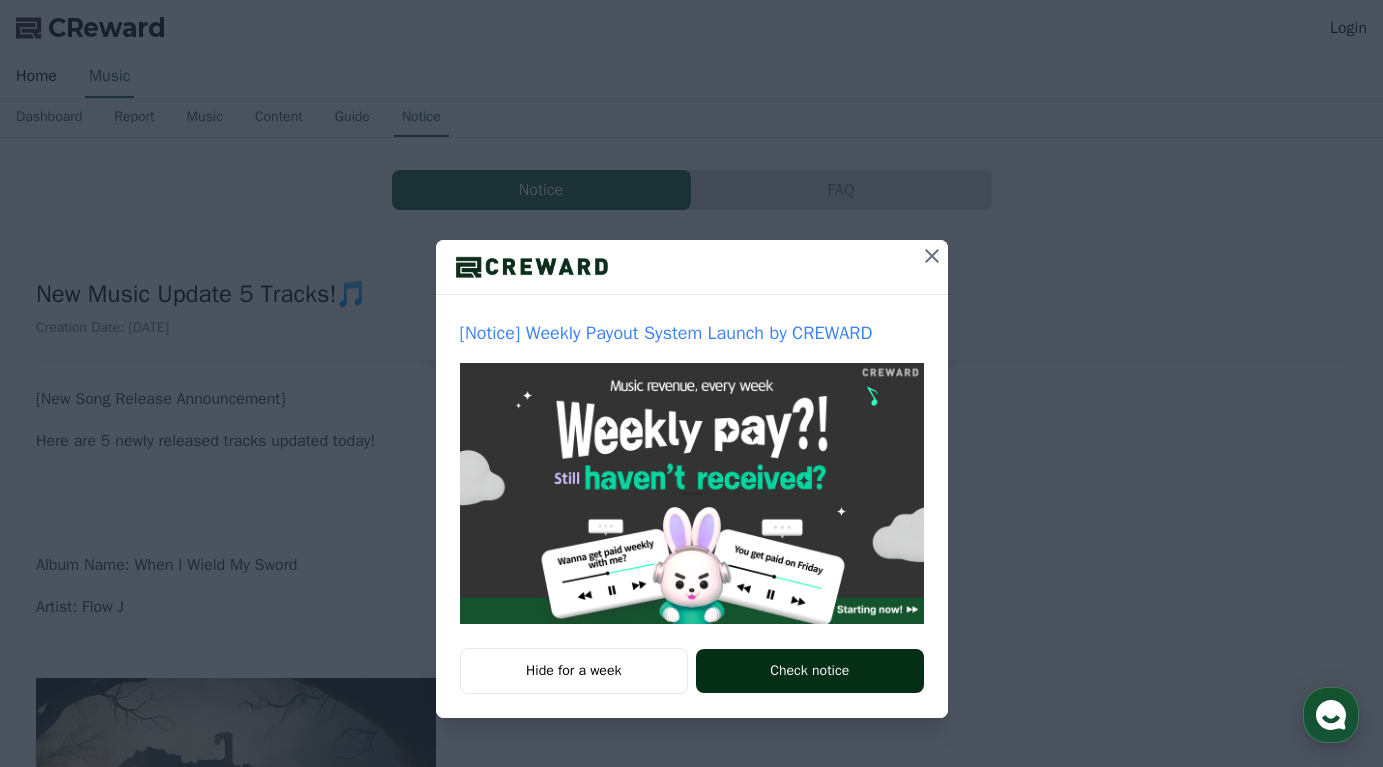click on "Check notice" at bounding box center [809, 671] 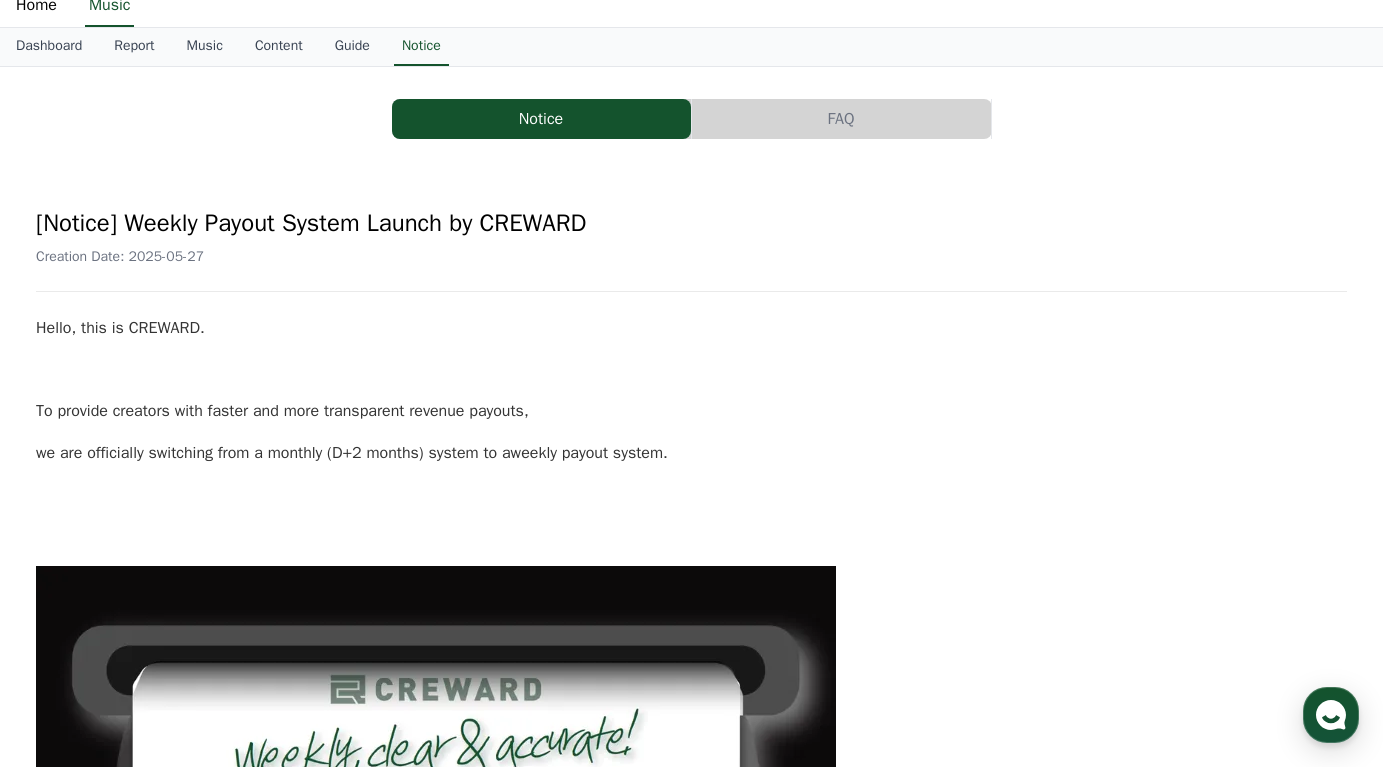 scroll, scrollTop: 0, scrollLeft: 0, axis: both 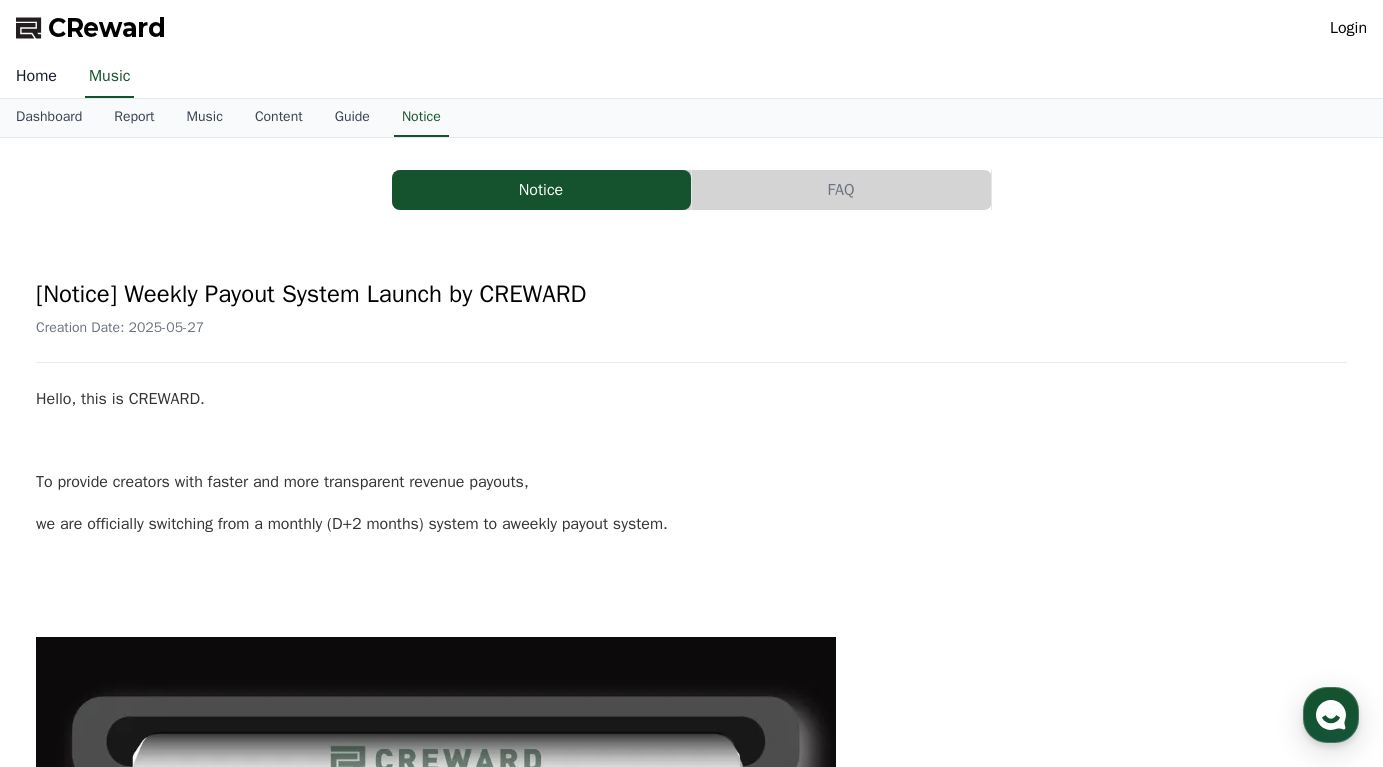click on "Home" at bounding box center [36, 77] 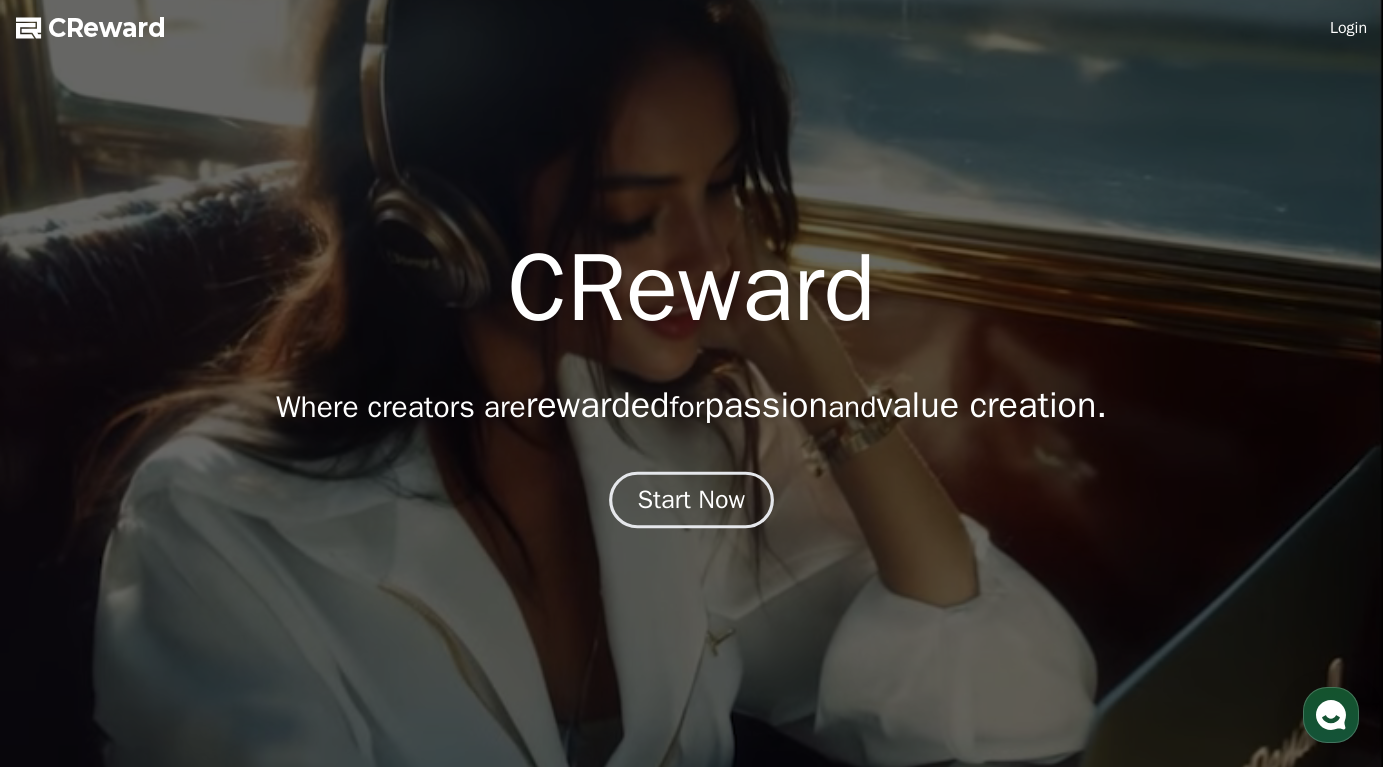 click on "Start Now" at bounding box center (692, 500) 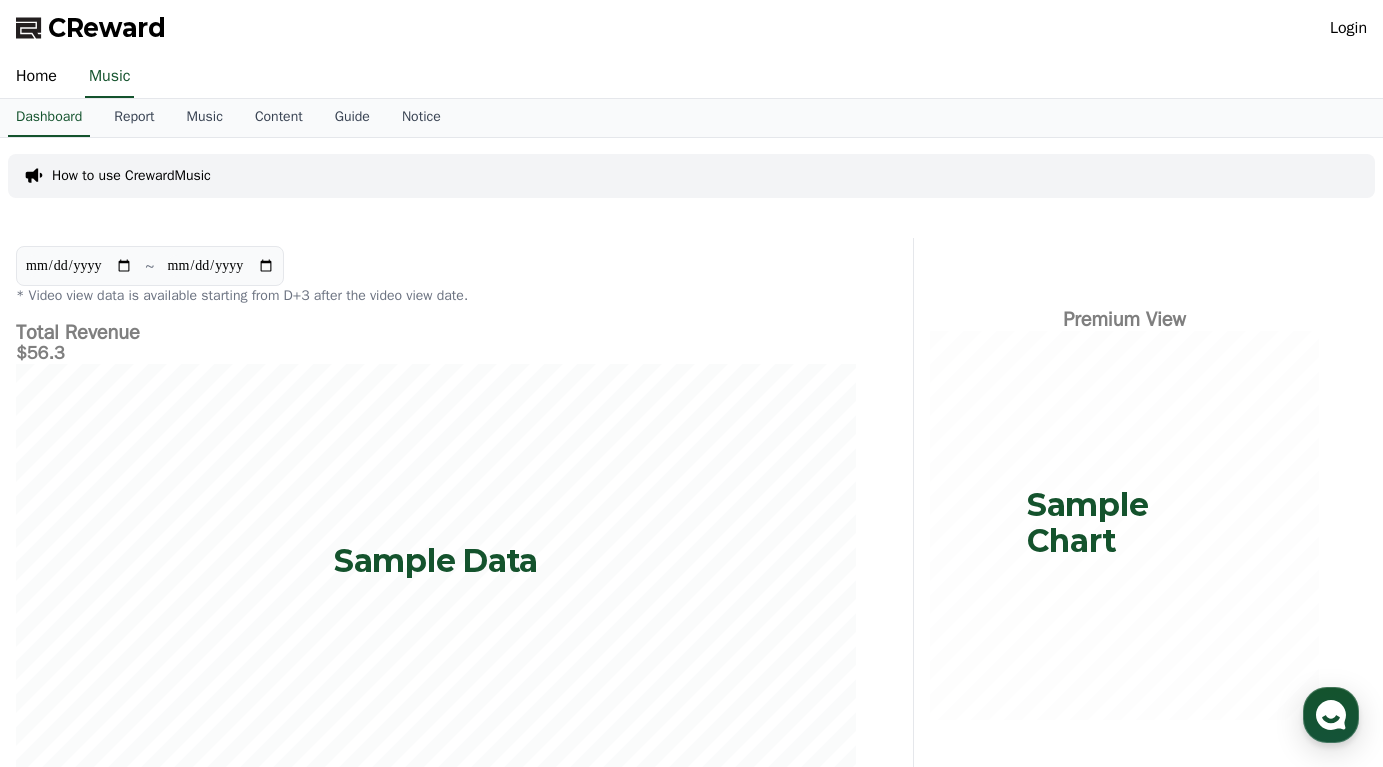 click on "Login" at bounding box center (1348, 28) 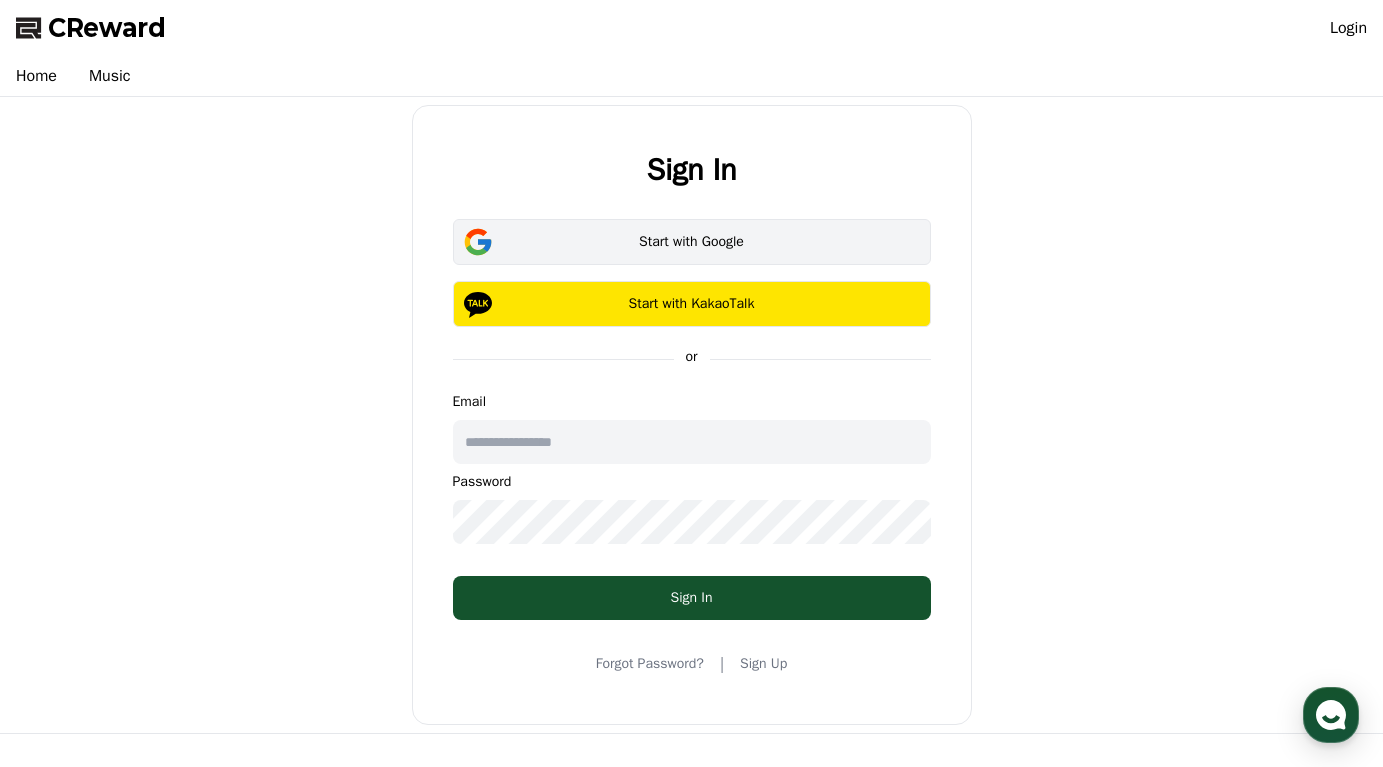 click on "Start with Google" at bounding box center (692, 242) 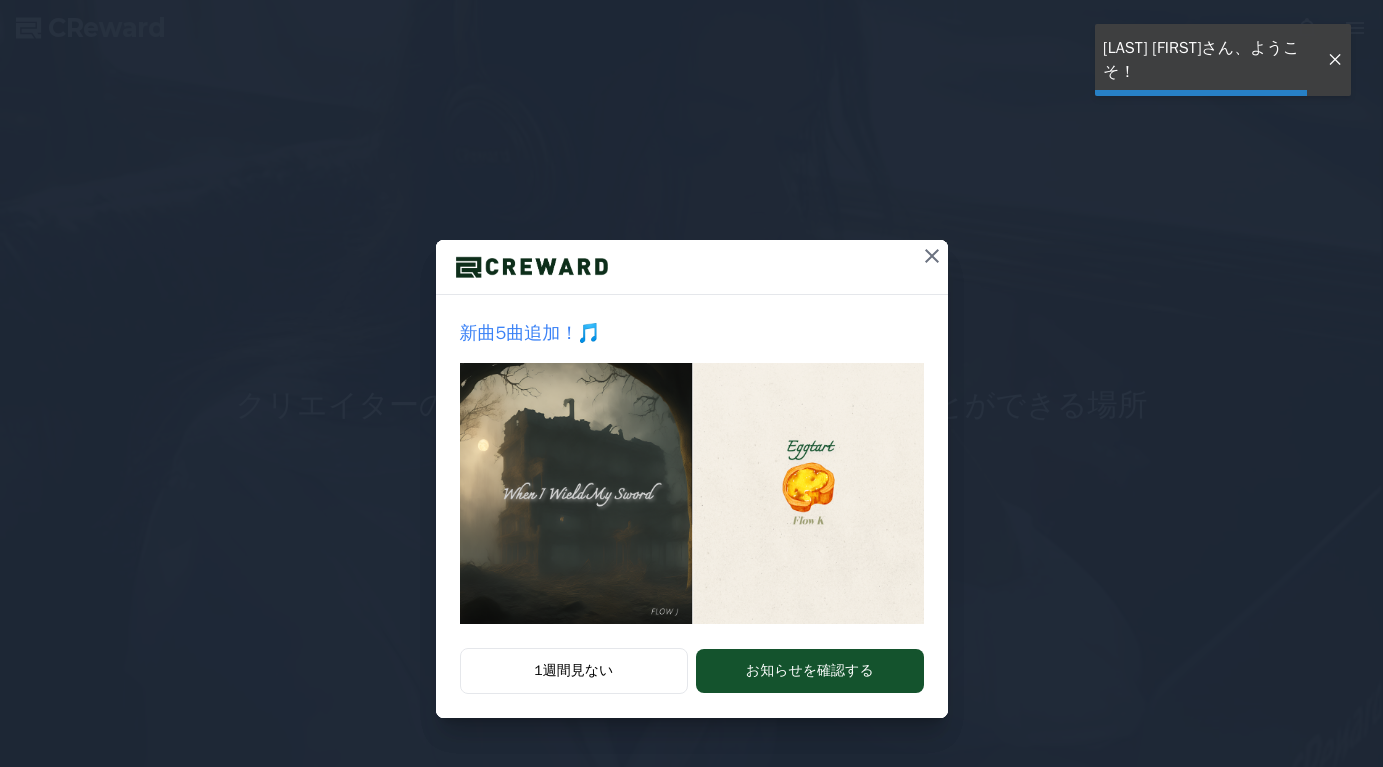 scroll, scrollTop: 0, scrollLeft: 0, axis: both 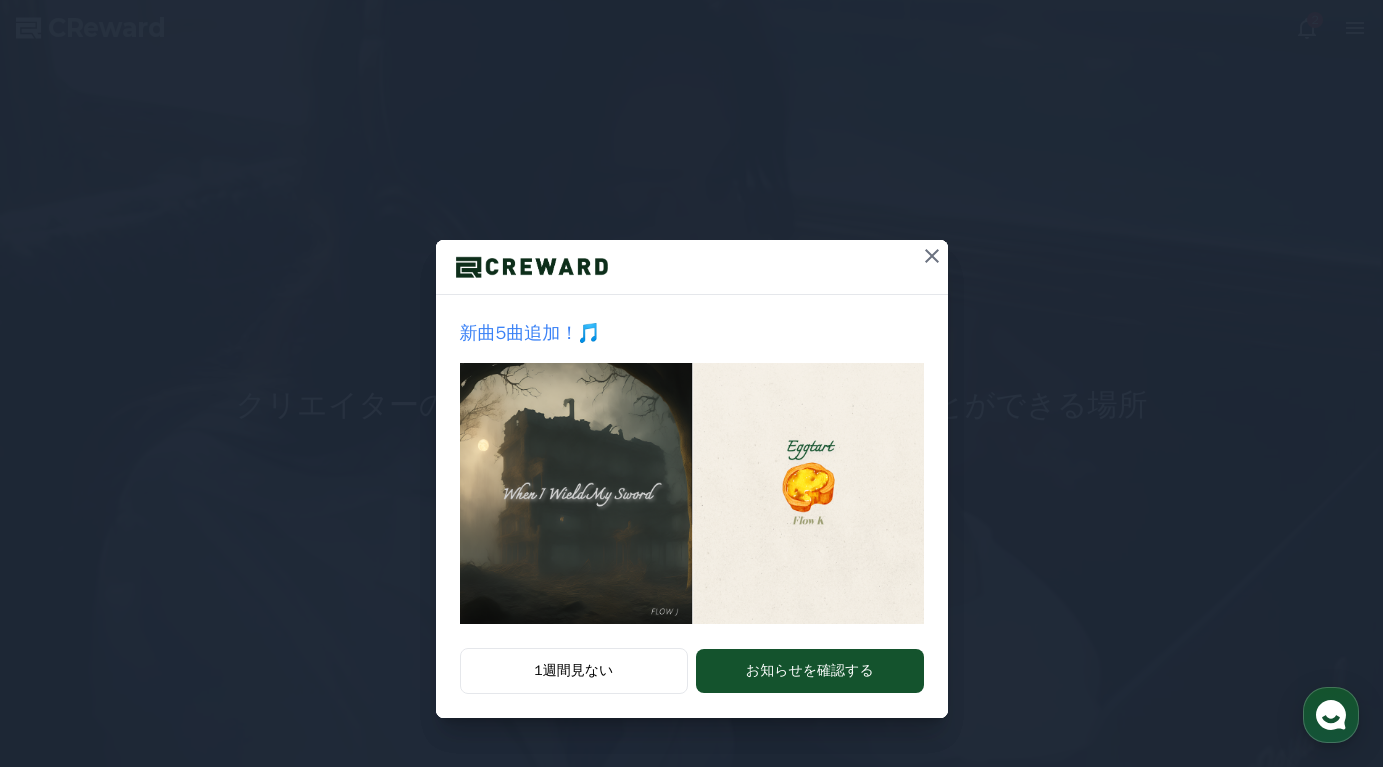 click 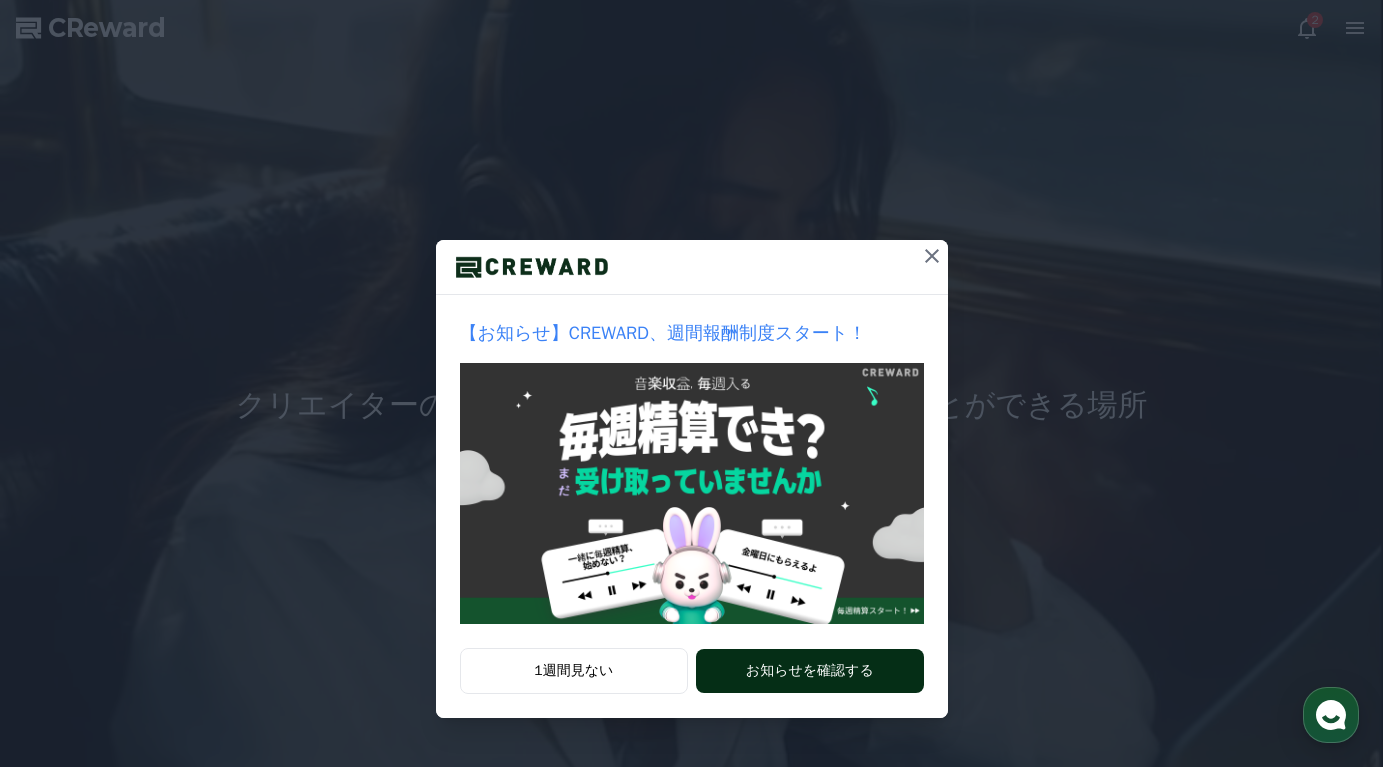click on "お知らせを確認する" at bounding box center (809, 671) 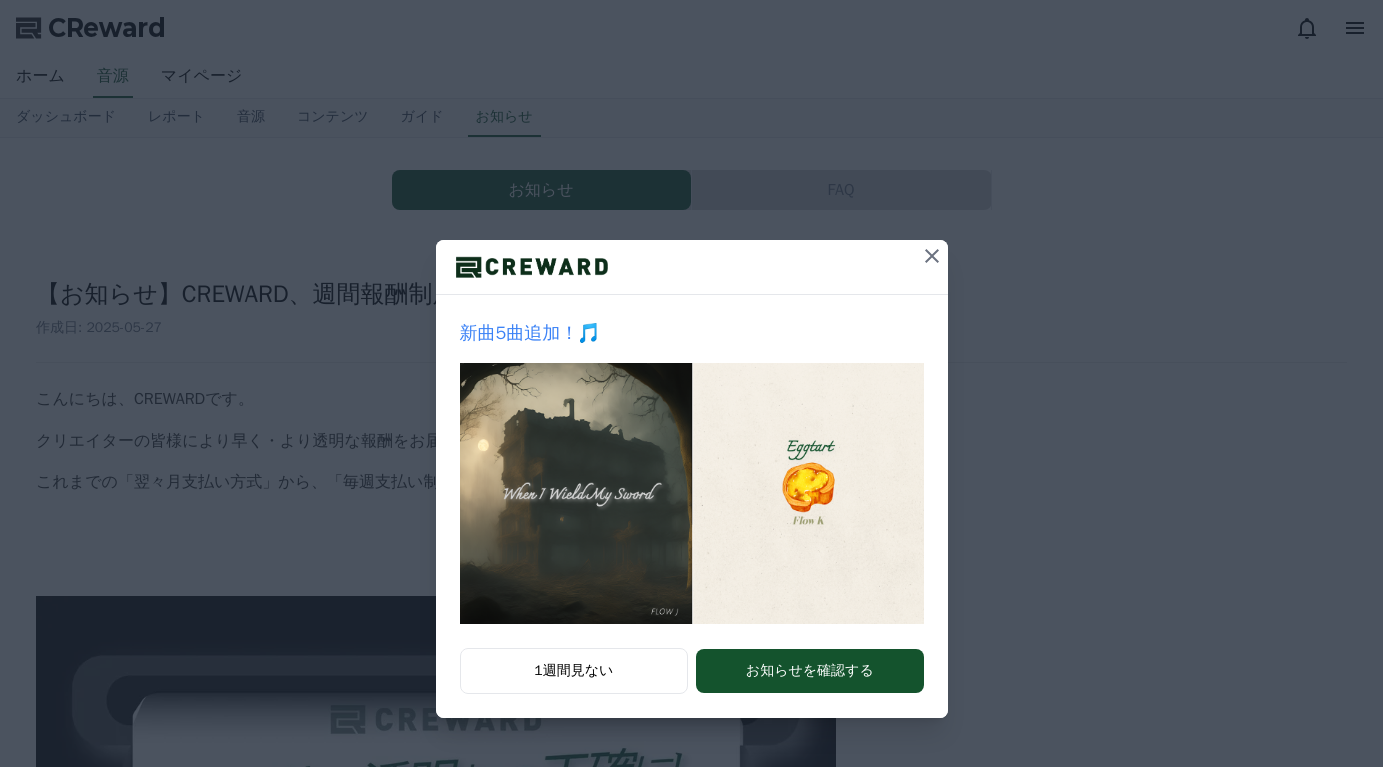 scroll, scrollTop: 0, scrollLeft: 0, axis: both 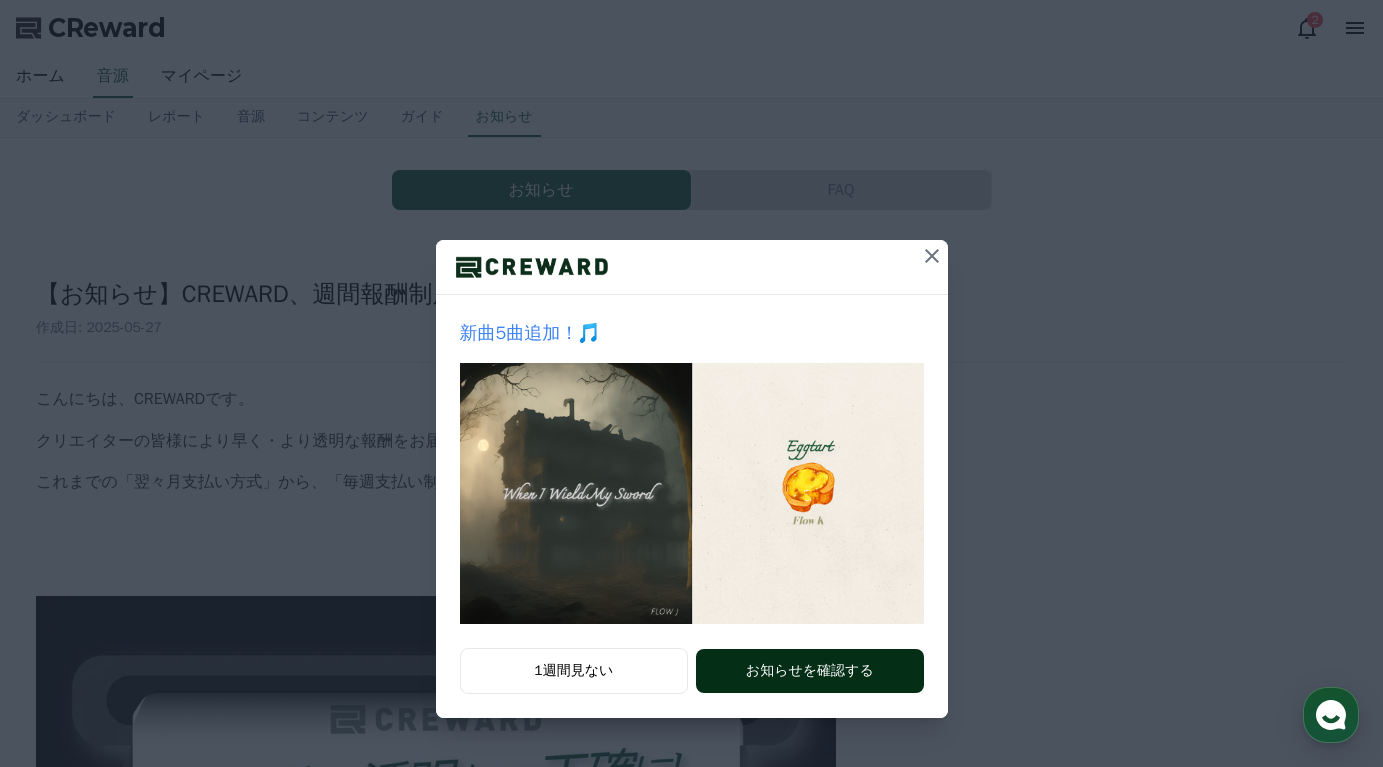 click on "お知らせを確認する" at bounding box center [809, 671] 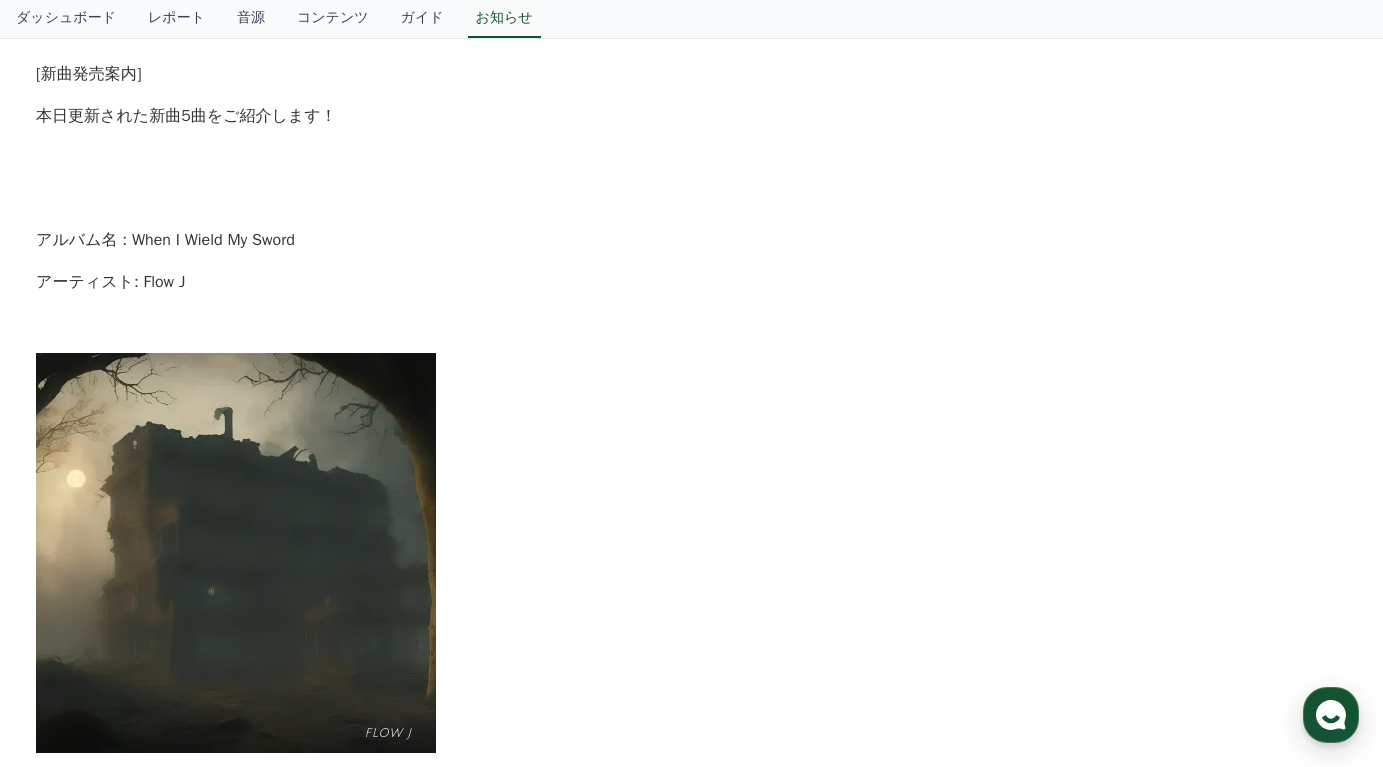 scroll, scrollTop: 0, scrollLeft: 0, axis: both 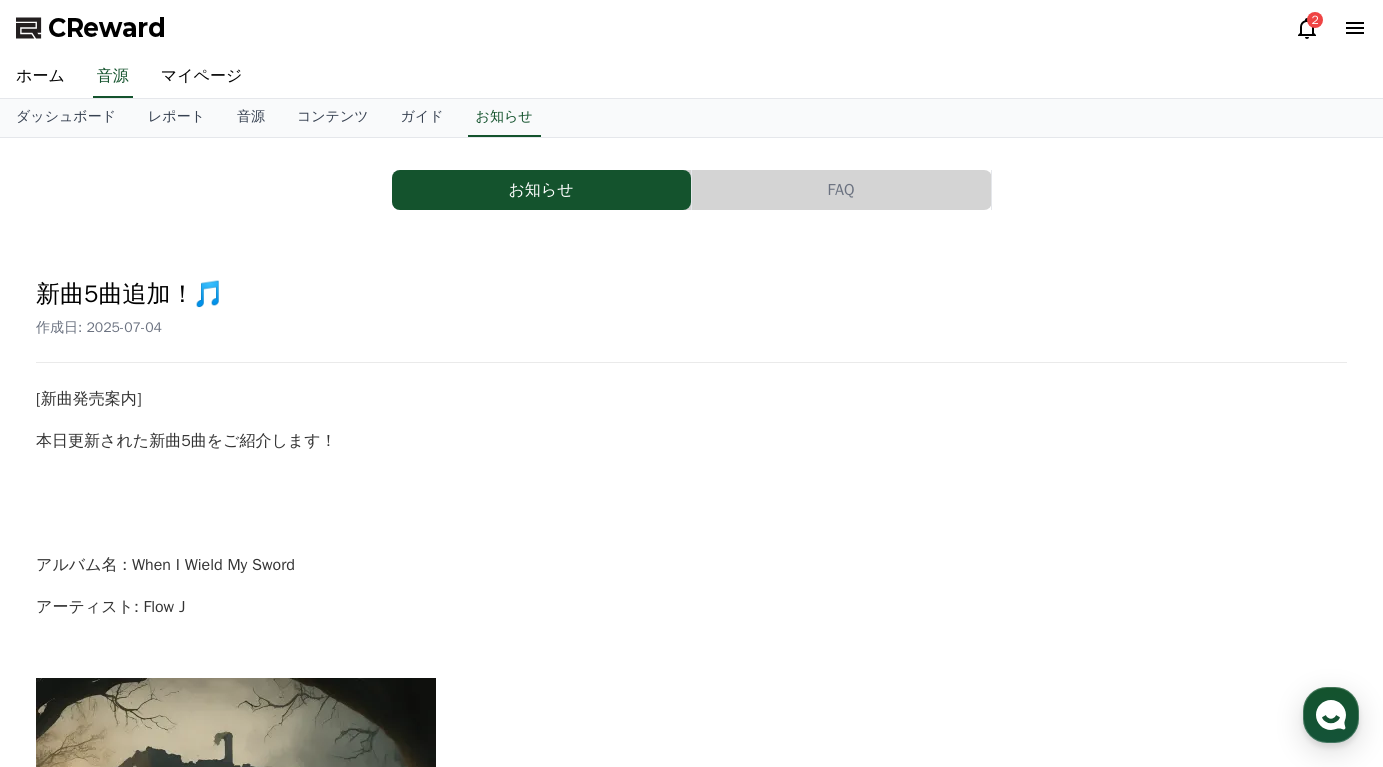 click on "2" at bounding box center [1315, 20] 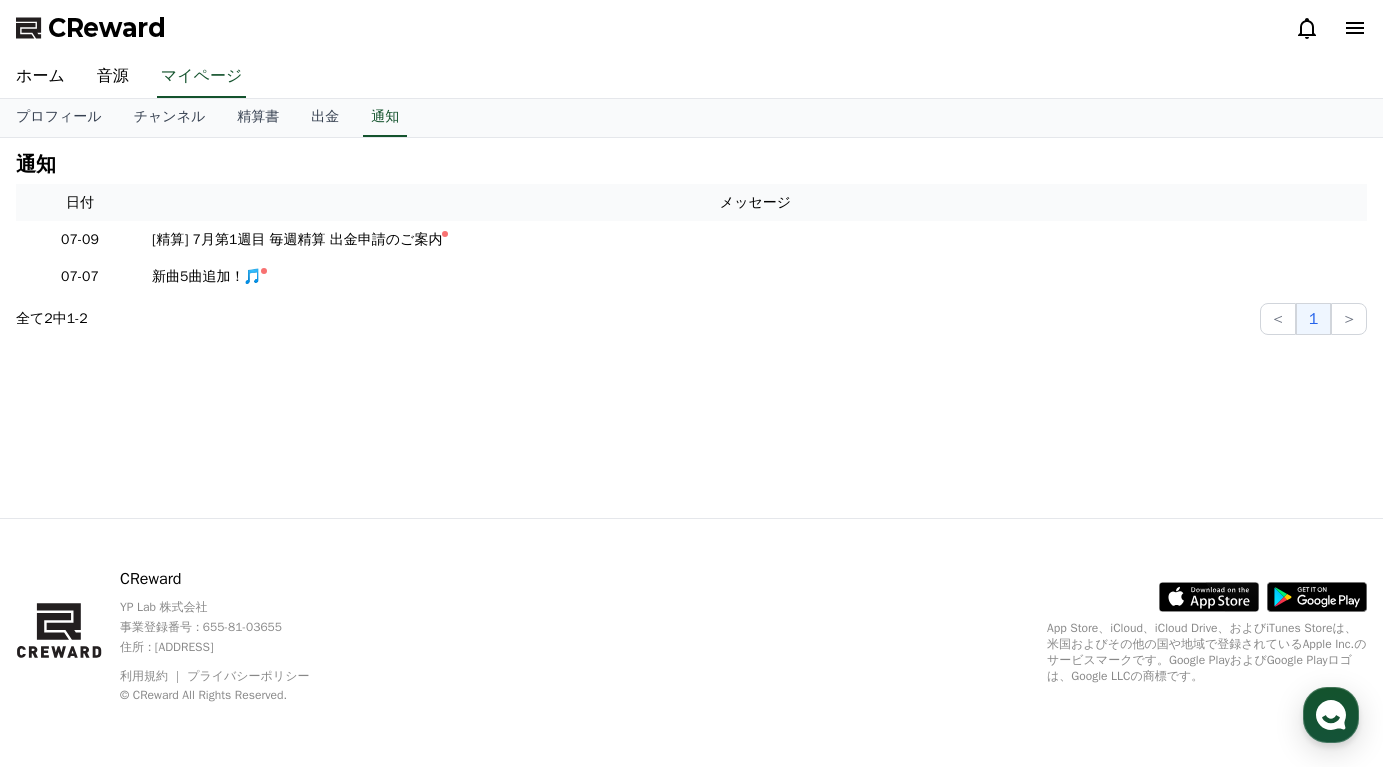 click 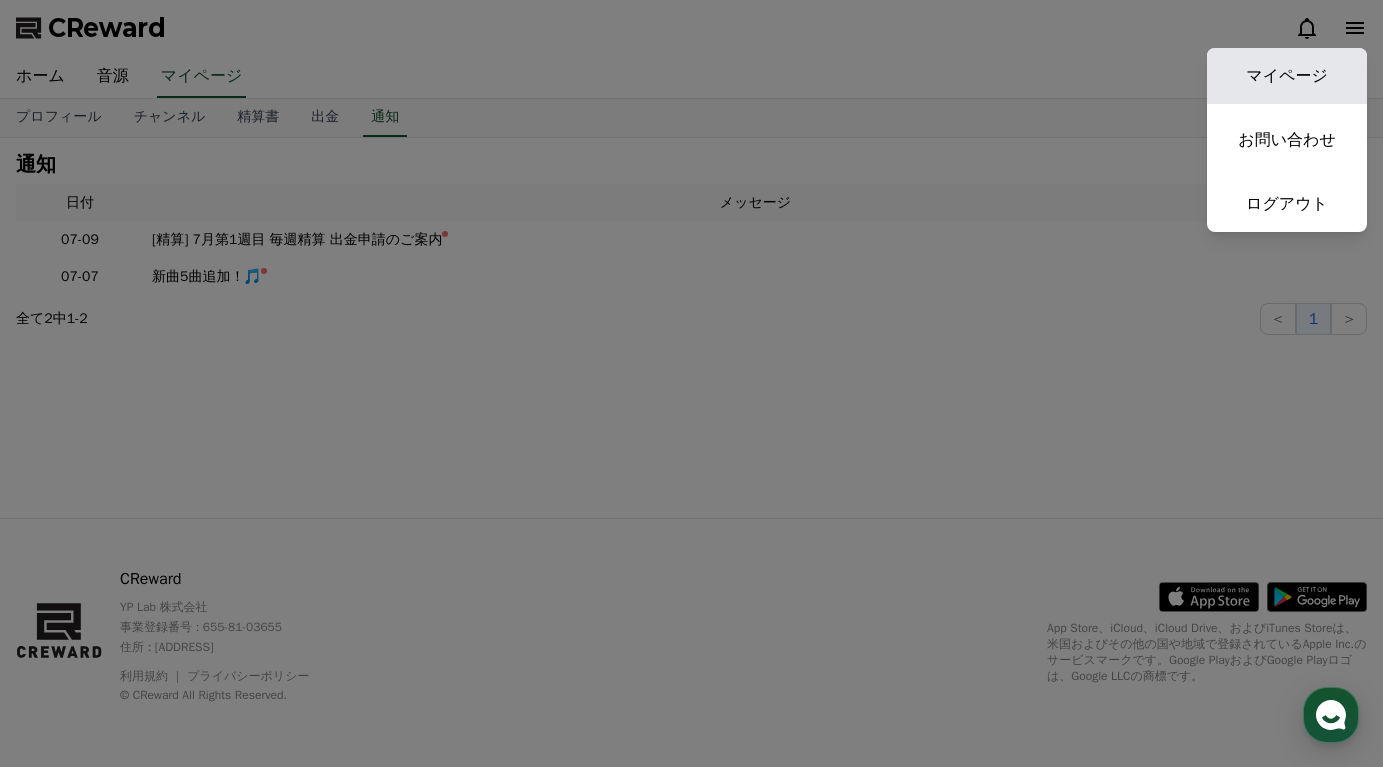 click on "マイページ" at bounding box center (1287, 76) 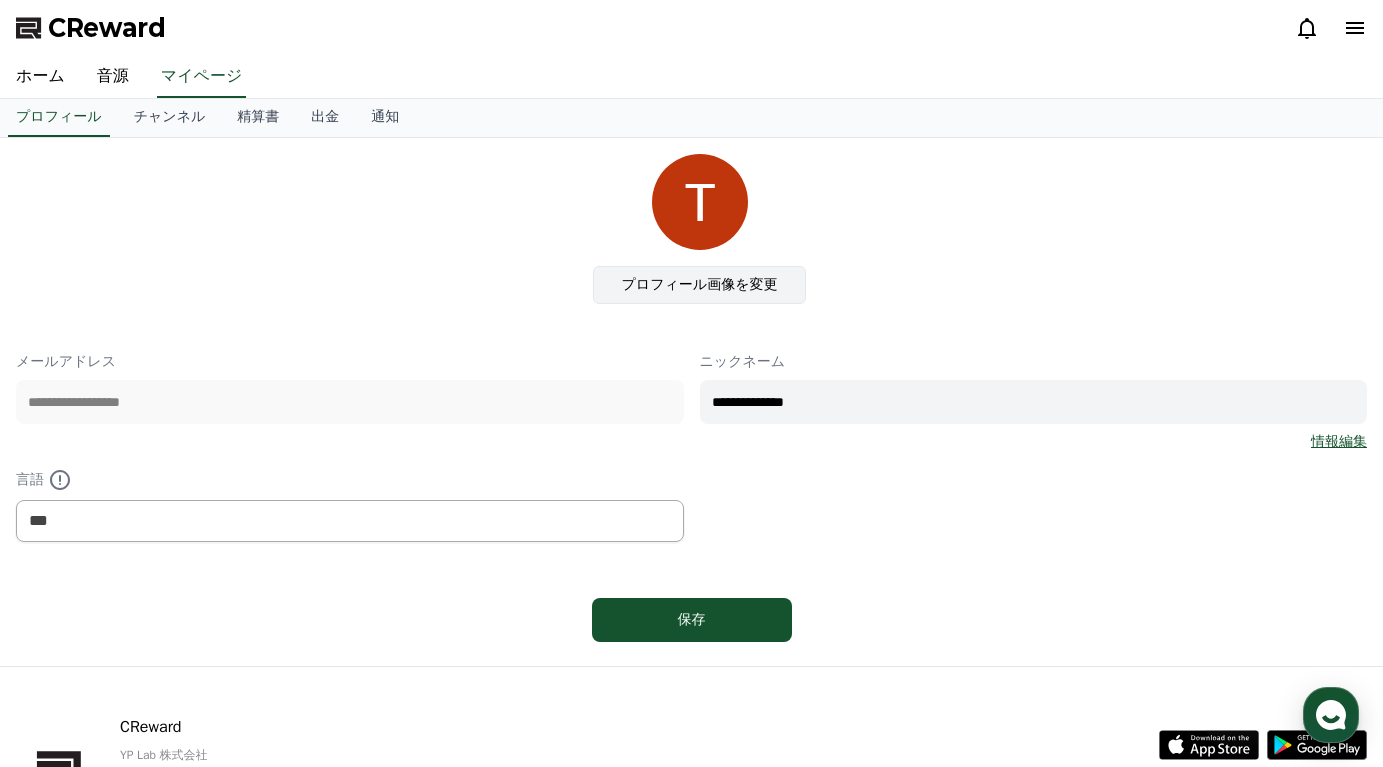 click on "プロフィール画像を変更" 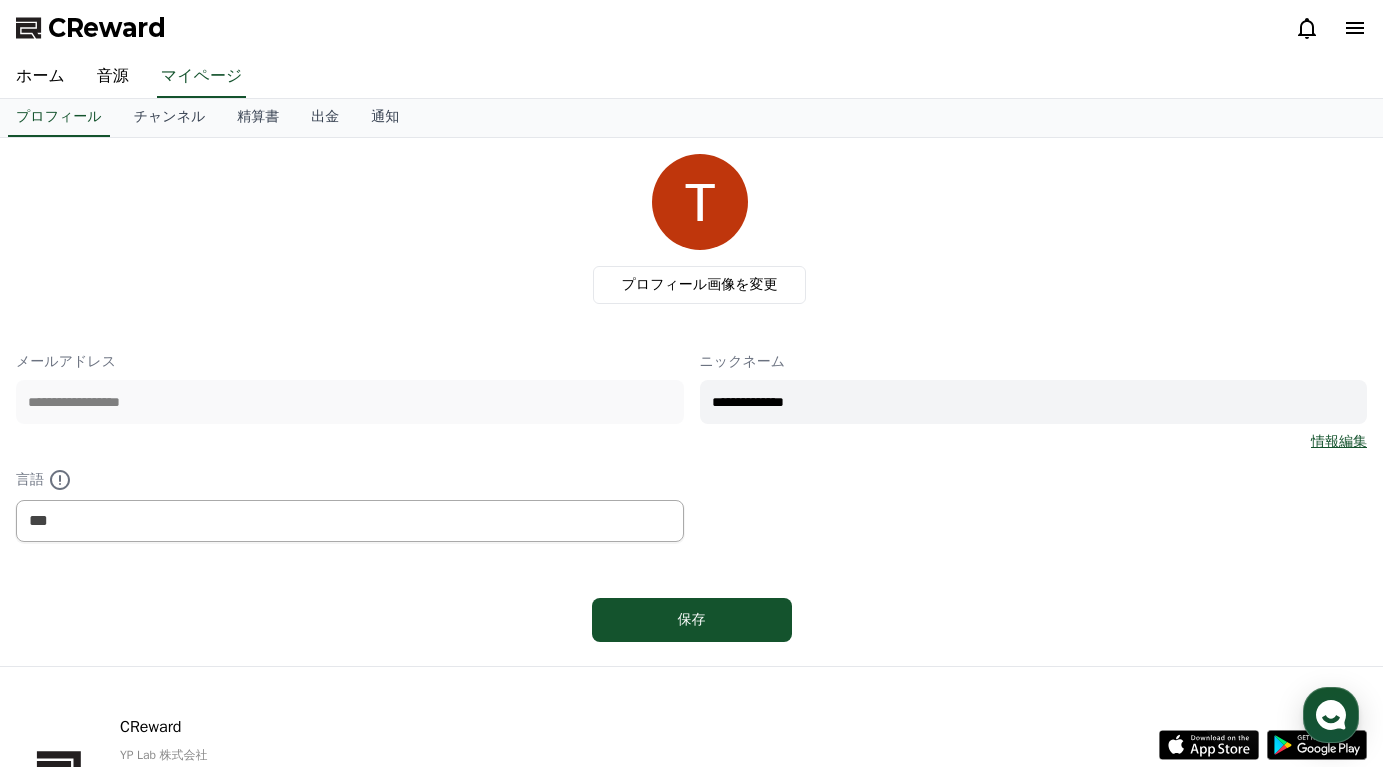 scroll, scrollTop: 148, scrollLeft: 0, axis: vertical 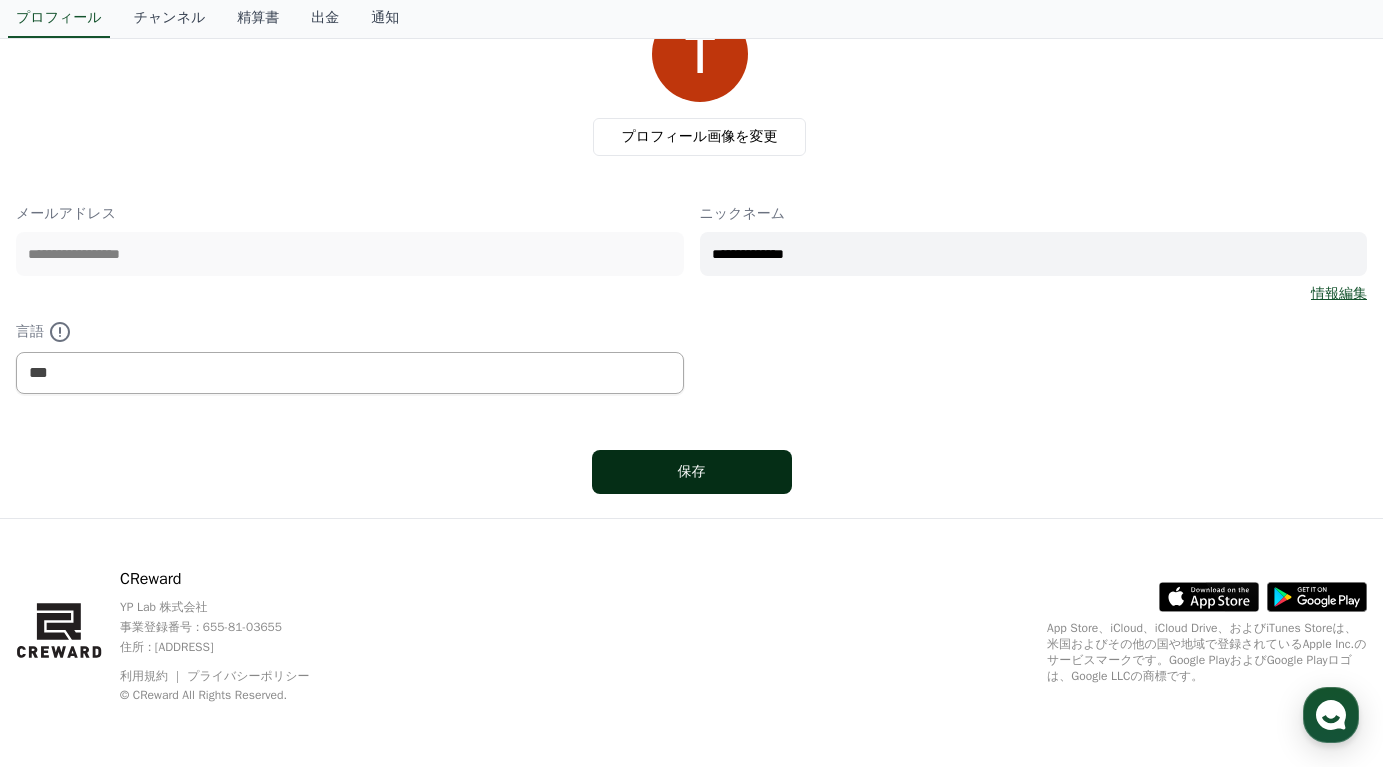 click on "保存" at bounding box center [692, 472] 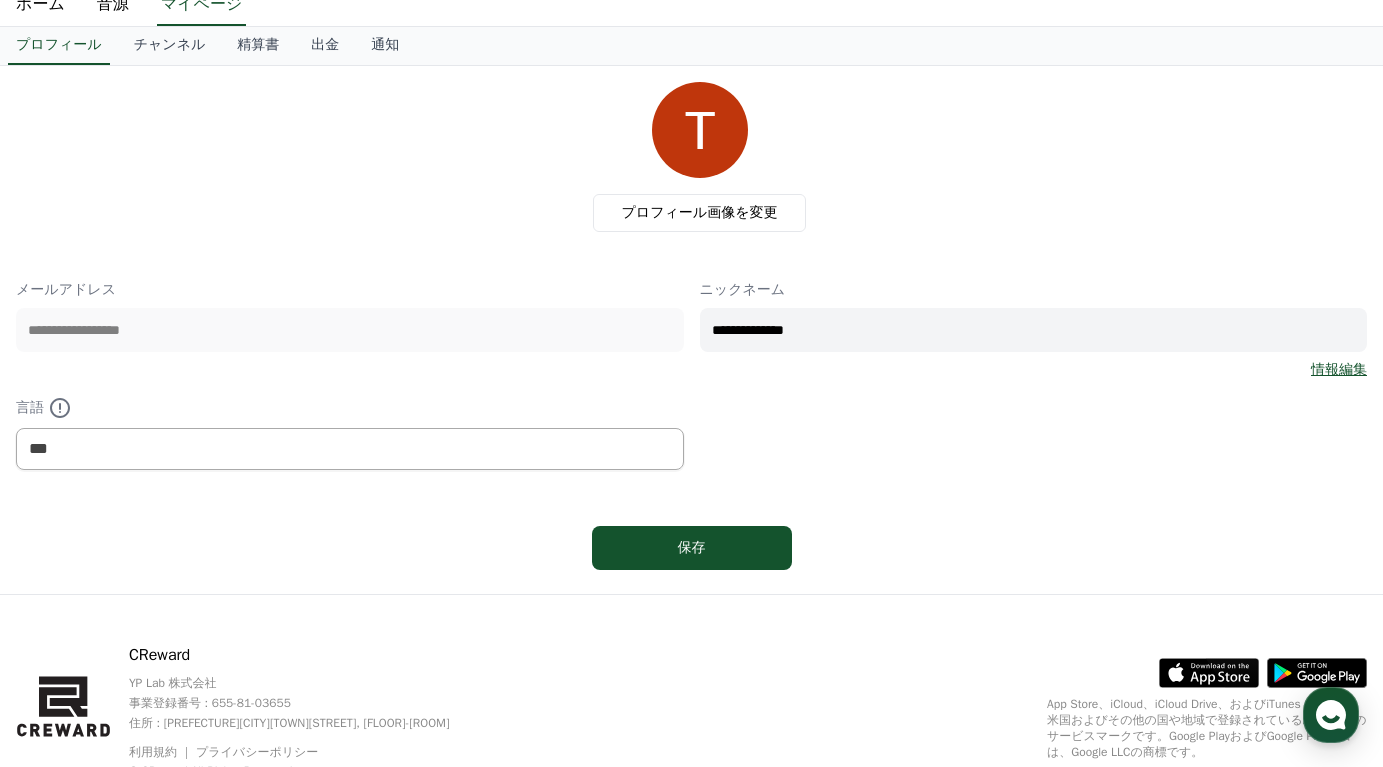 scroll, scrollTop: 0, scrollLeft: 0, axis: both 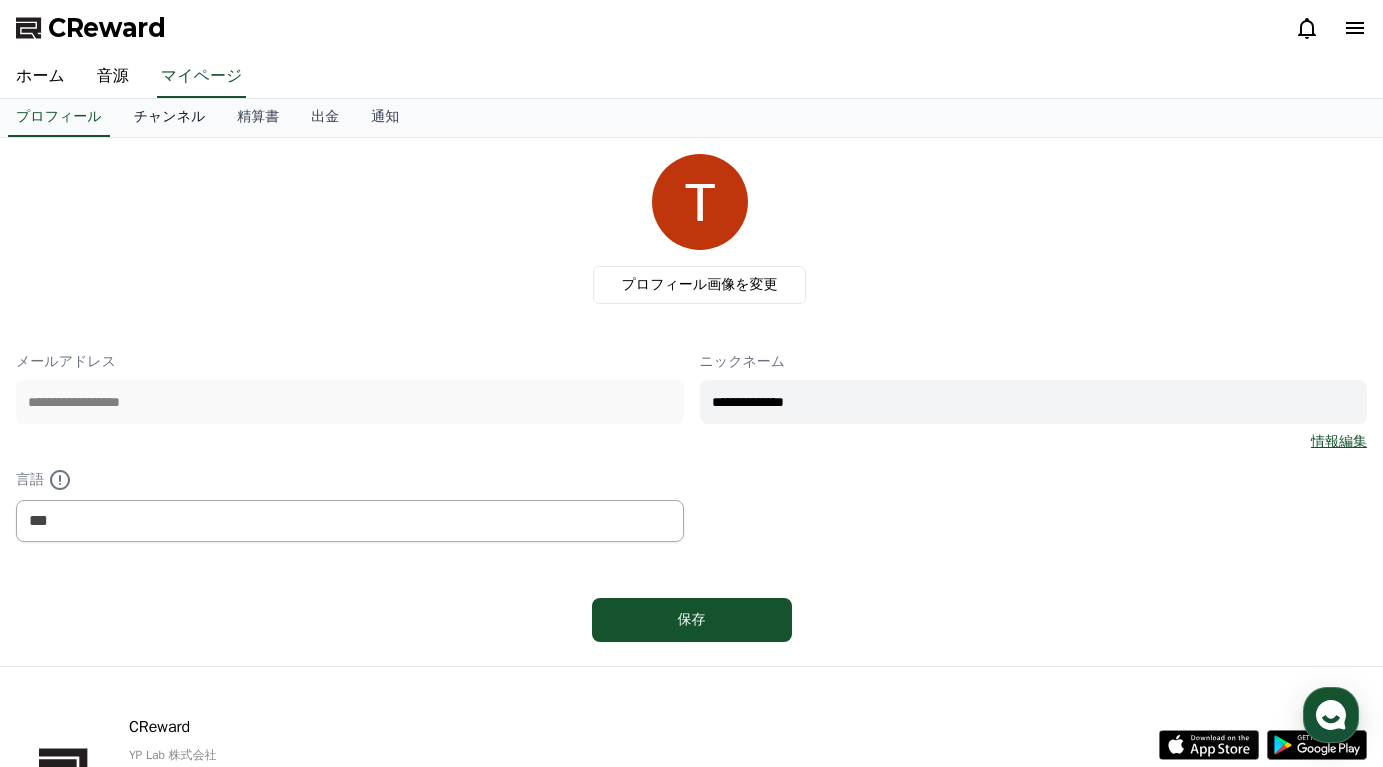 click on "チャンネル" at bounding box center [170, 118] 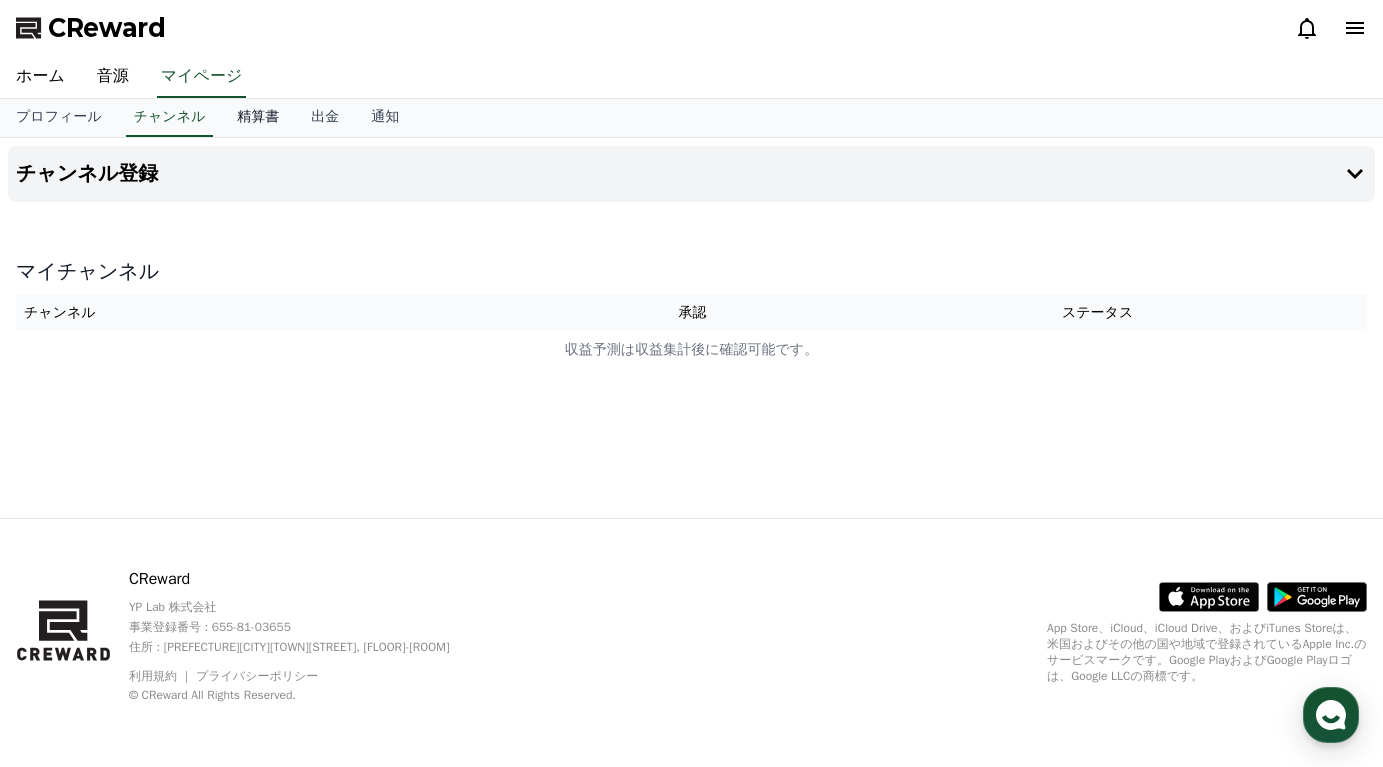 click on "精算書" at bounding box center (258, 118) 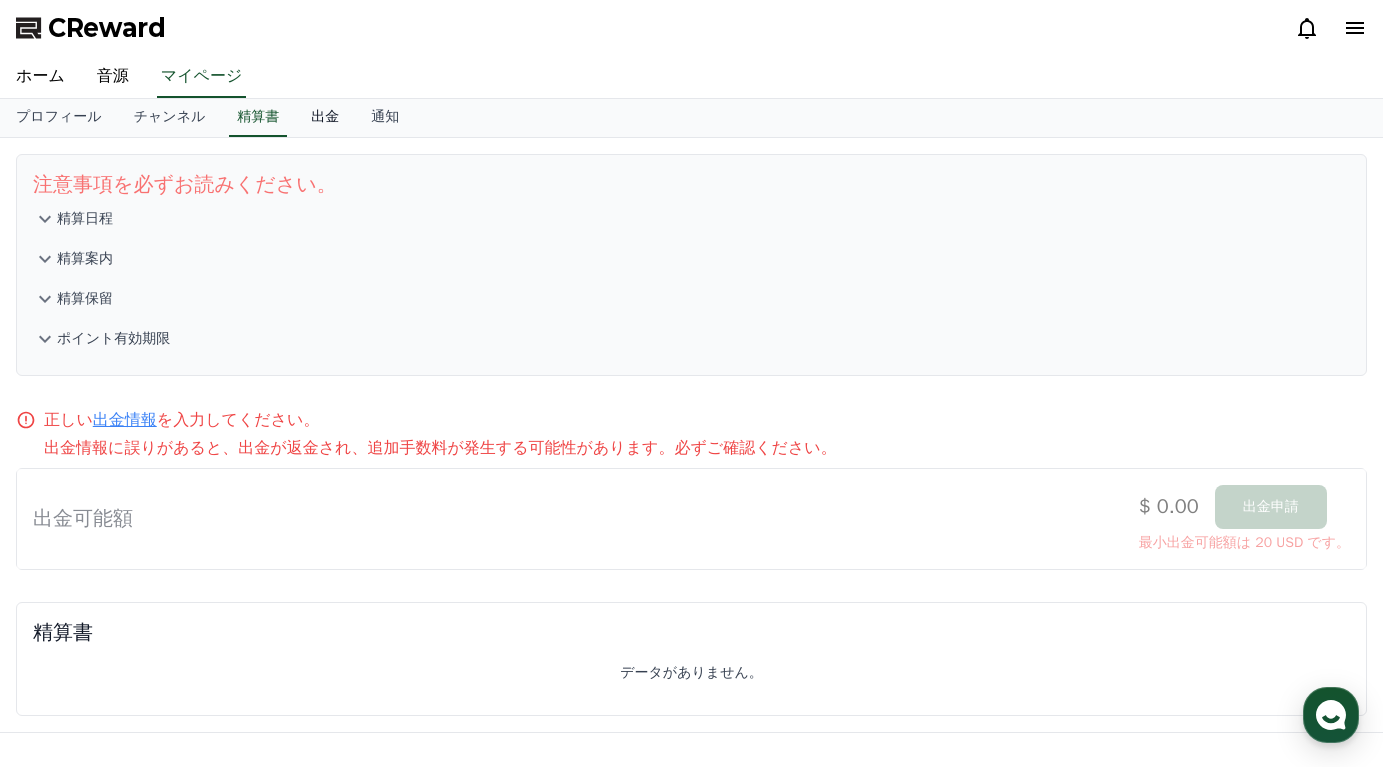 click on "出金" at bounding box center [325, 118] 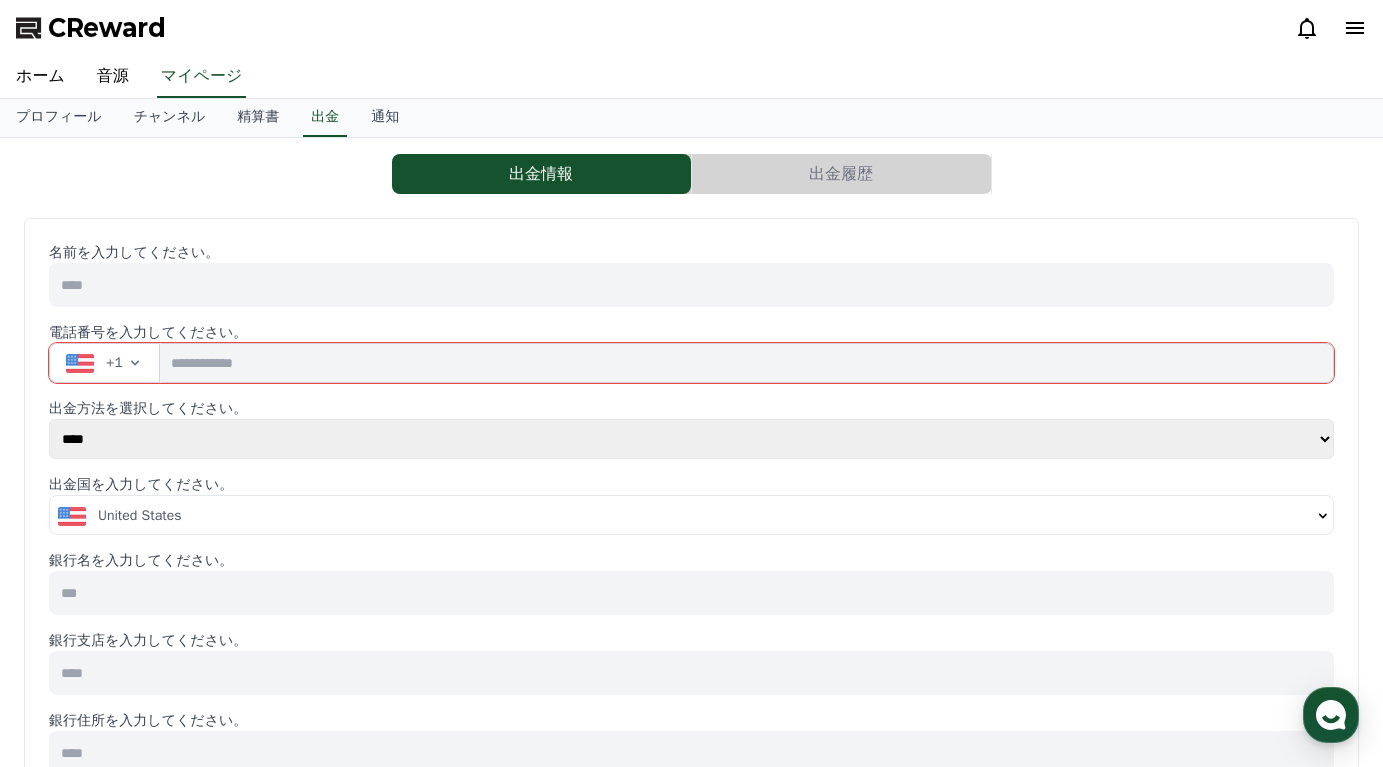 click at bounding box center [691, 285] 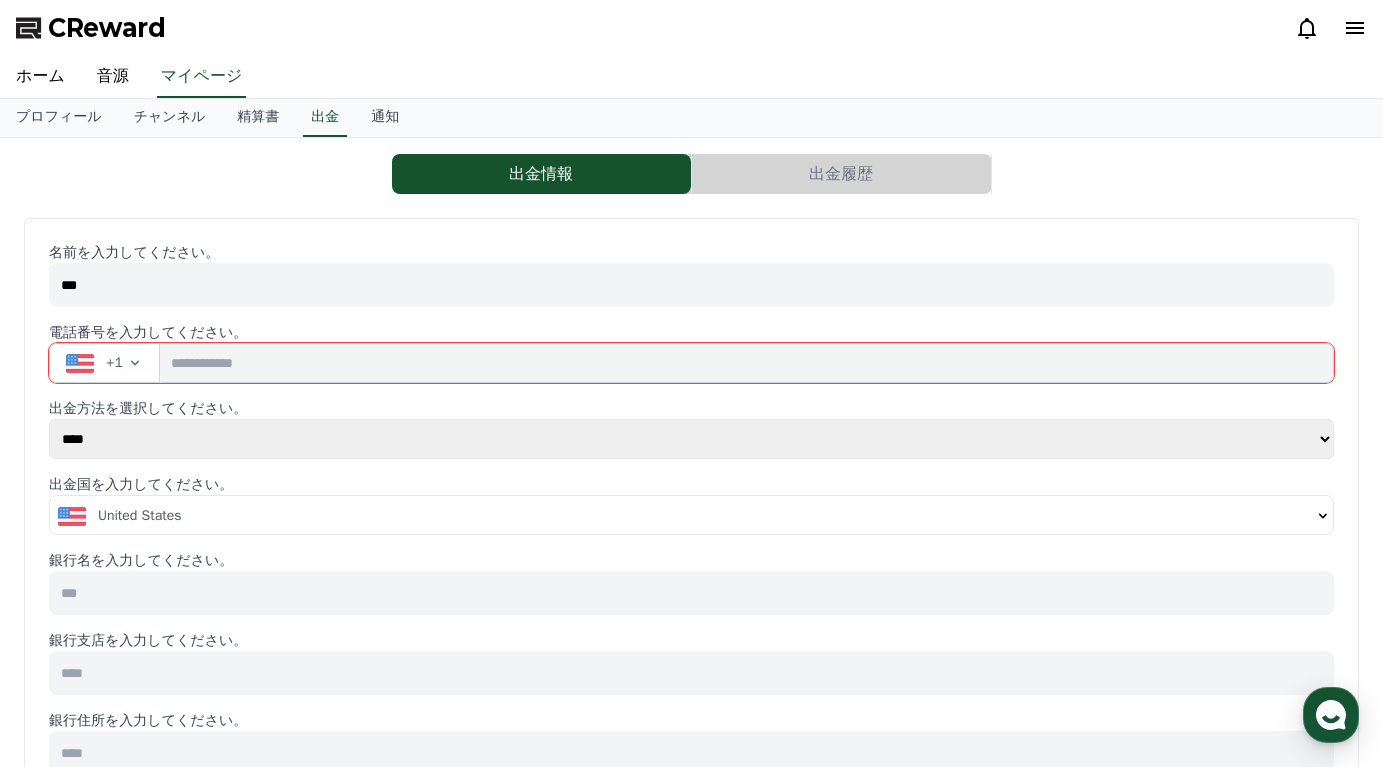type on "***" 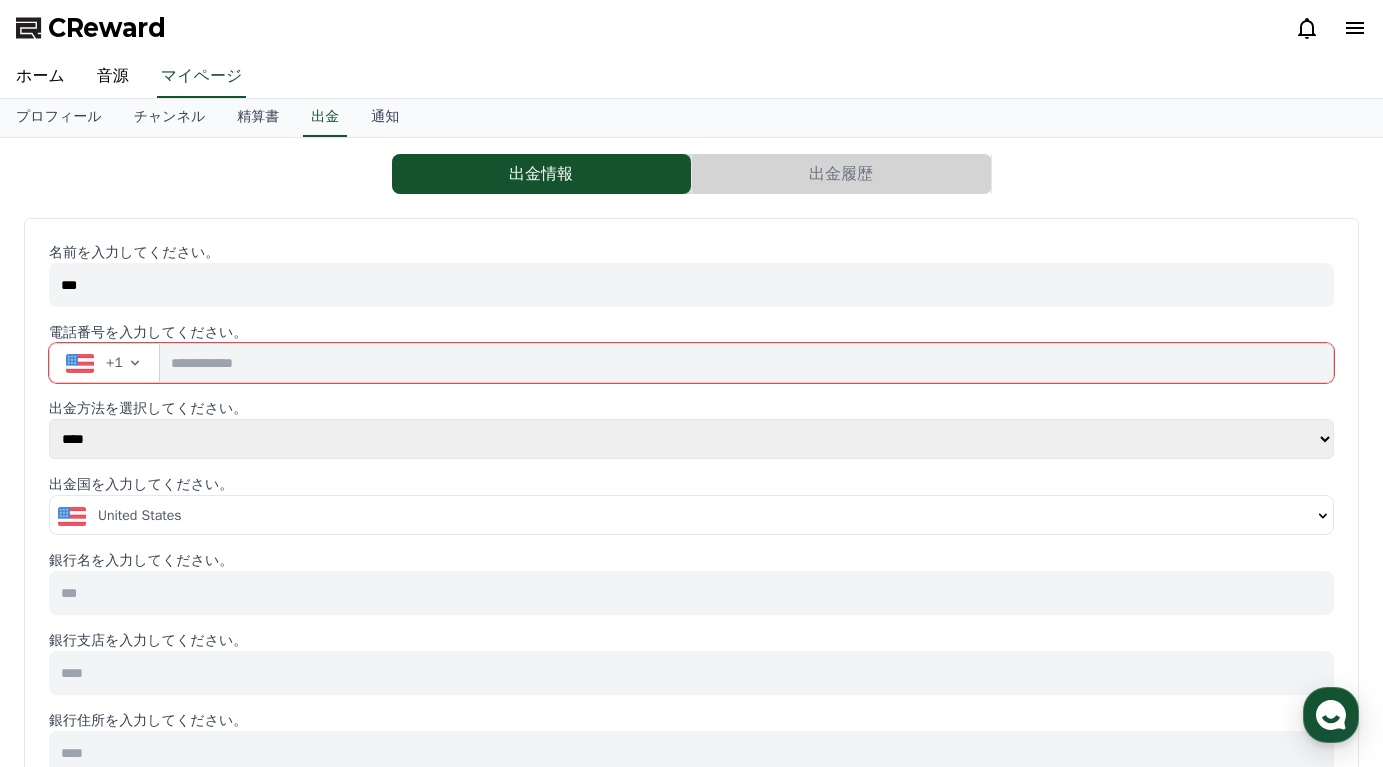 click on "+1" at bounding box center (114, 363) 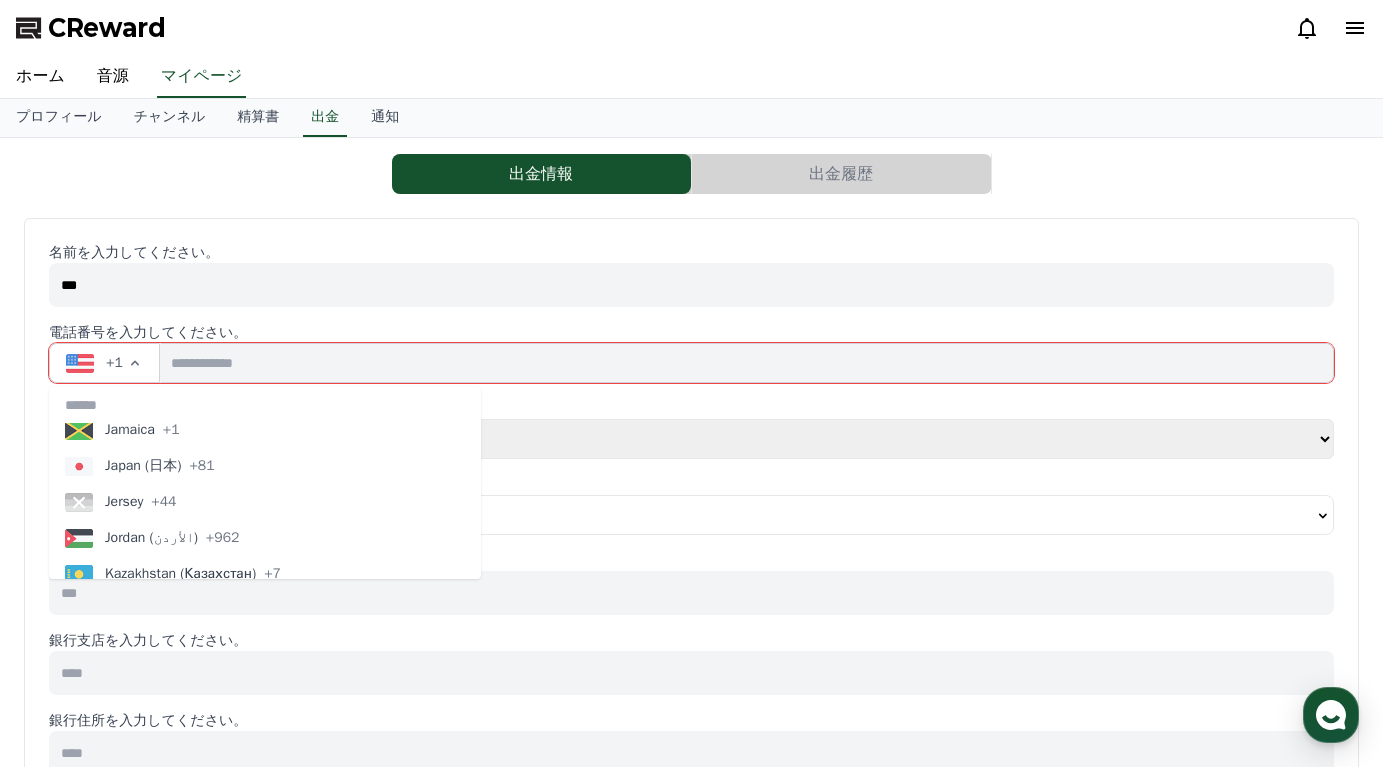 scroll, scrollTop: 3848, scrollLeft: 0, axis: vertical 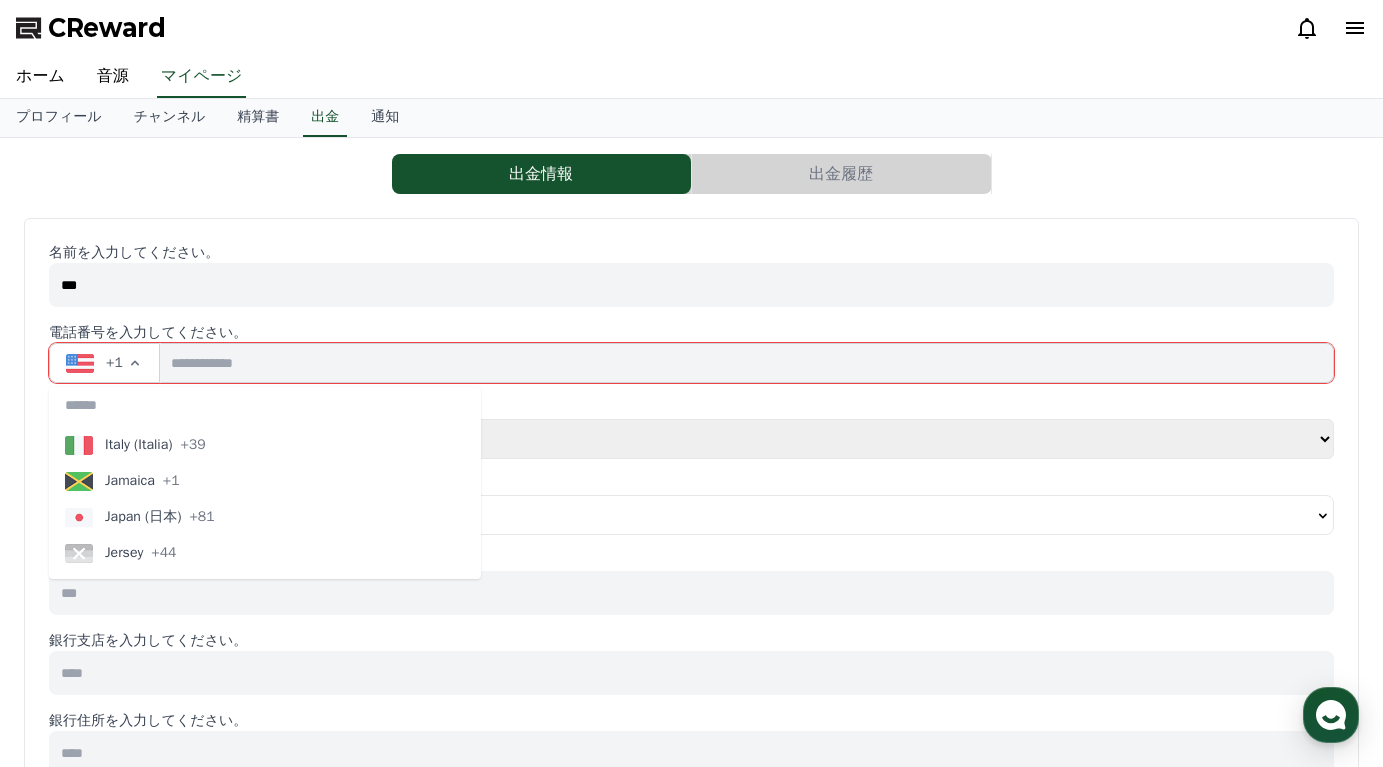 click on "Japan (日本)" at bounding box center (143, 517) 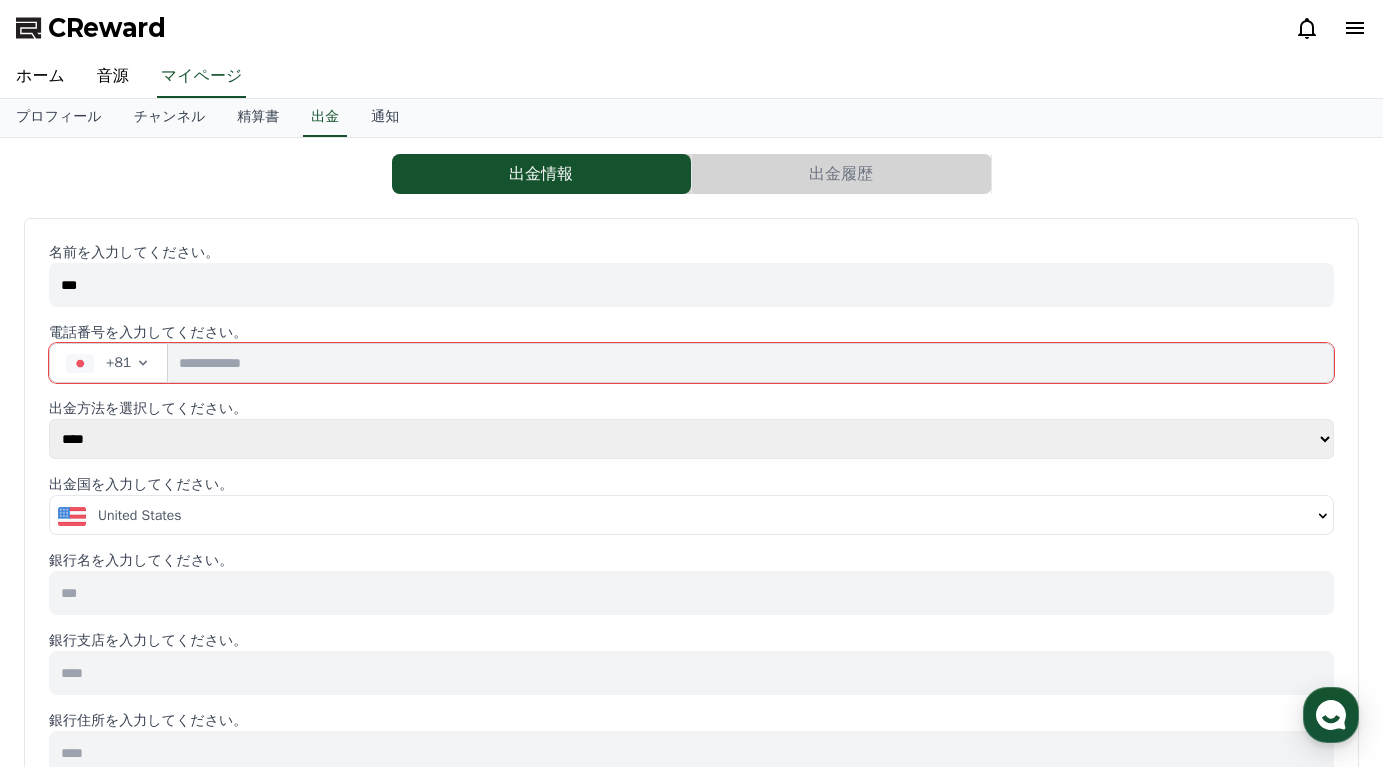 click at bounding box center (751, 363) 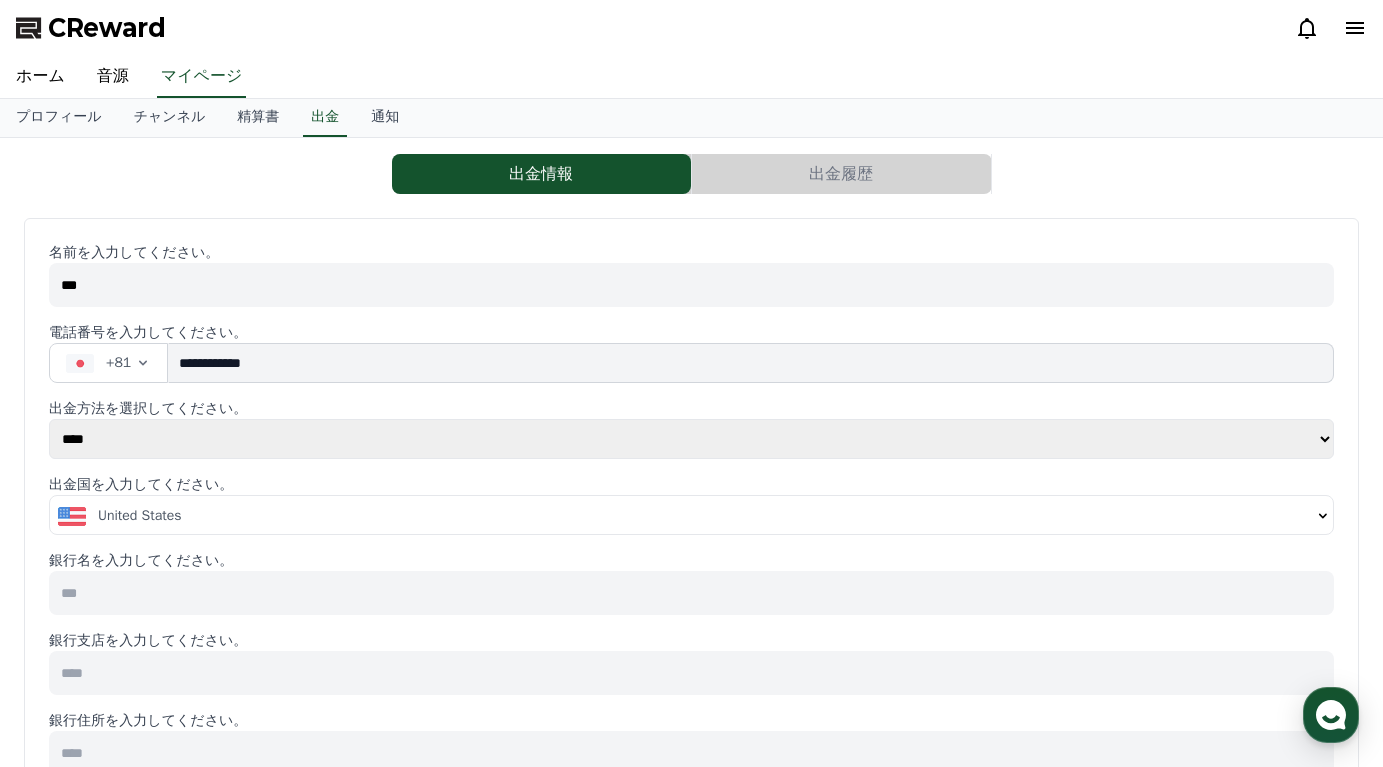 type on "**********" 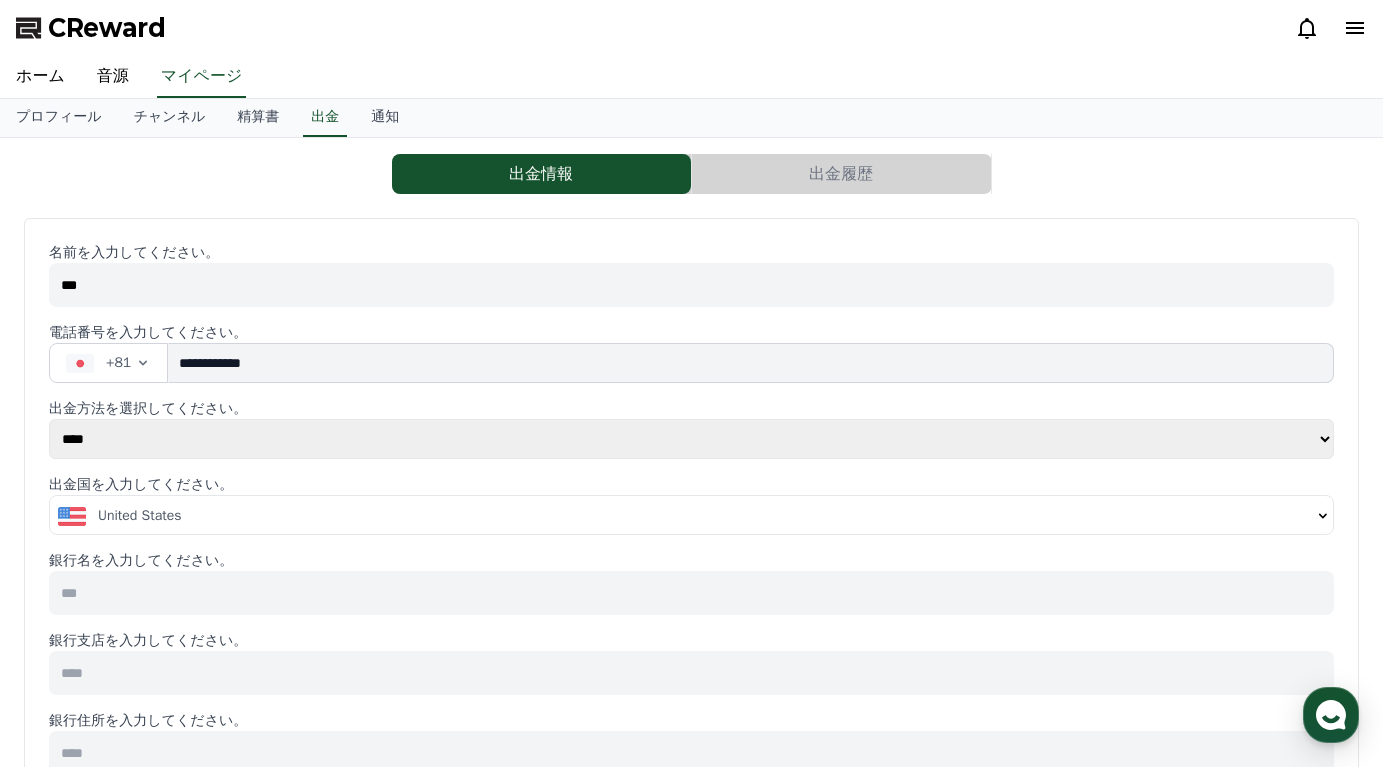 click on "**** ******" at bounding box center [691, 439] 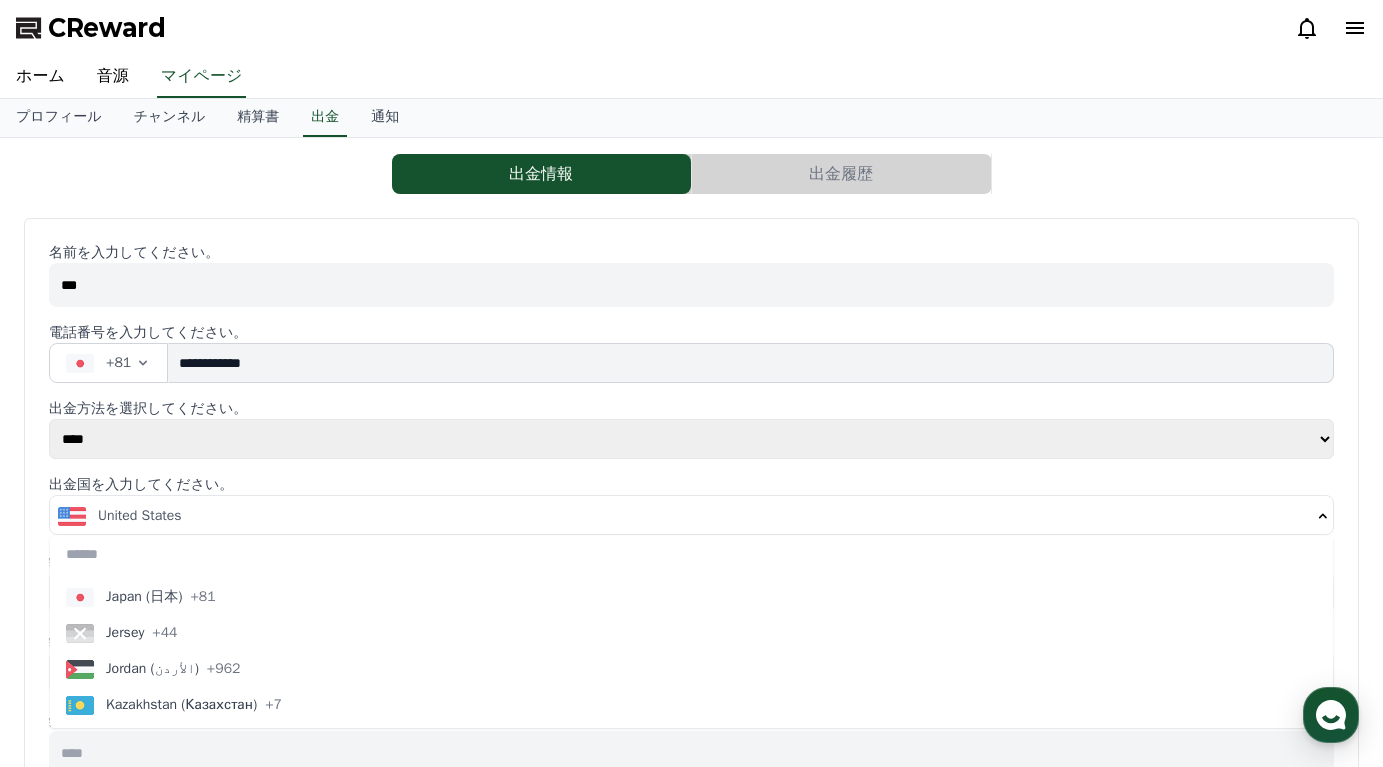 scroll, scrollTop: 3907, scrollLeft: 0, axis: vertical 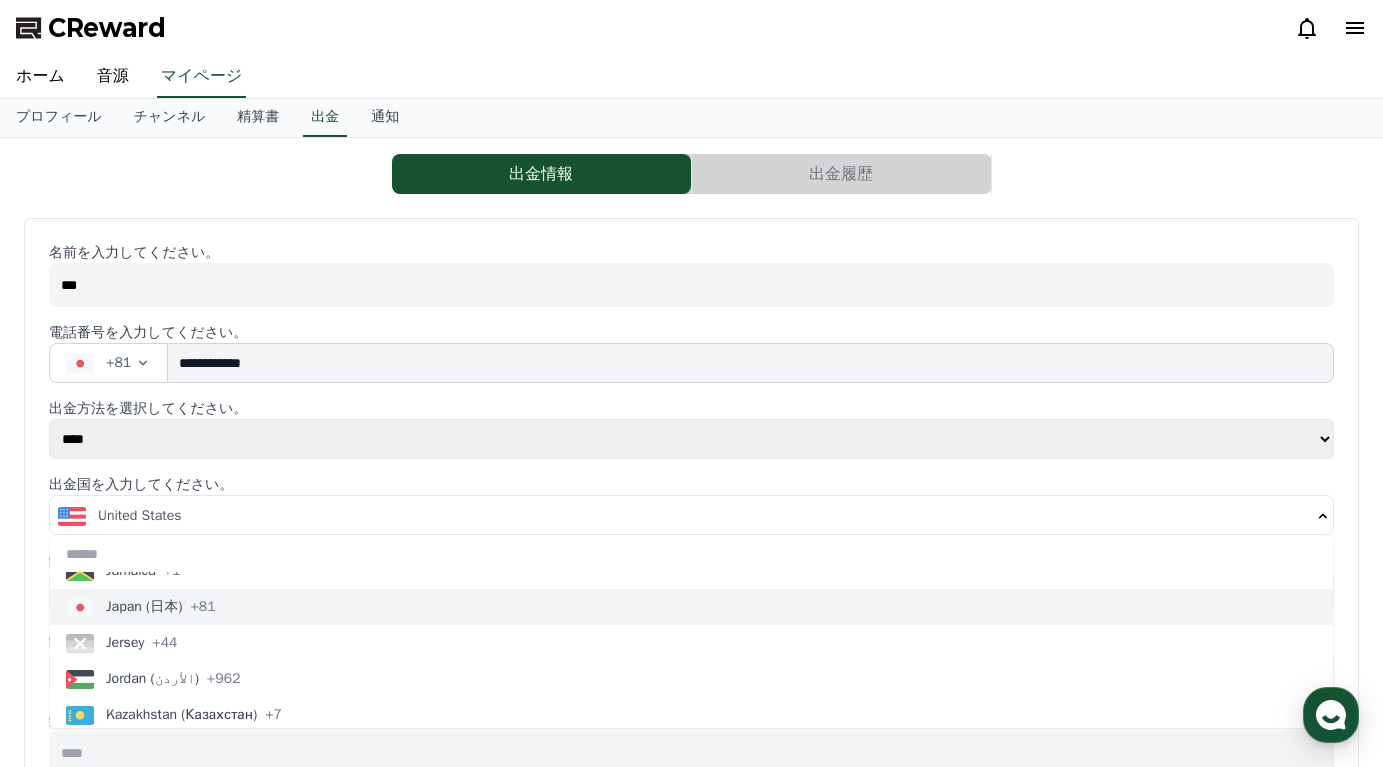 click on "Japan (日本)" at bounding box center [144, 607] 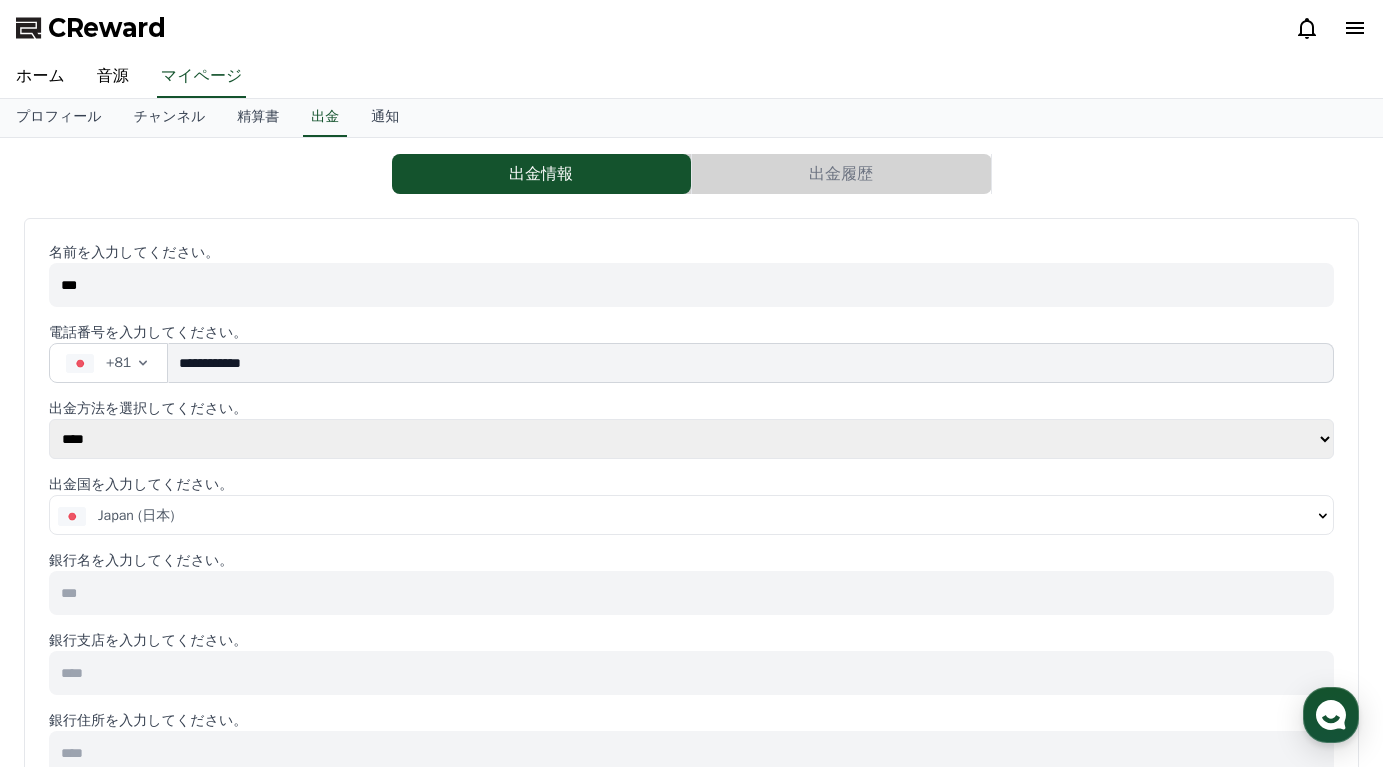 click at bounding box center [691, 593] 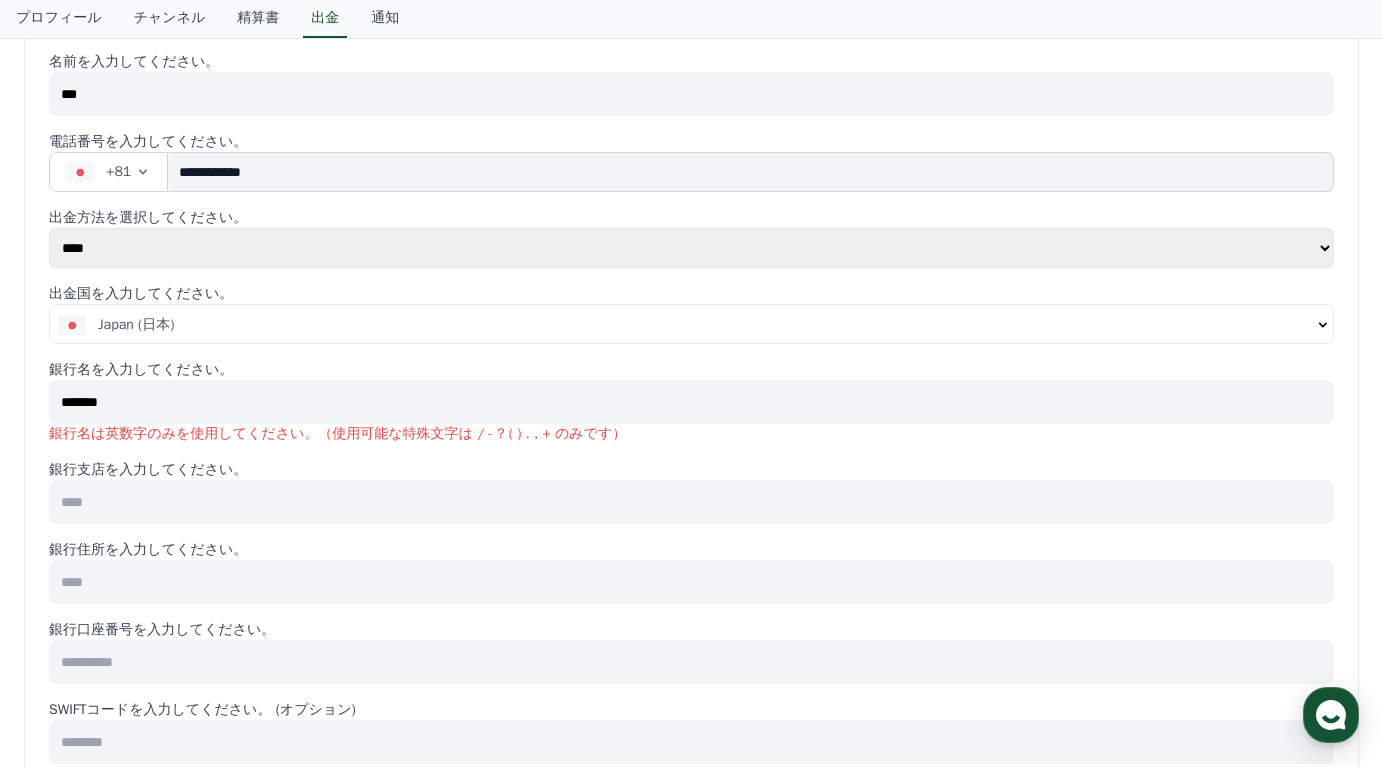 scroll, scrollTop: 228, scrollLeft: 0, axis: vertical 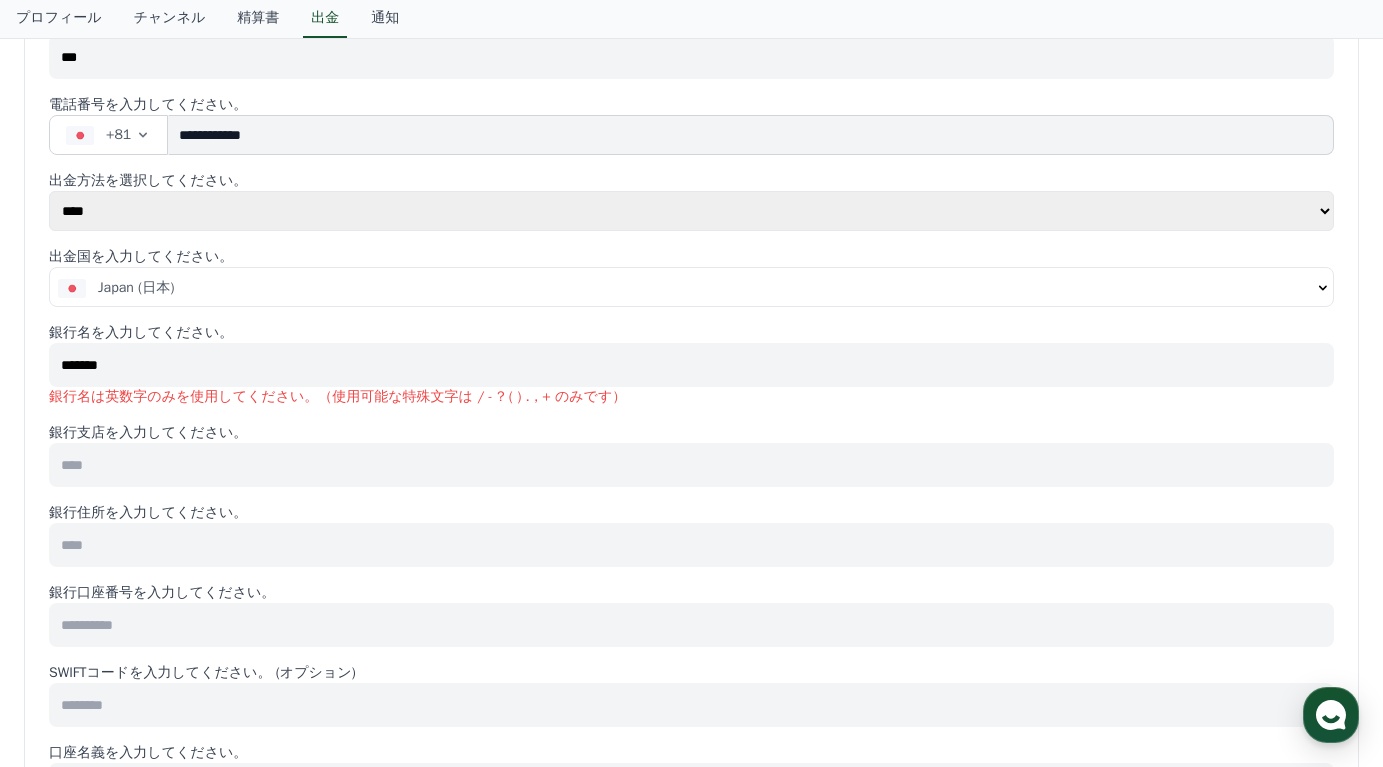 type on "*******" 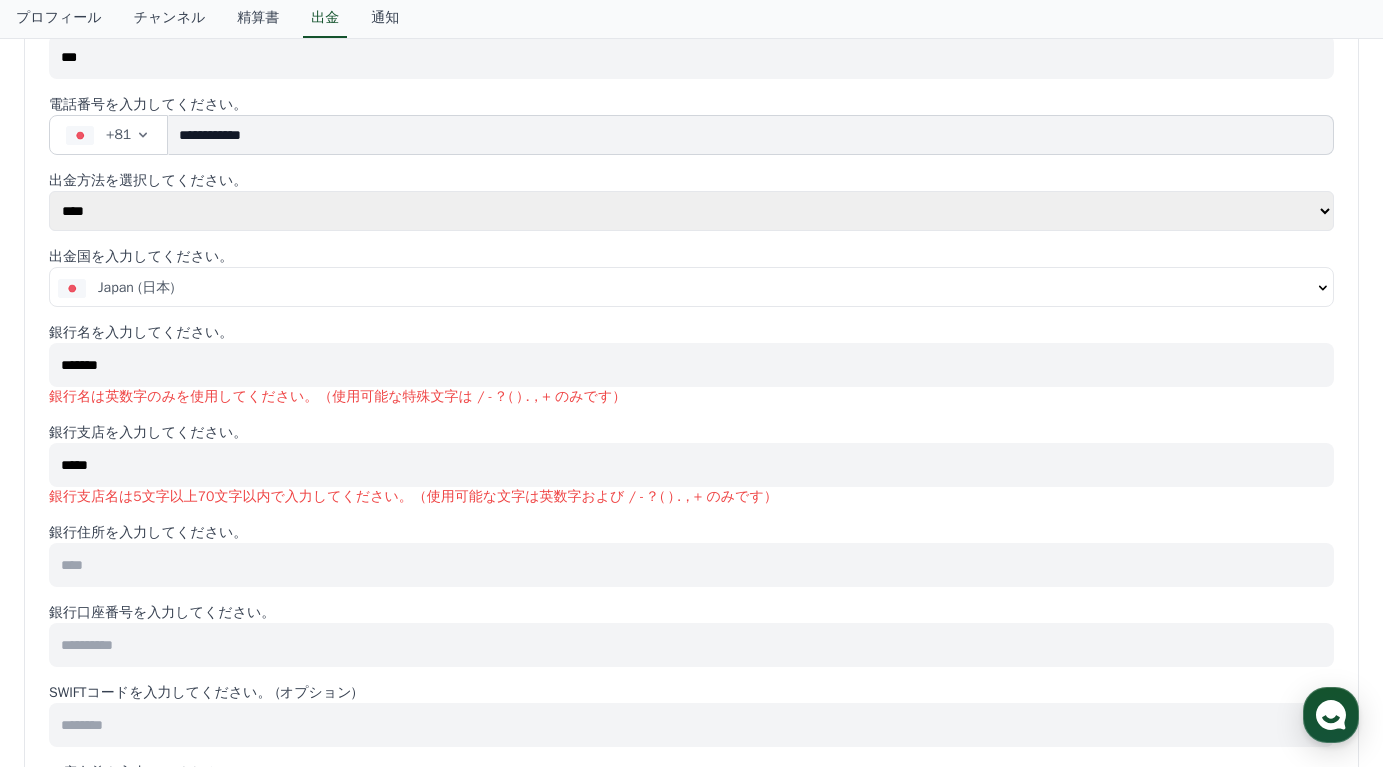type on "*****" 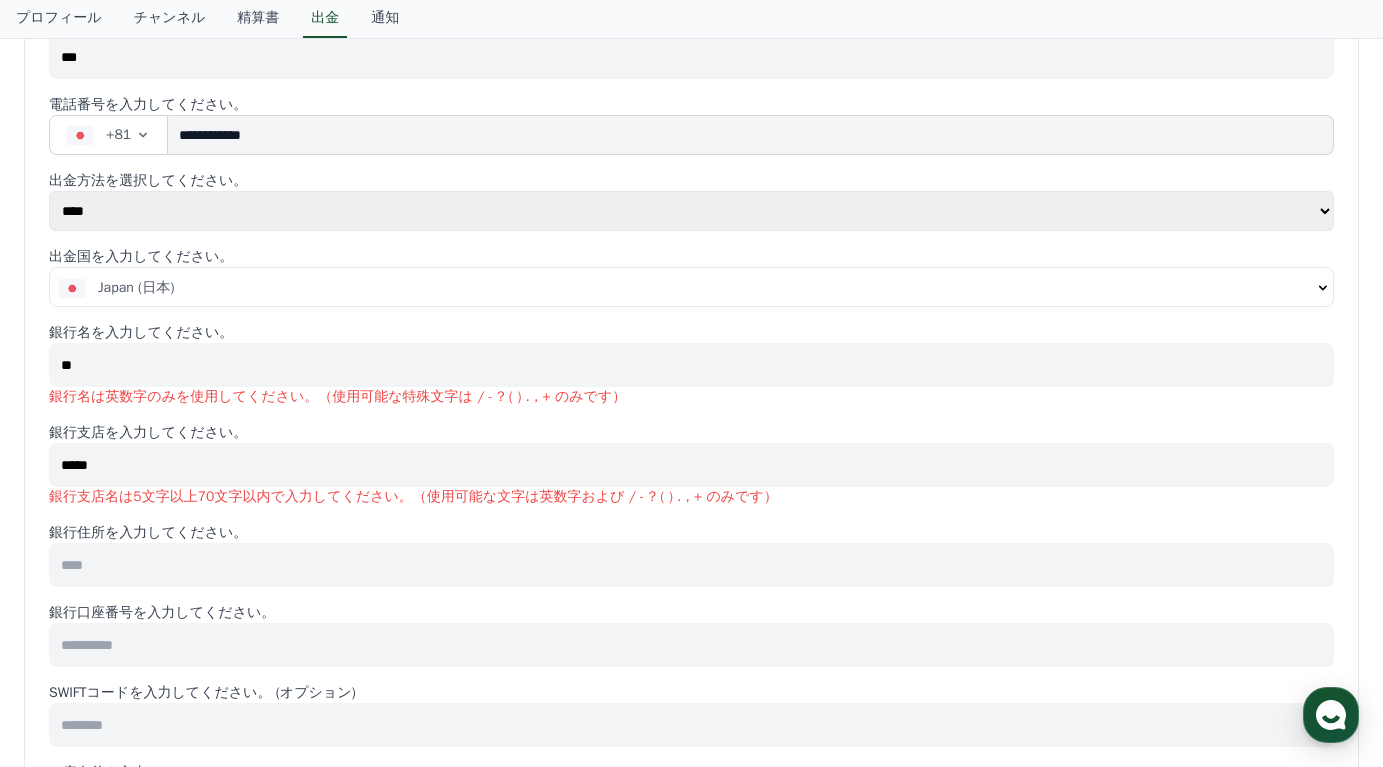 type on "*" 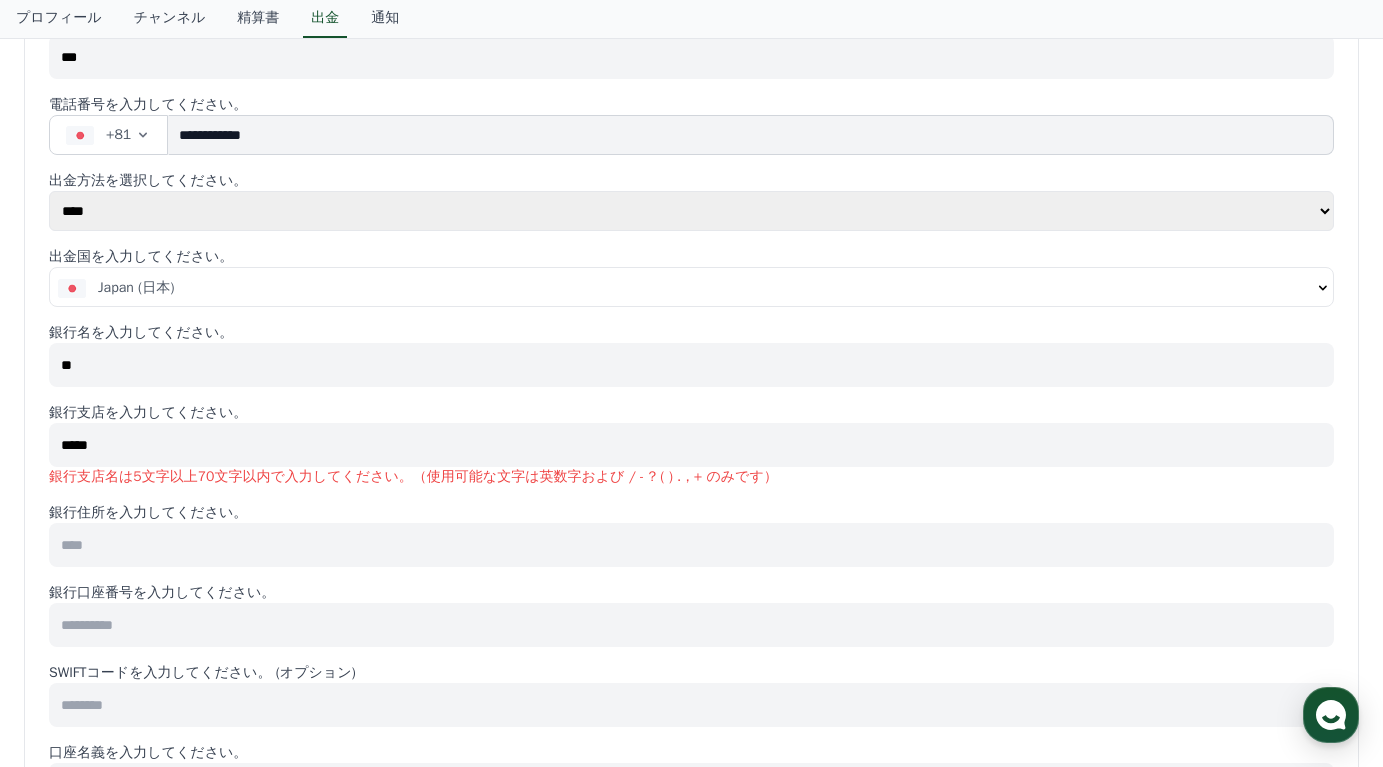 type on "*" 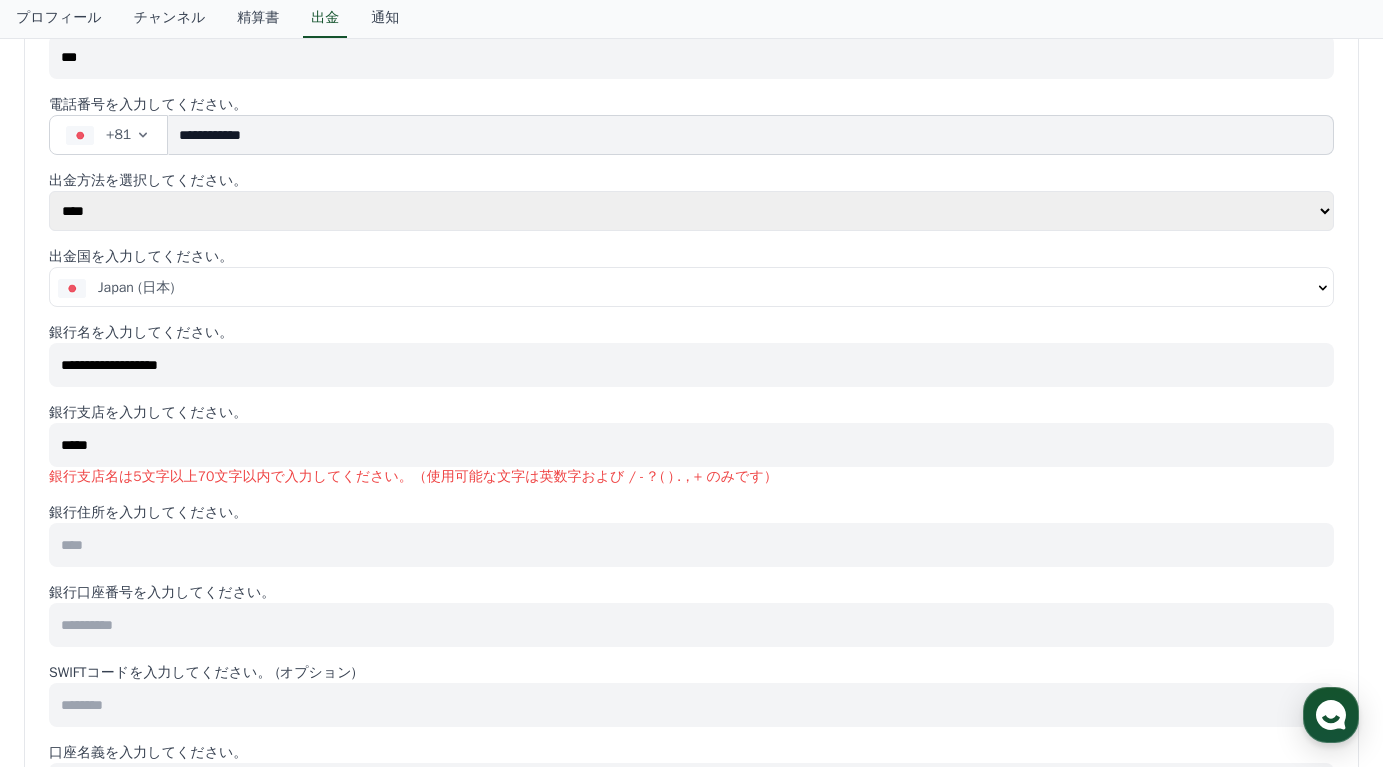 type on "**********" 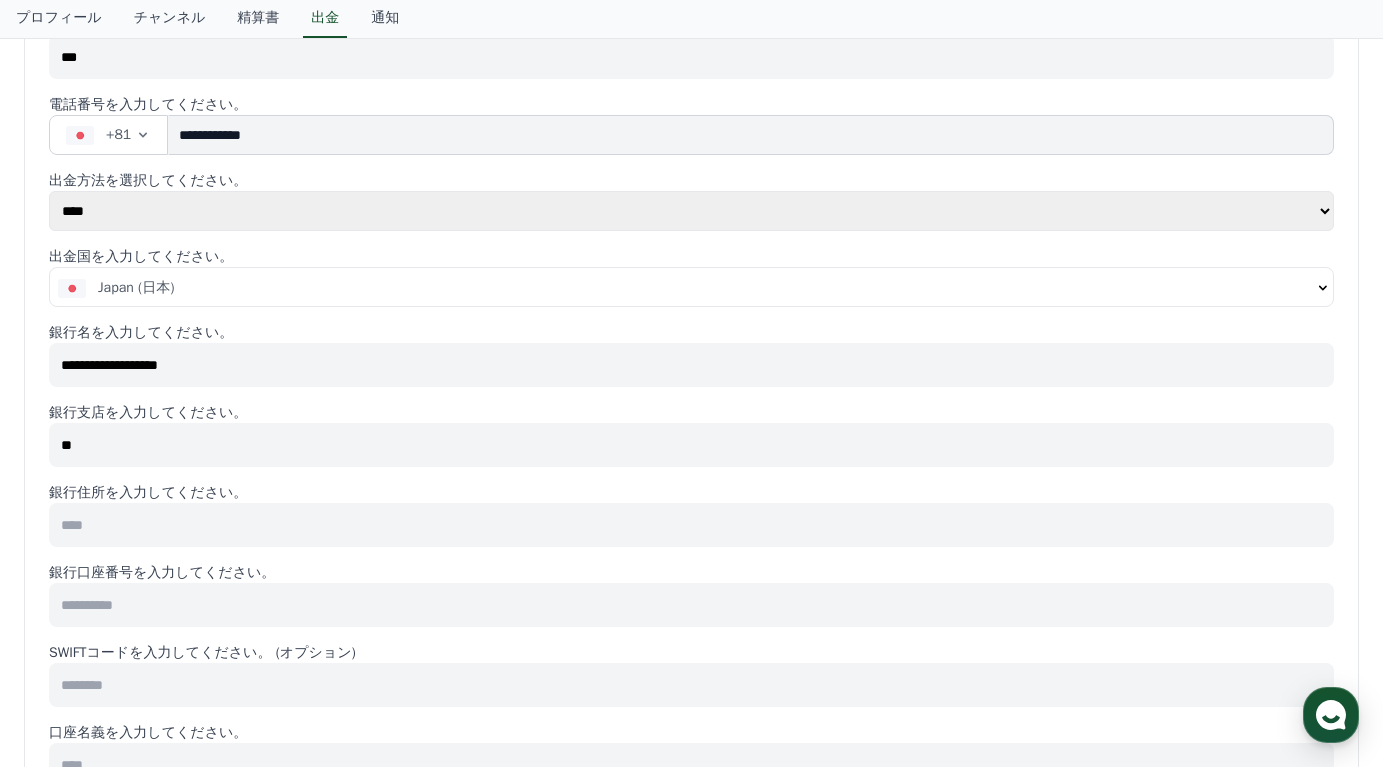 type on "*" 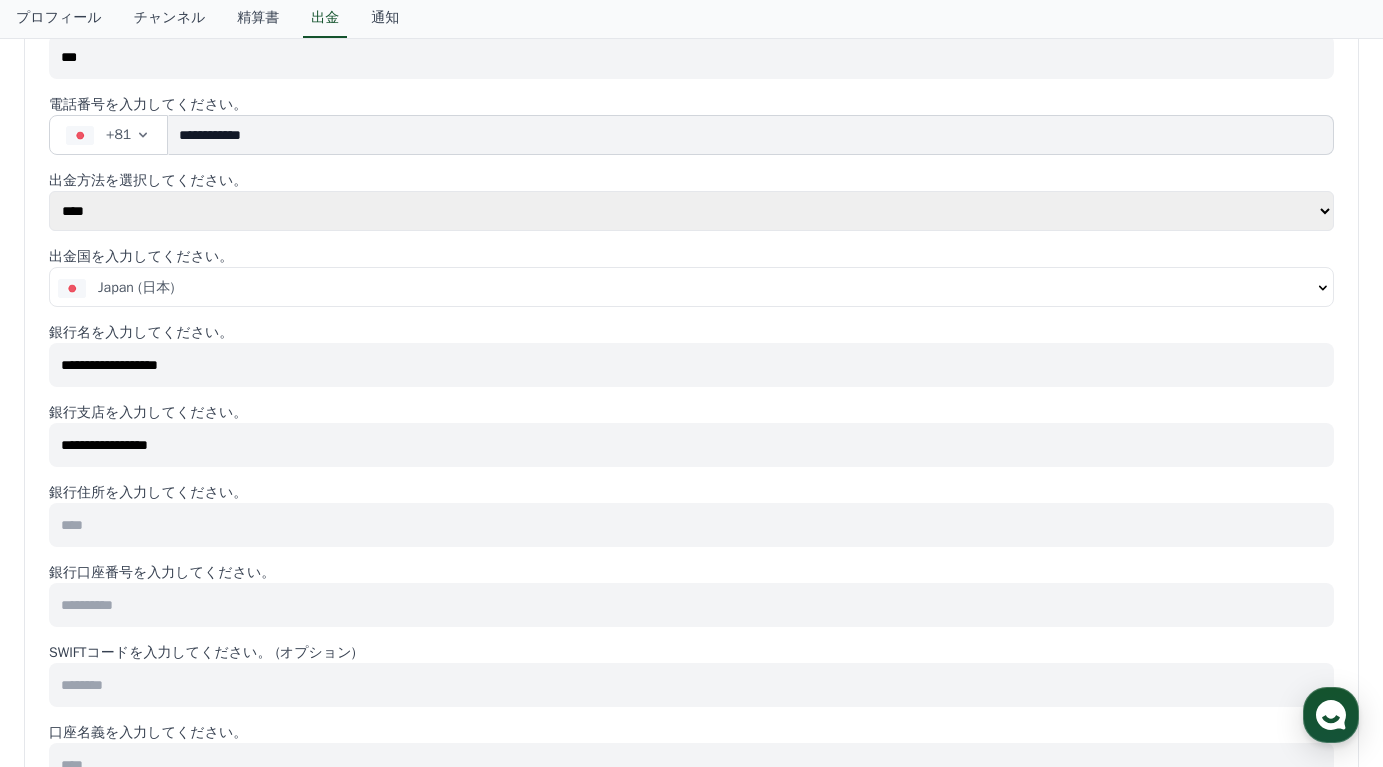 type on "**********" 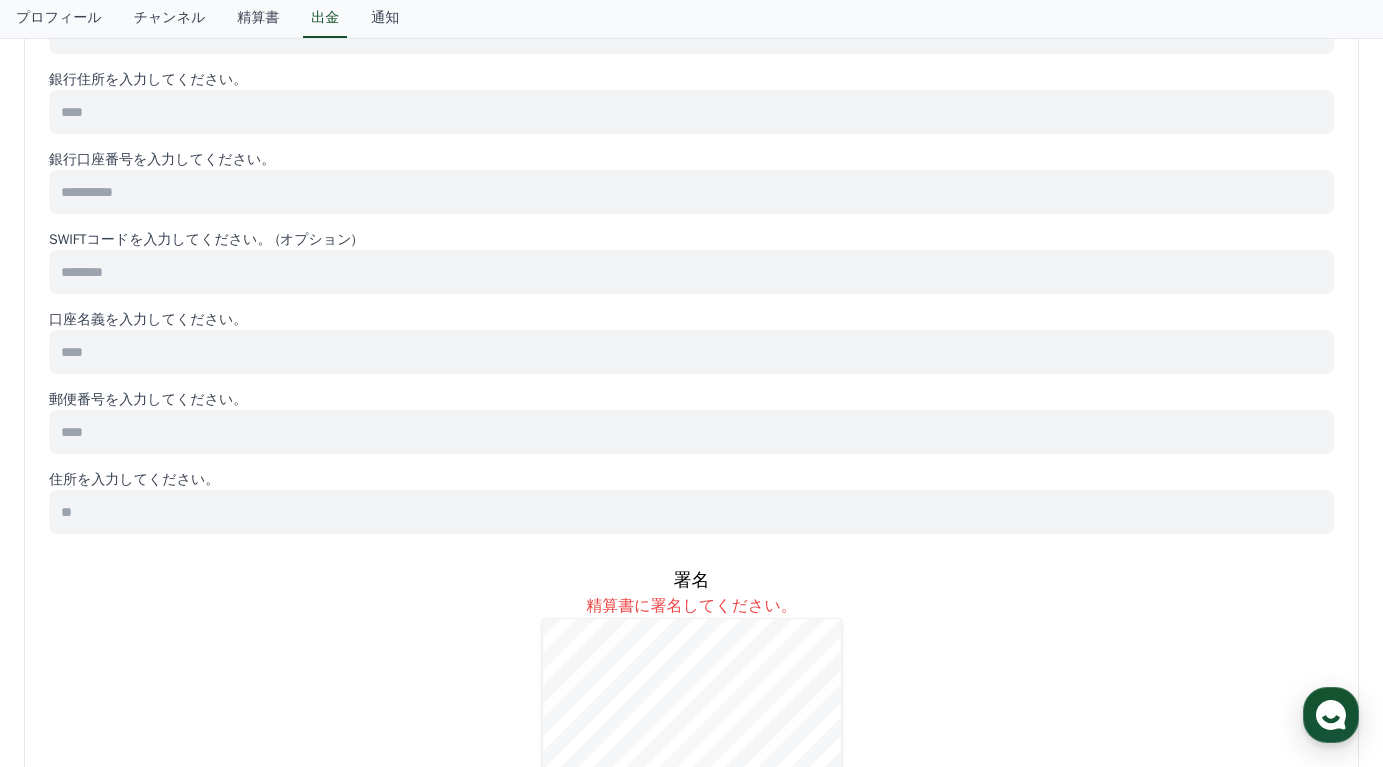 scroll, scrollTop: 570, scrollLeft: 0, axis: vertical 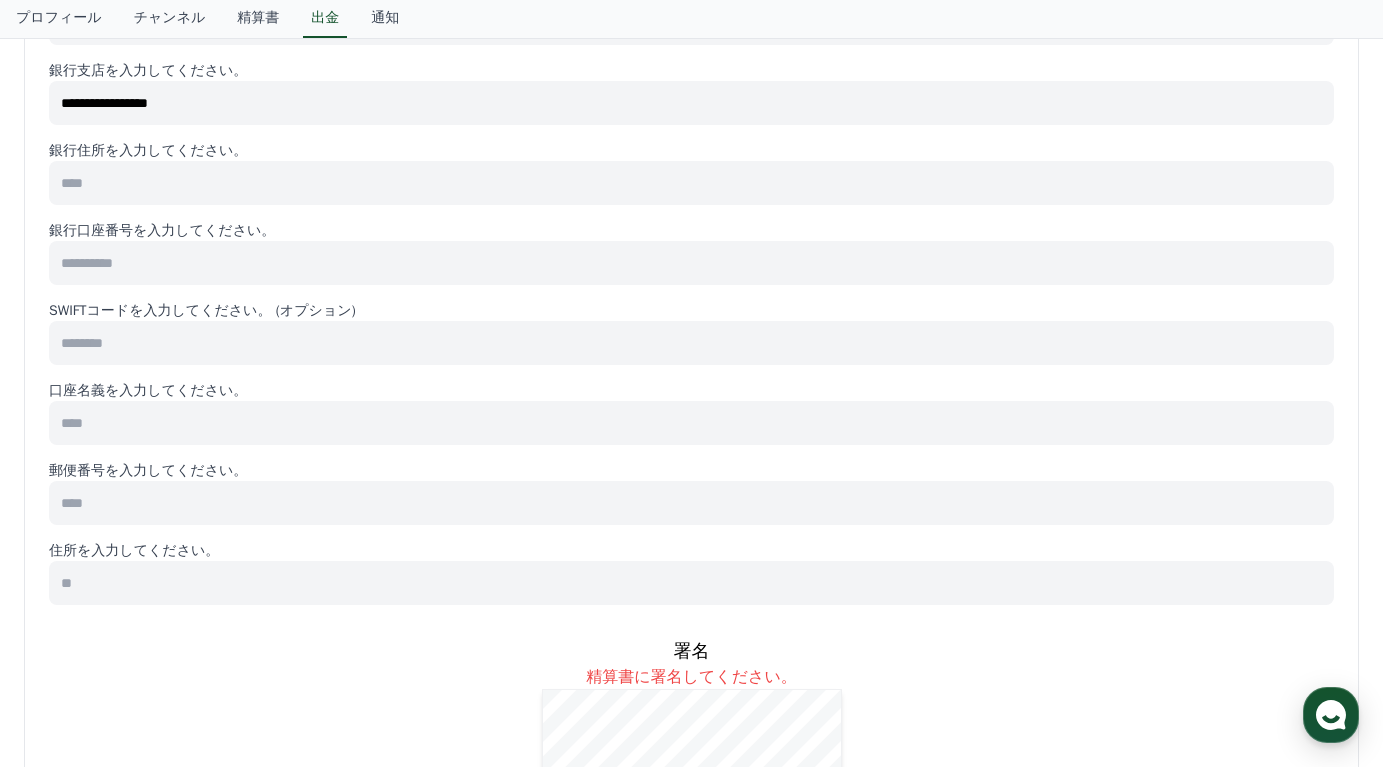 click at bounding box center [691, 423] 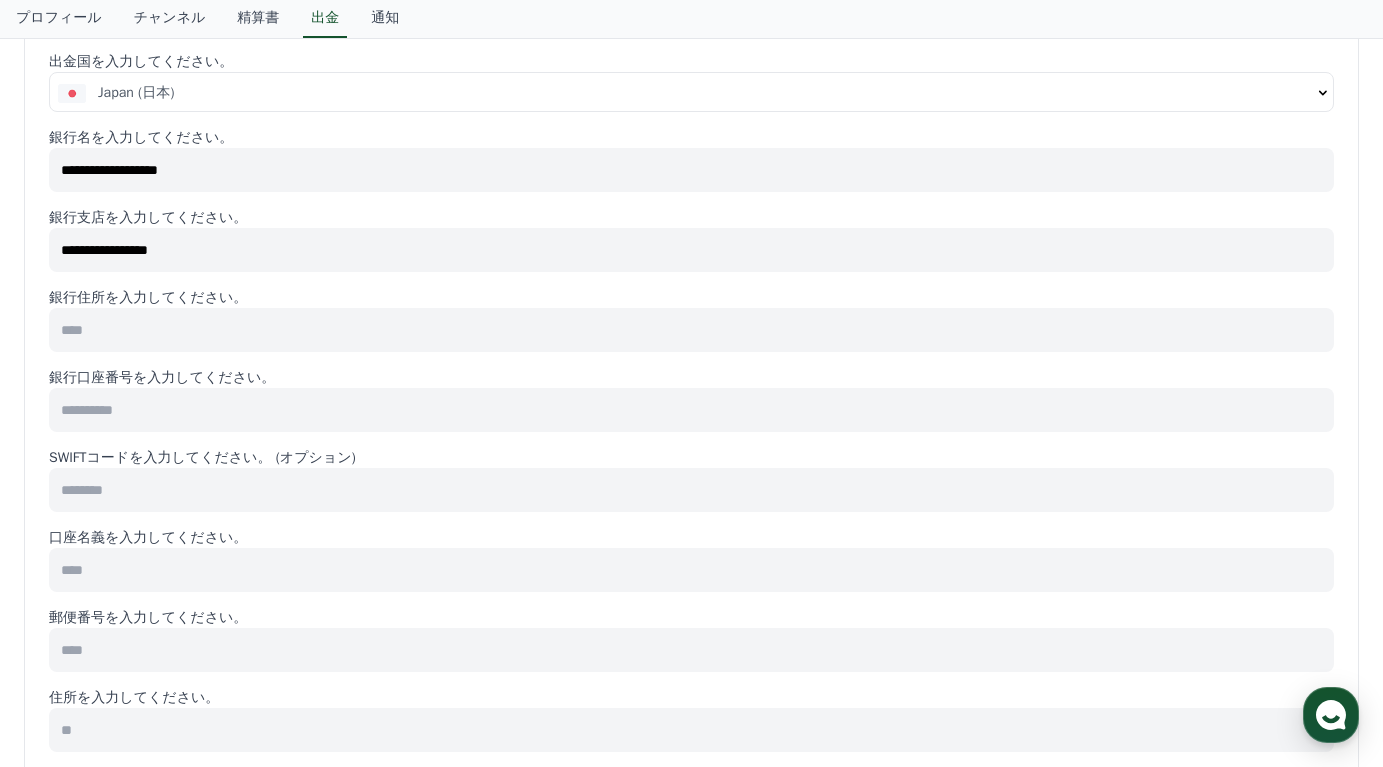 scroll, scrollTop: 388, scrollLeft: 0, axis: vertical 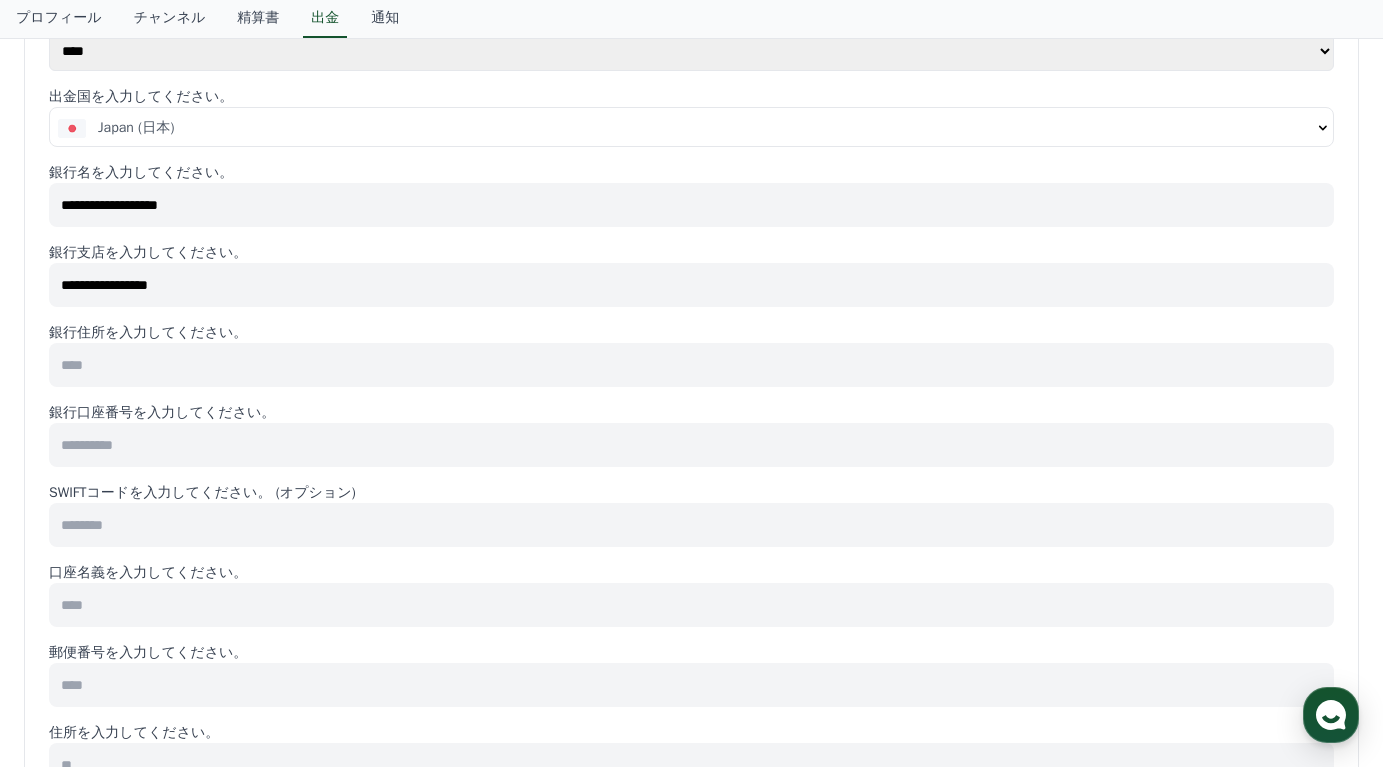 drag, startPoint x: 138, startPoint y: 284, endPoint x: 5, endPoint y: 284, distance: 133 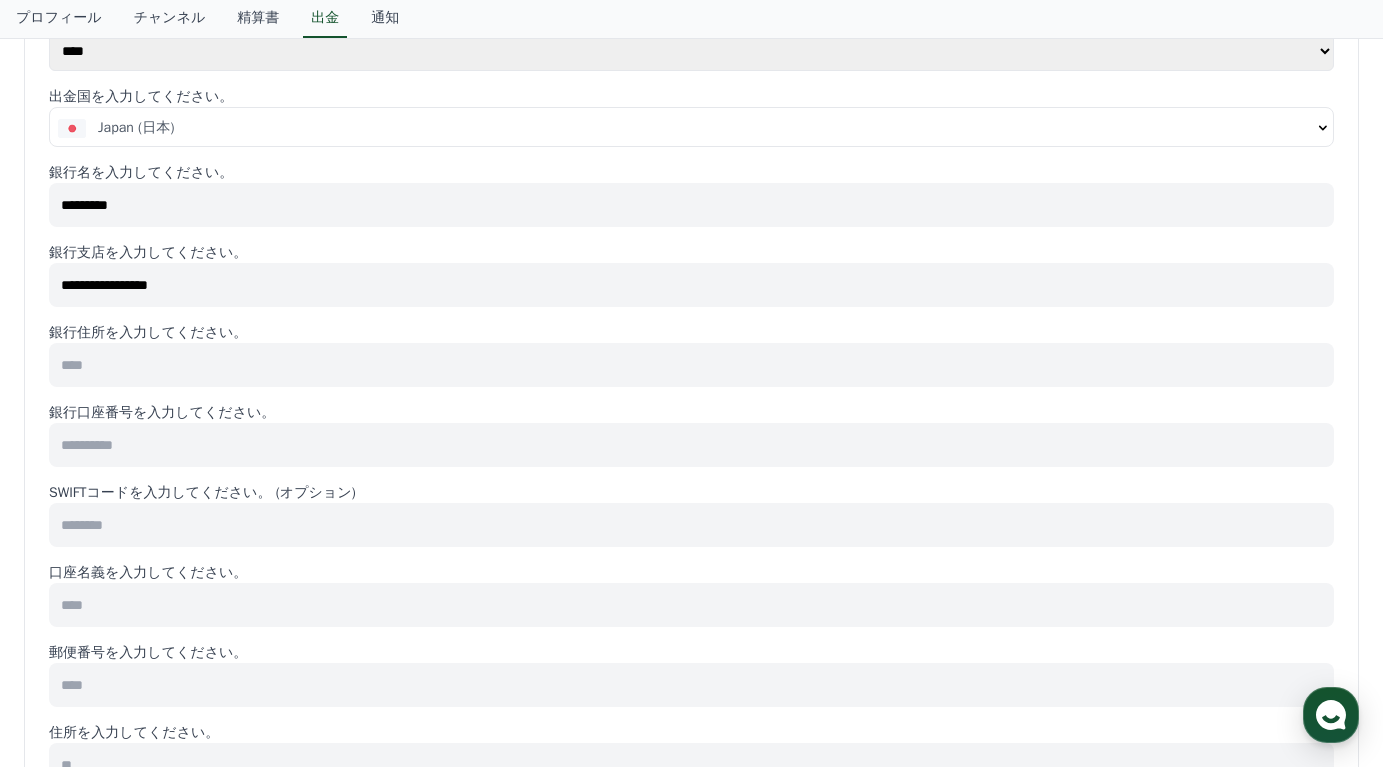 type on "*********" 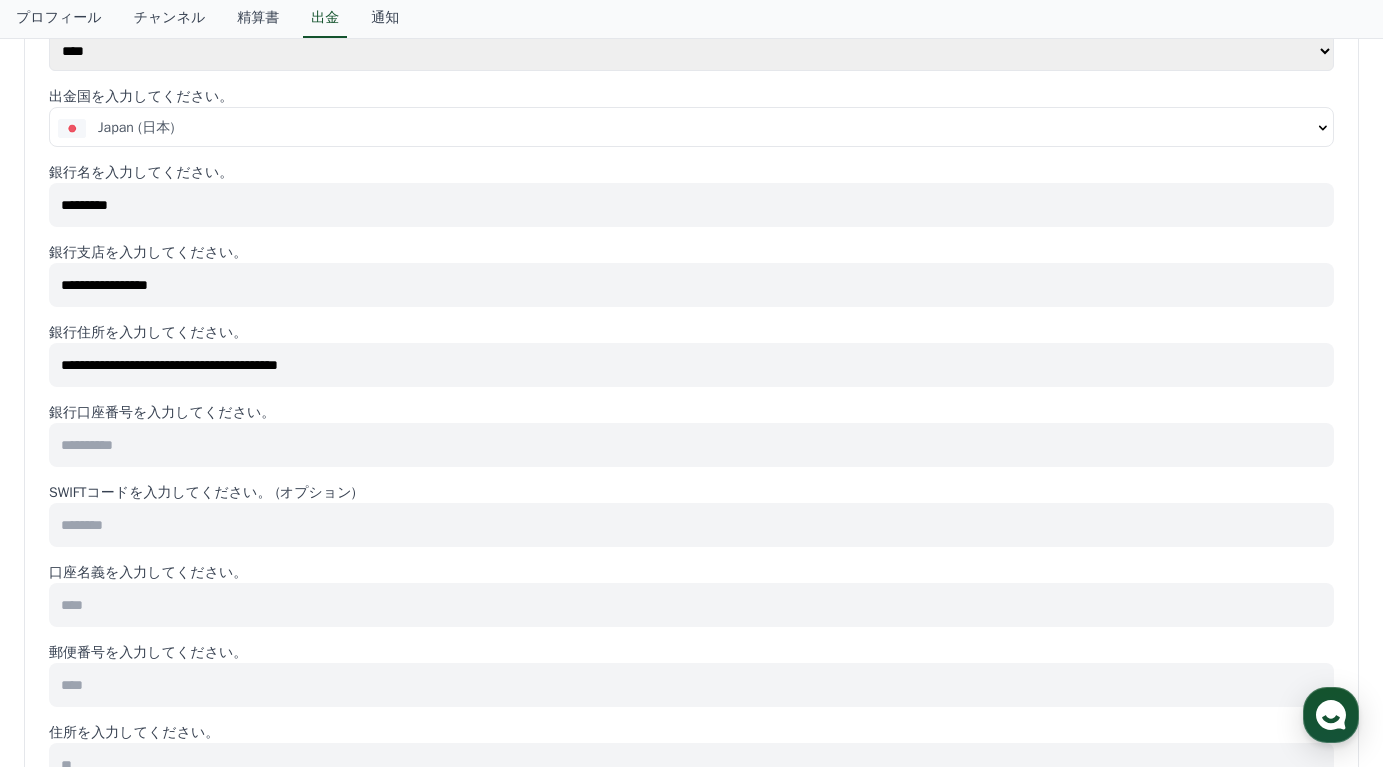 type on "**********" 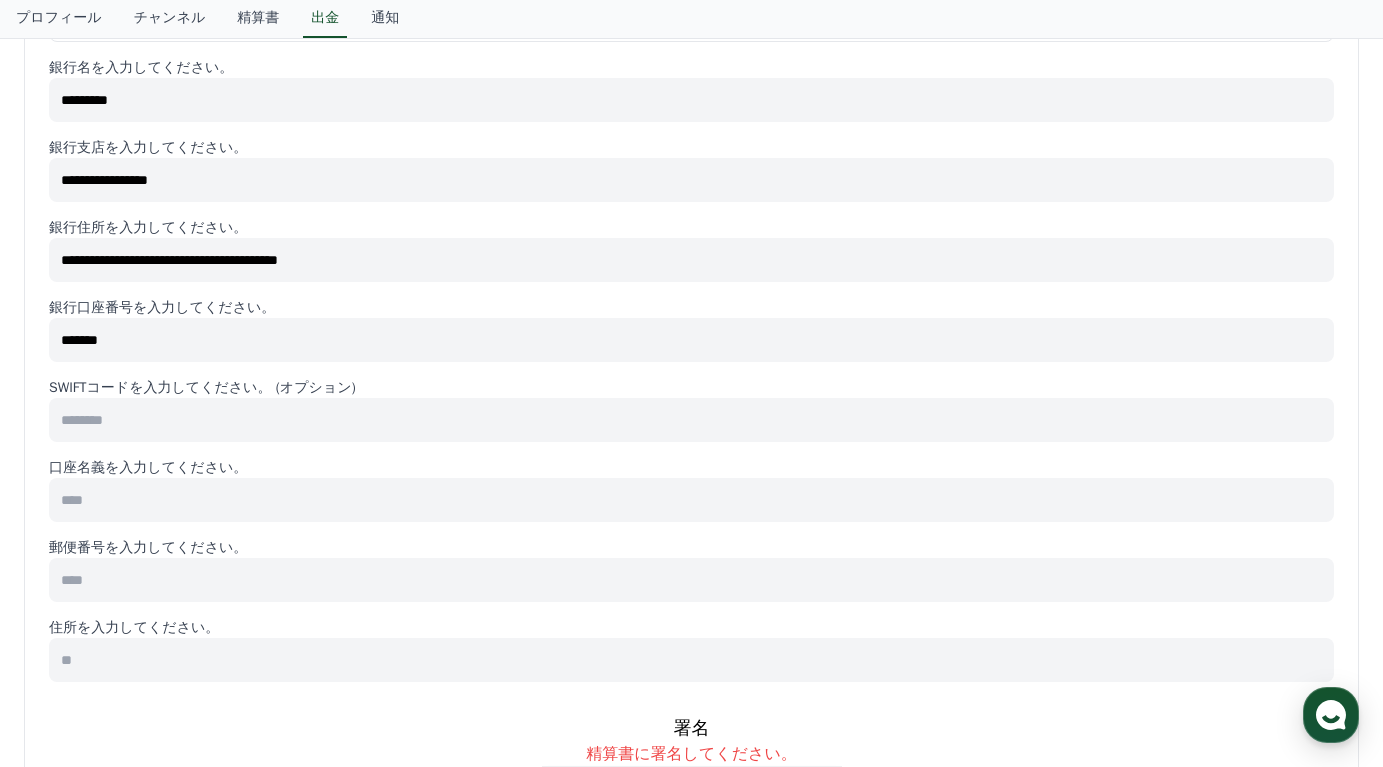 scroll, scrollTop: 531, scrollLeft: 0, axis: vertical 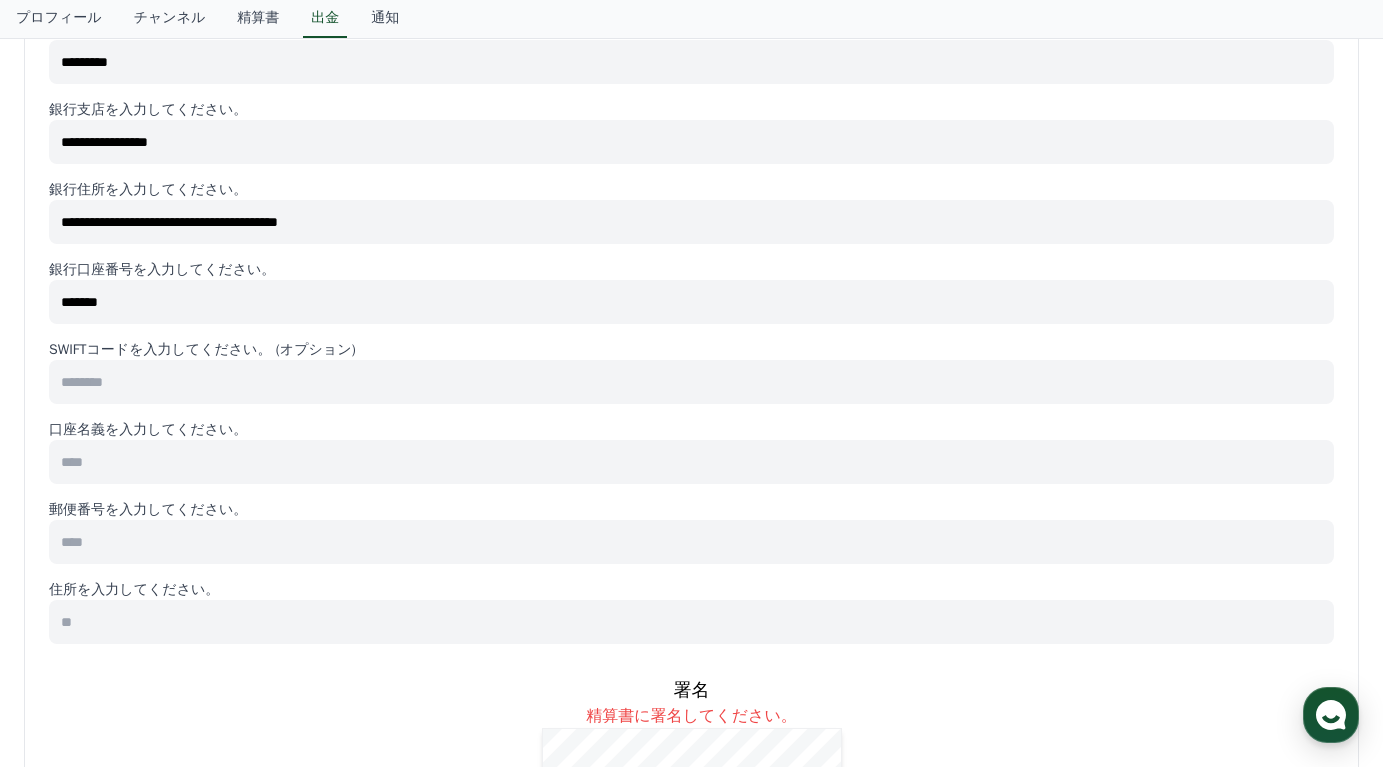 type on "*******" 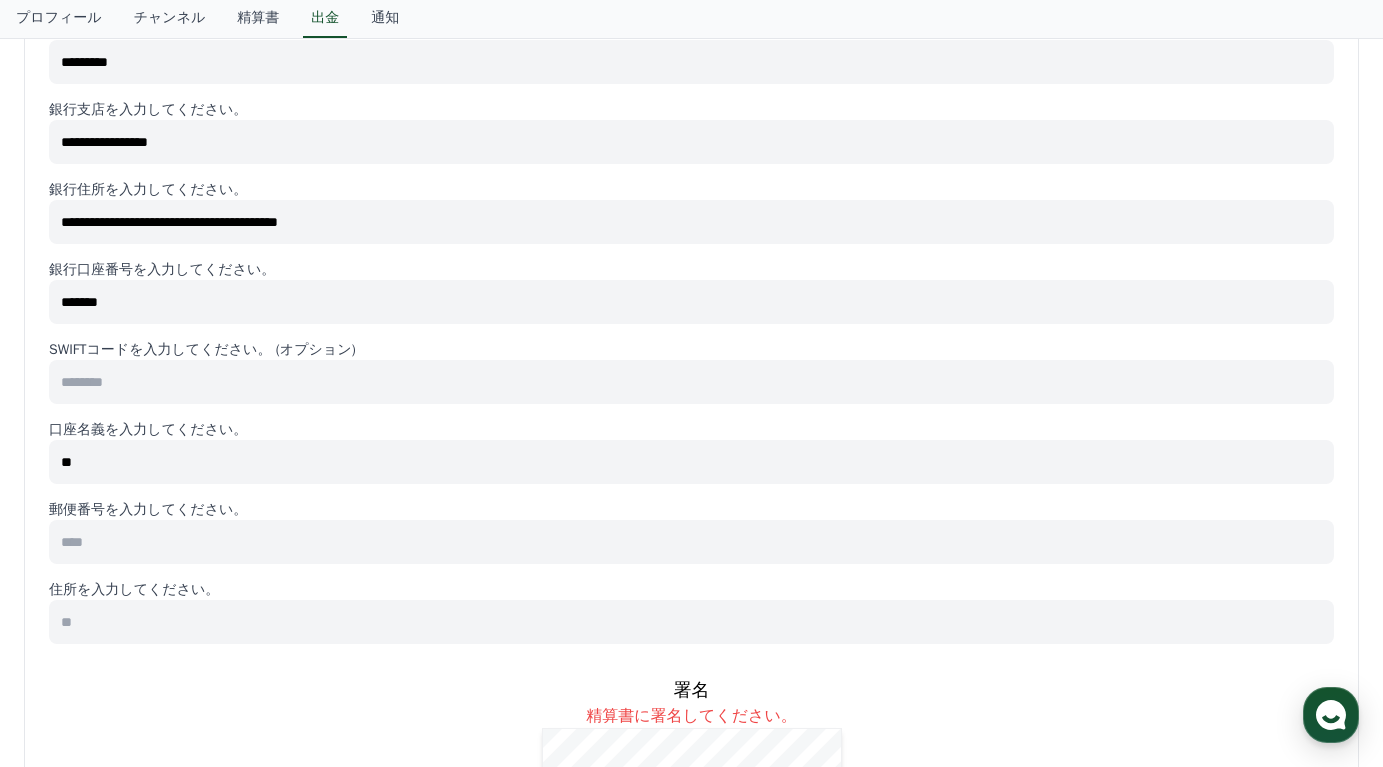 type on "*" 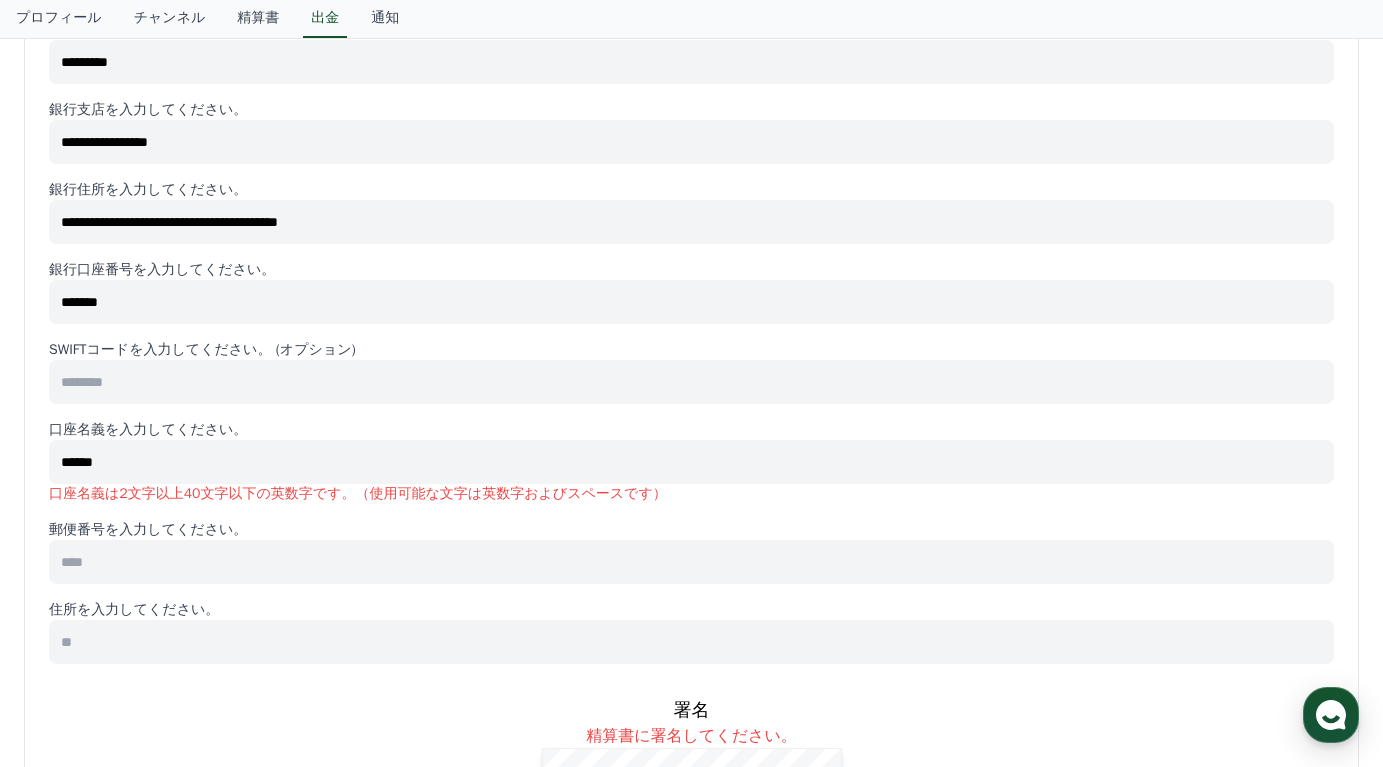 type on "******" 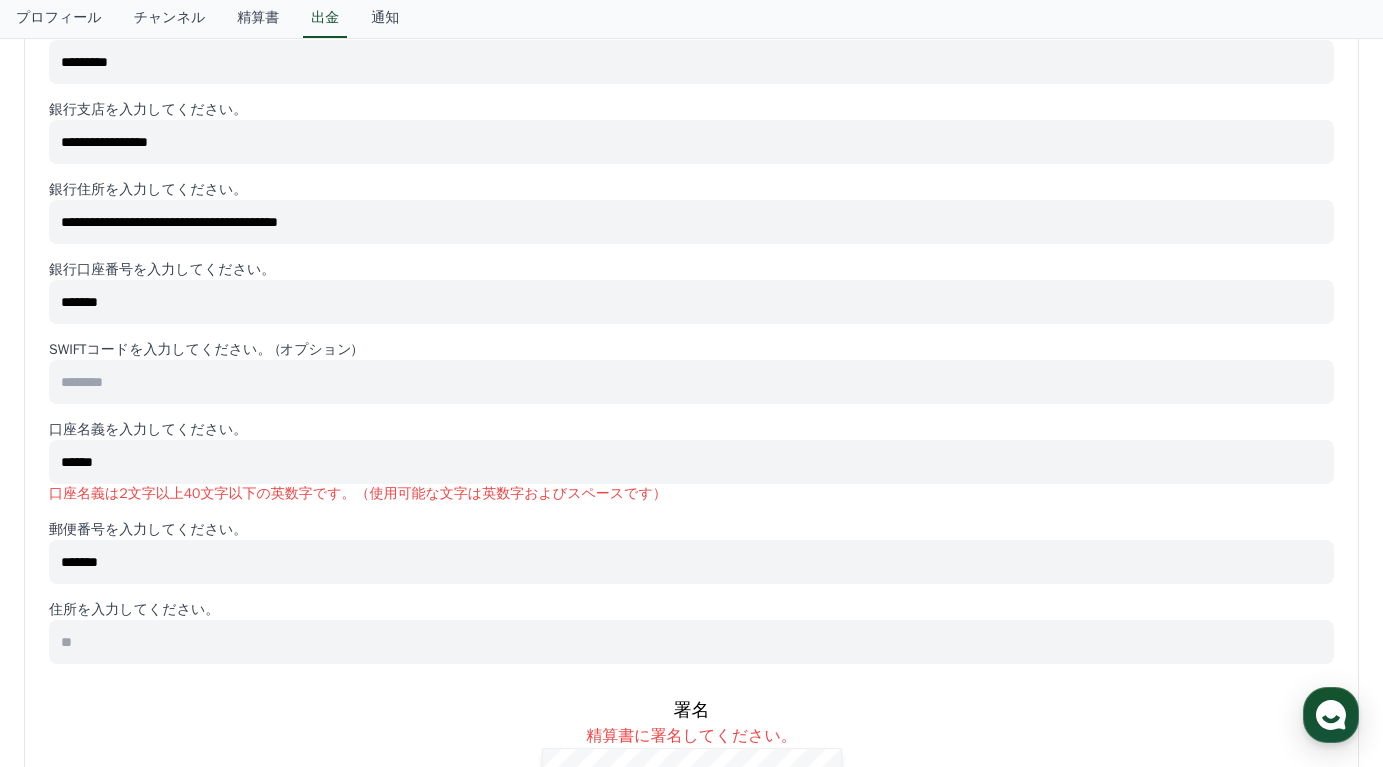 type on "*******" 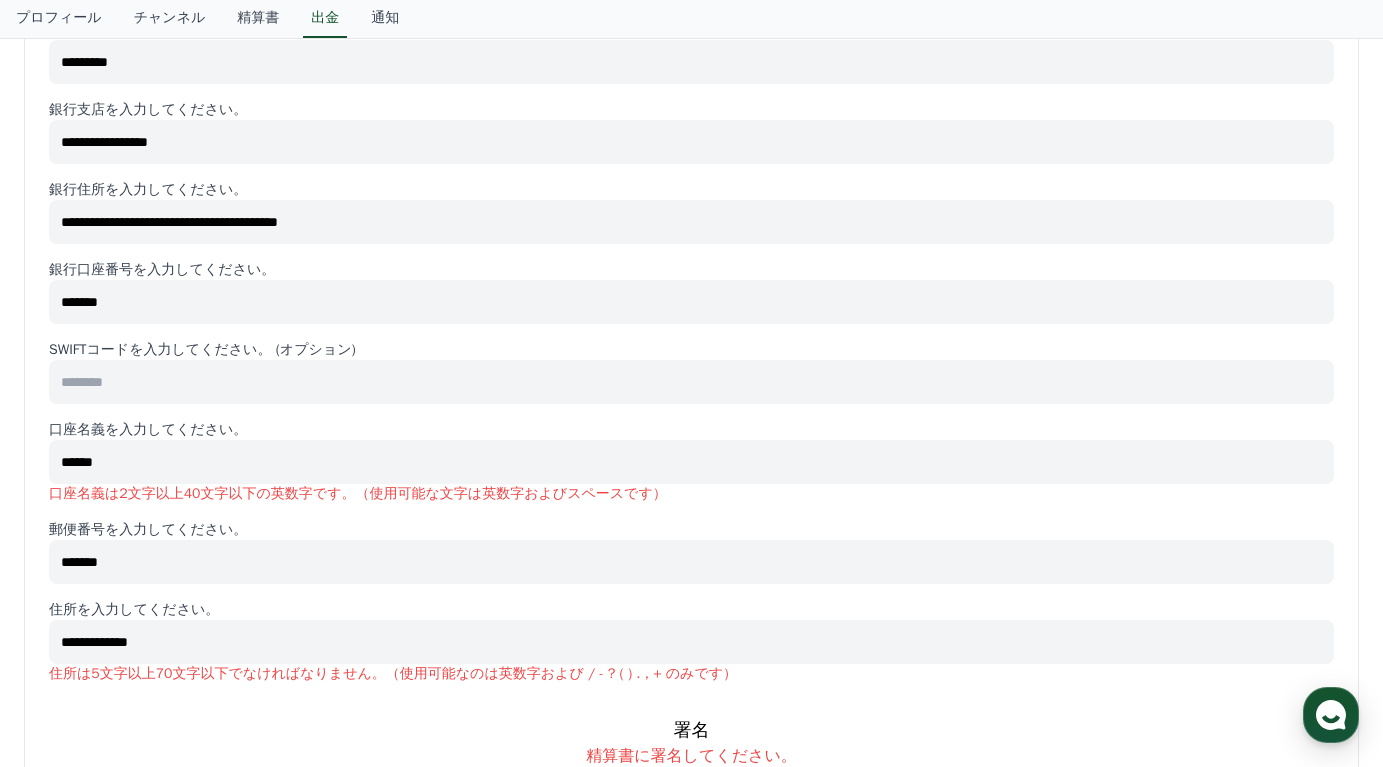 click on "**********" at bounding box center [691, 642] 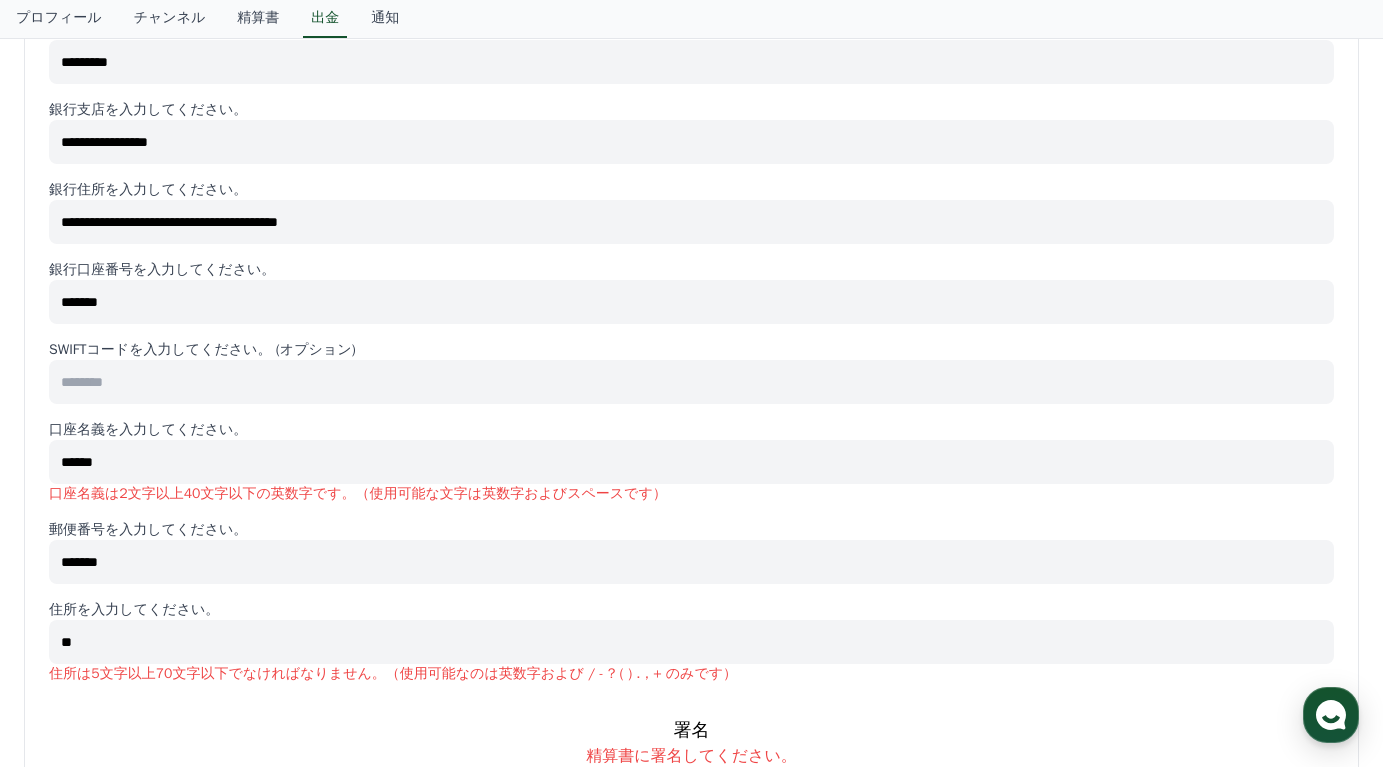 type on "*" 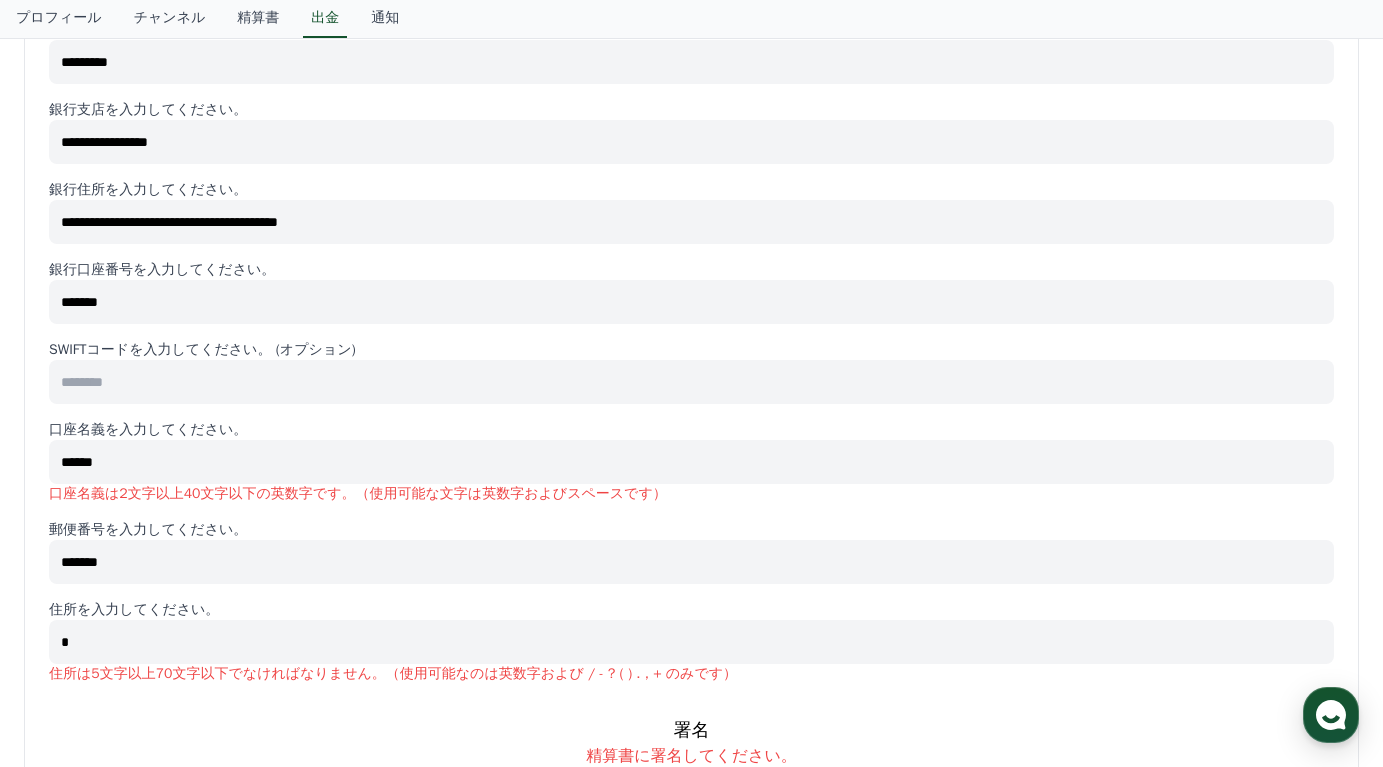 type 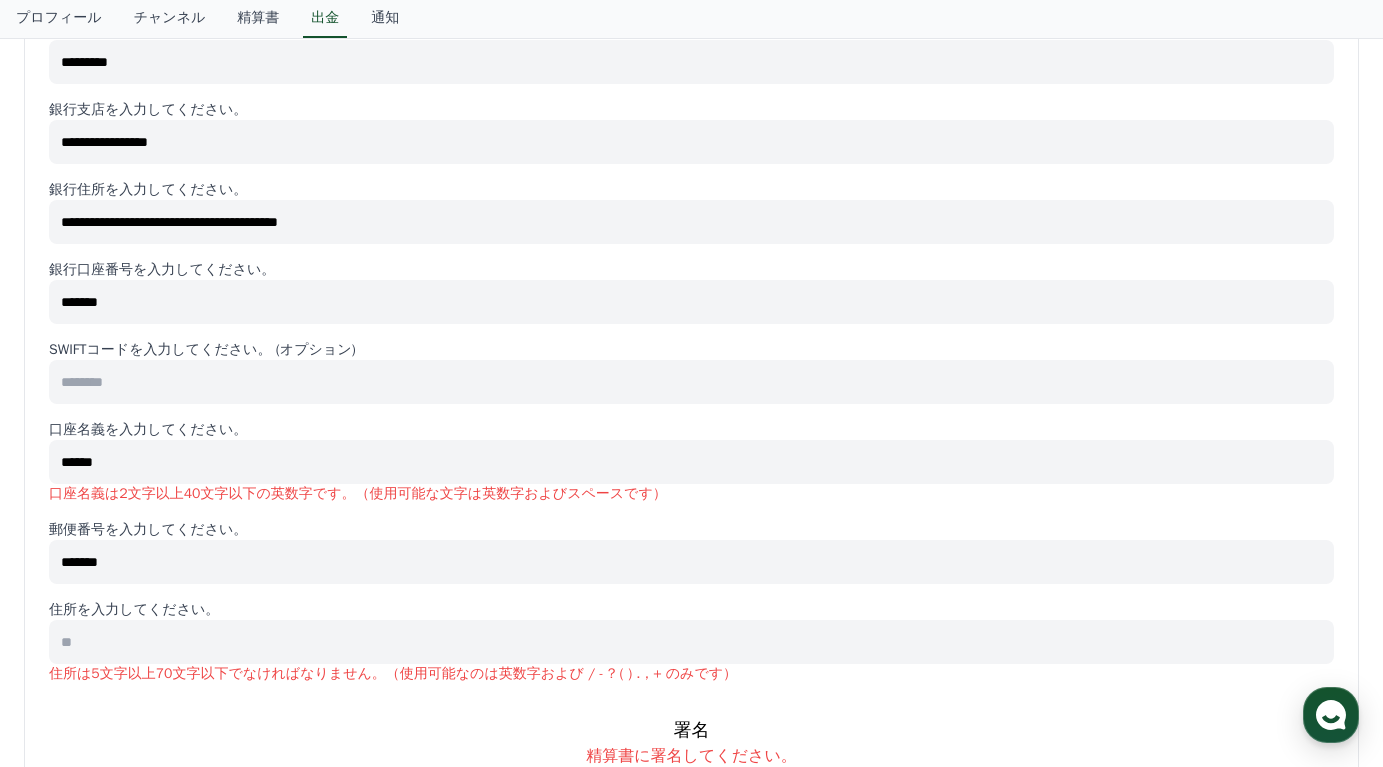 click on "******" at bounding box center [691, 462] 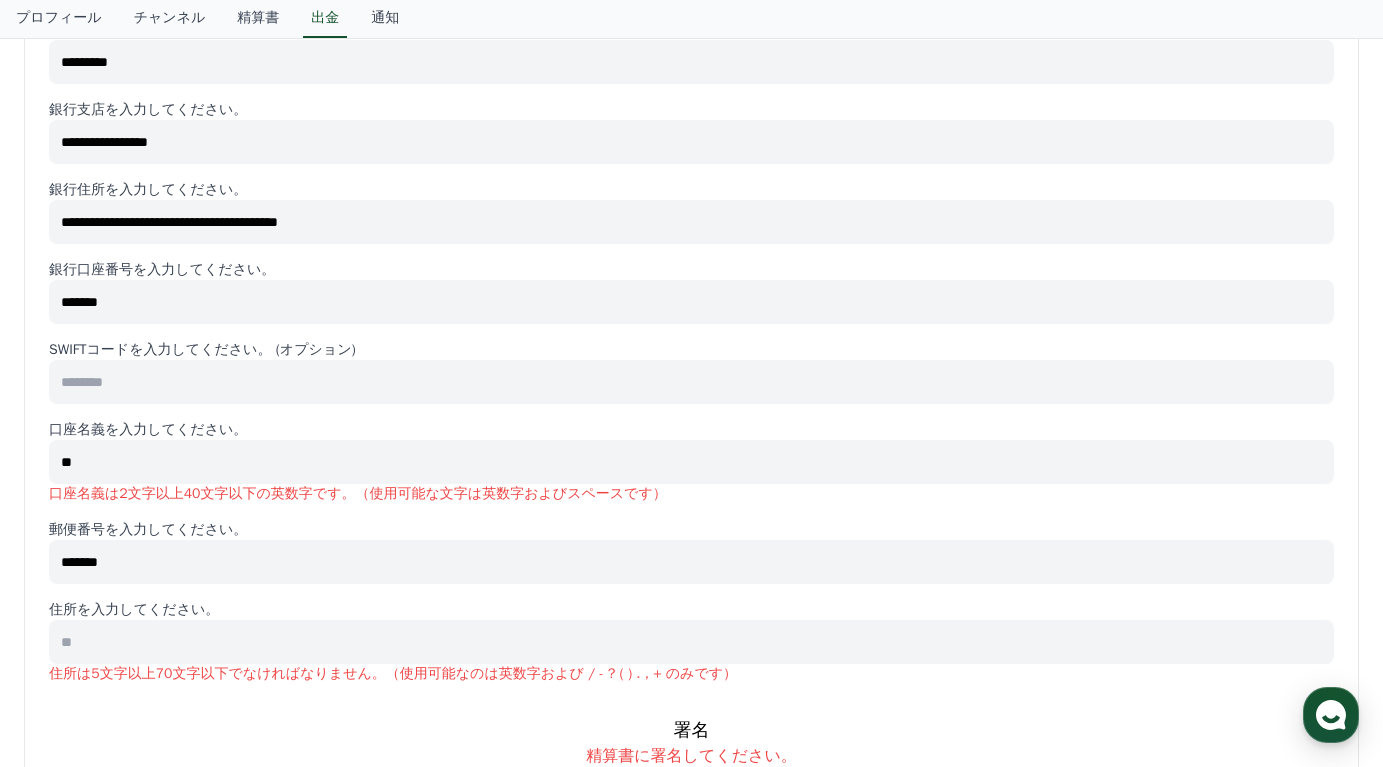 type on "*" 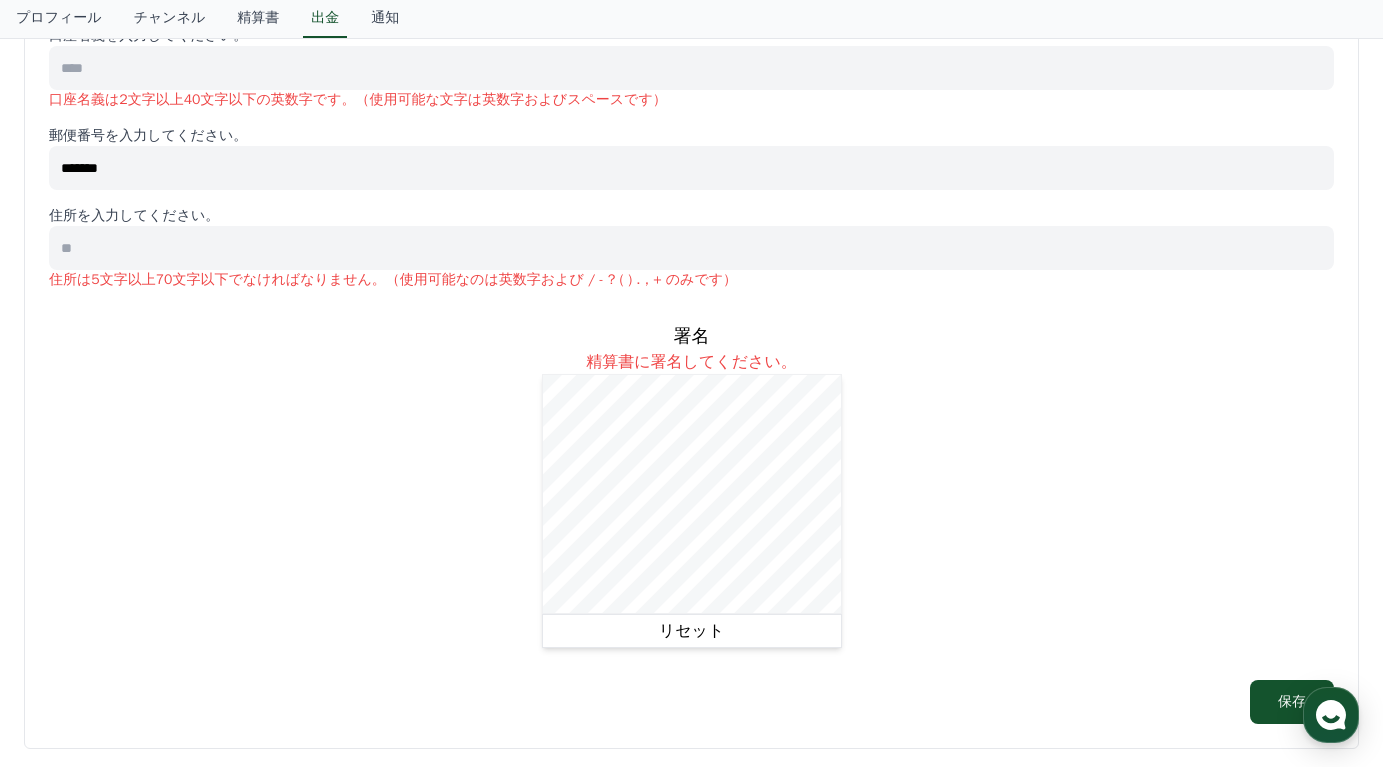 scroll, scrollTop: 972, scrollLeft: 0, axis: vertical 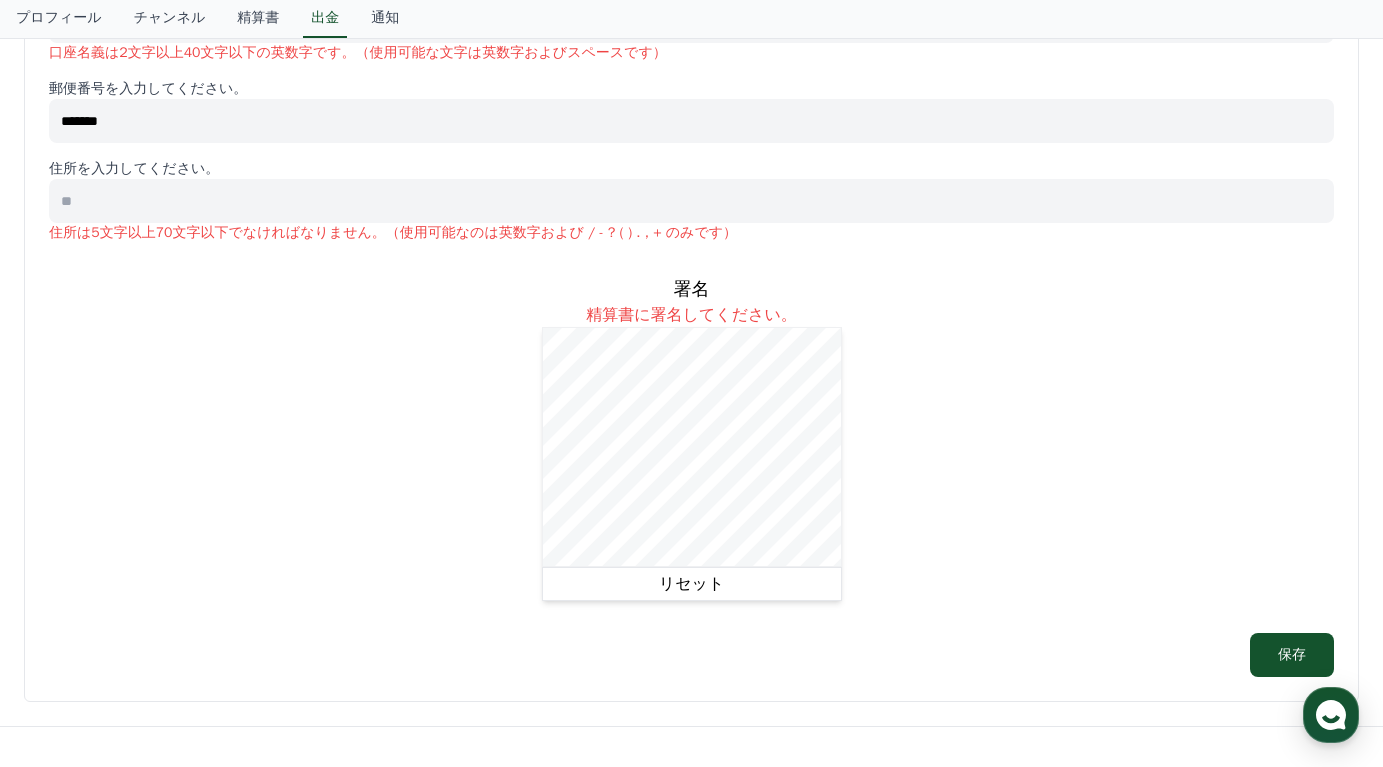 type 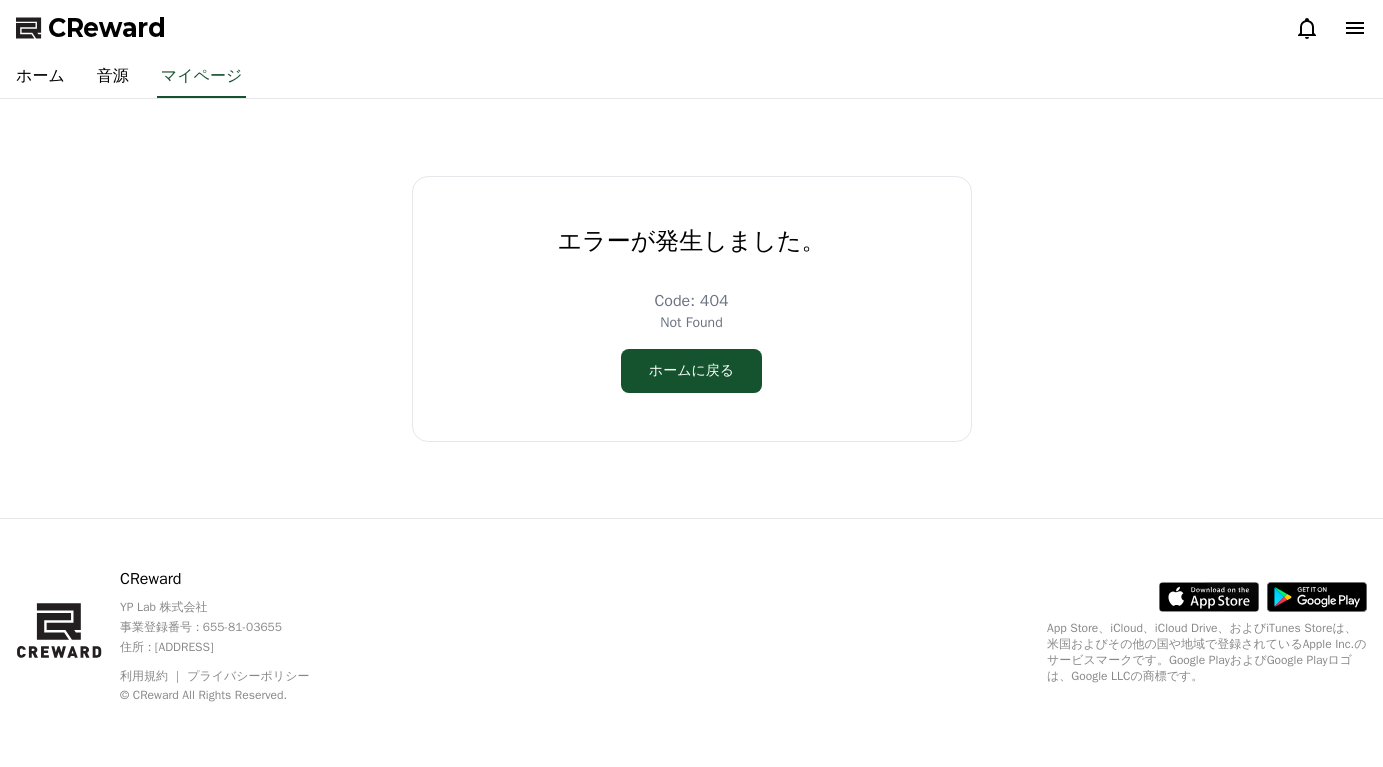 scroll, scrollTop: 0, scrollLeft: 0, axis: both 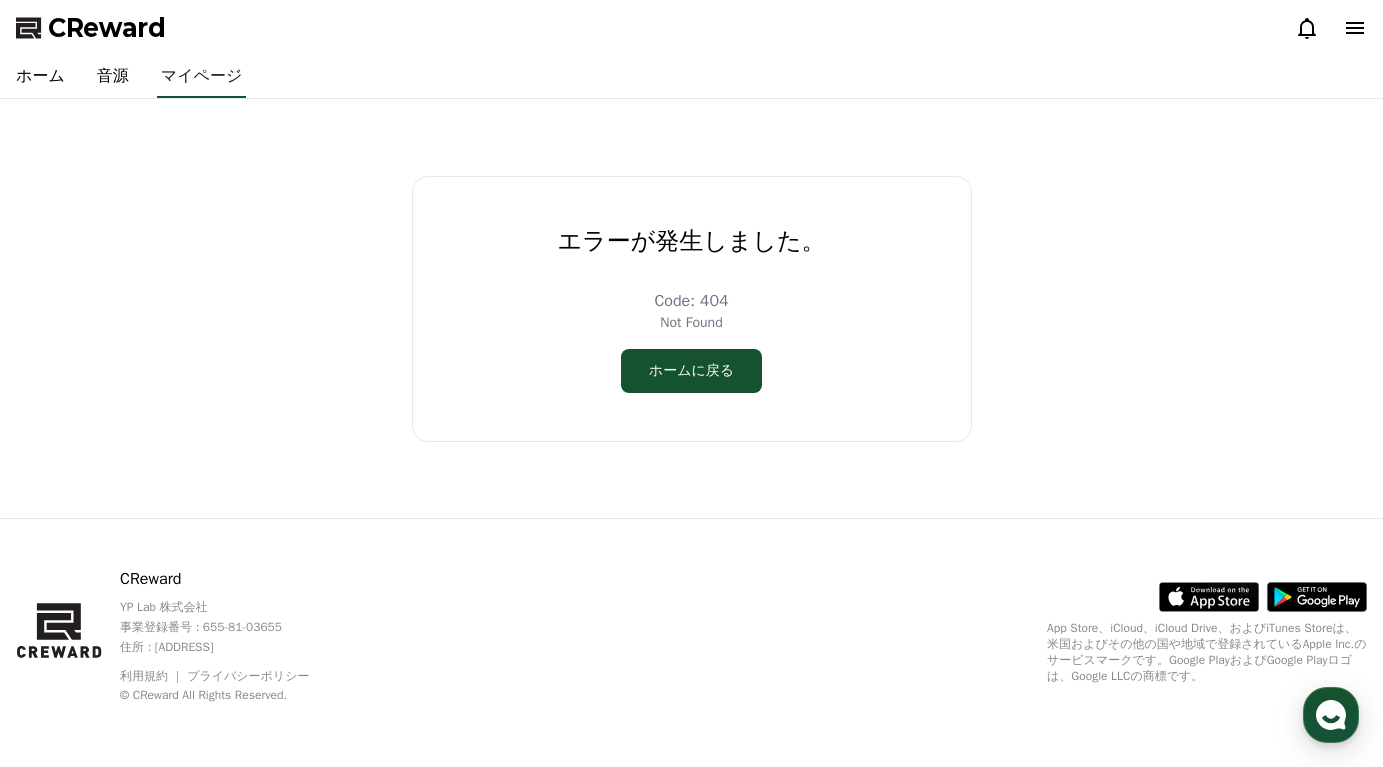 click on "マイページ" at bounding box center [202, 77] 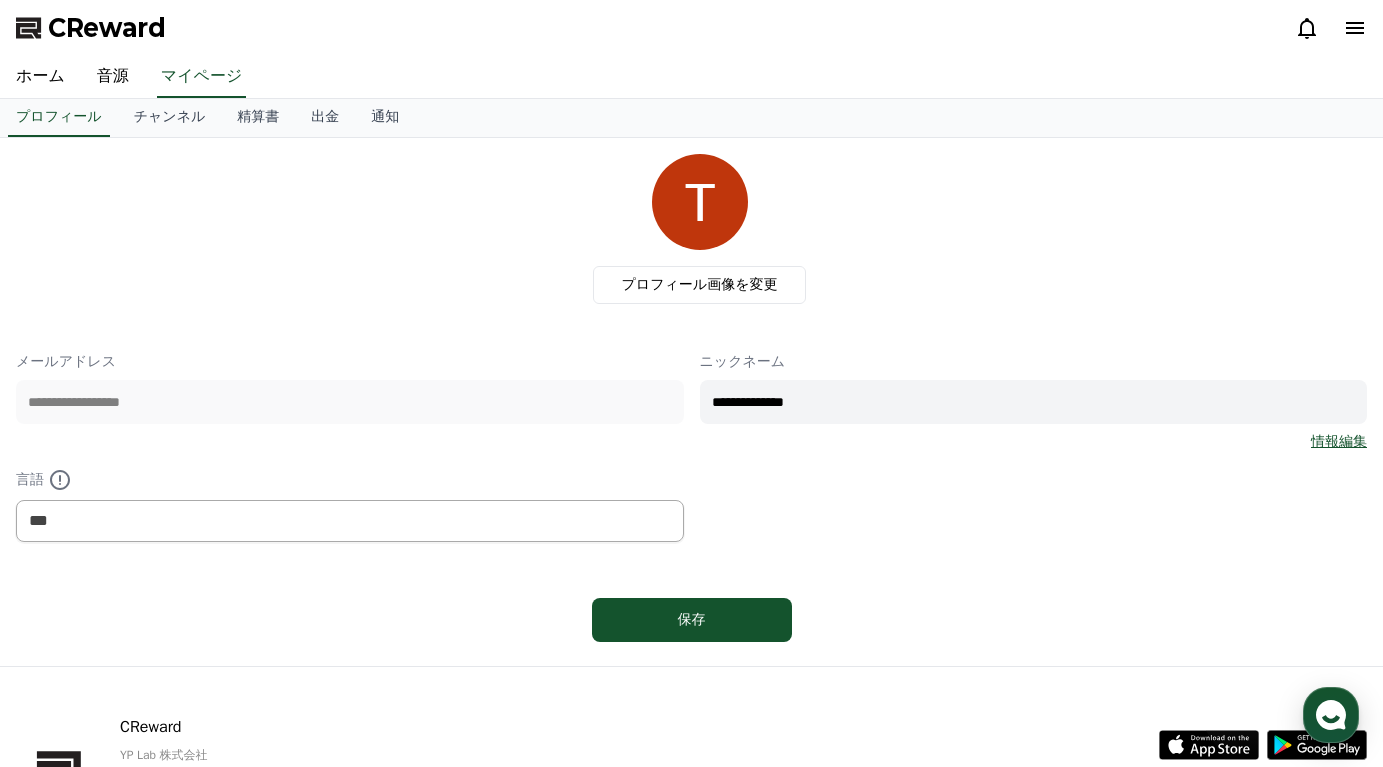 click 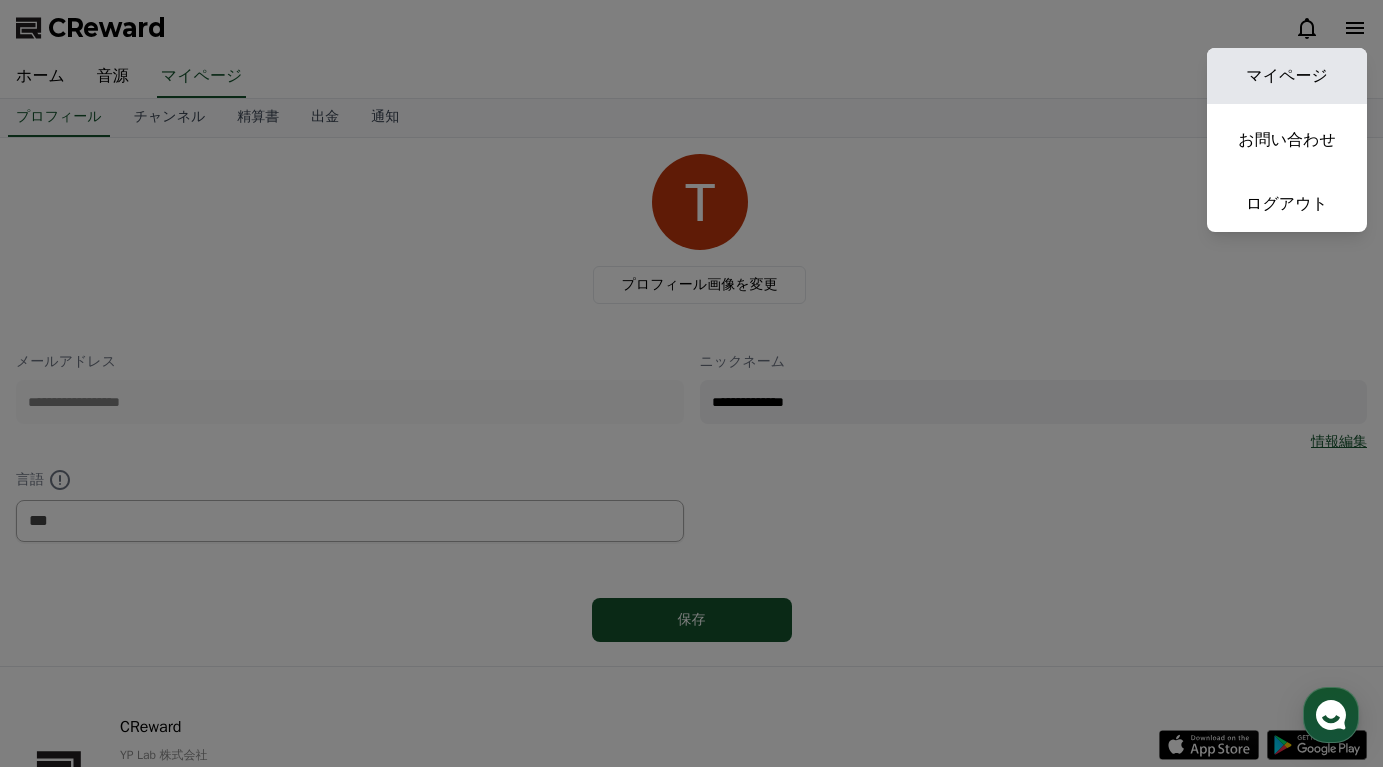 click on "マイページ" at bounding box center [1287, 76] 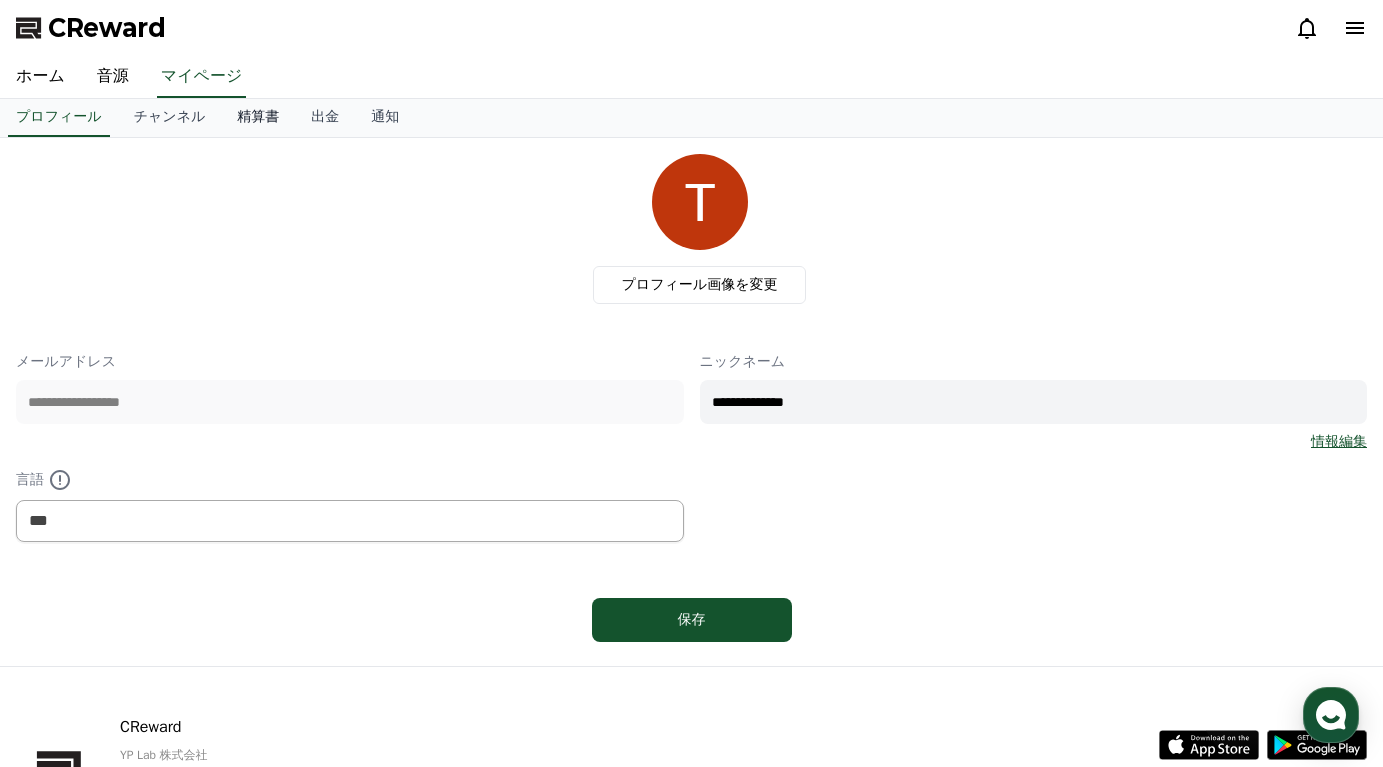 click on "精算書" at bounding box center [258, 118] 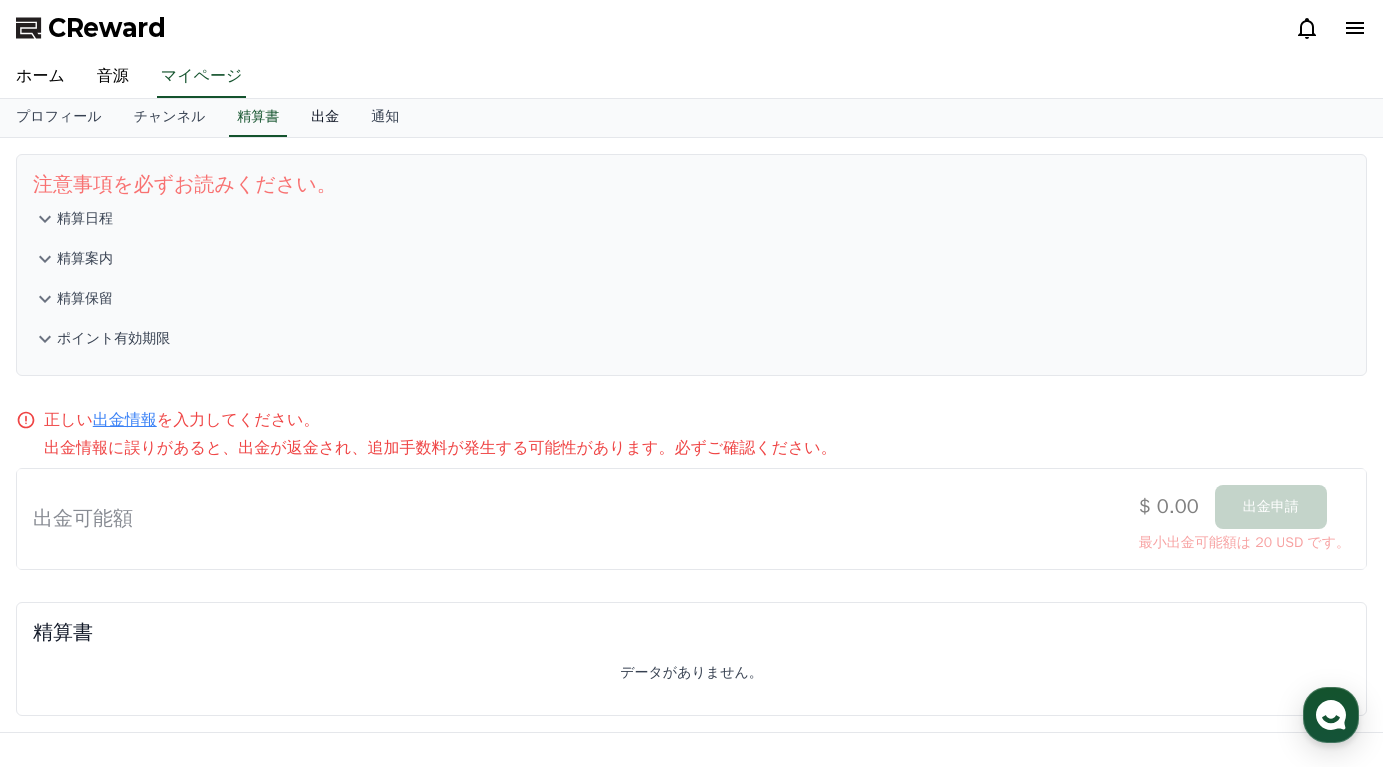 click on "出金" at bounding box center (325, 118) 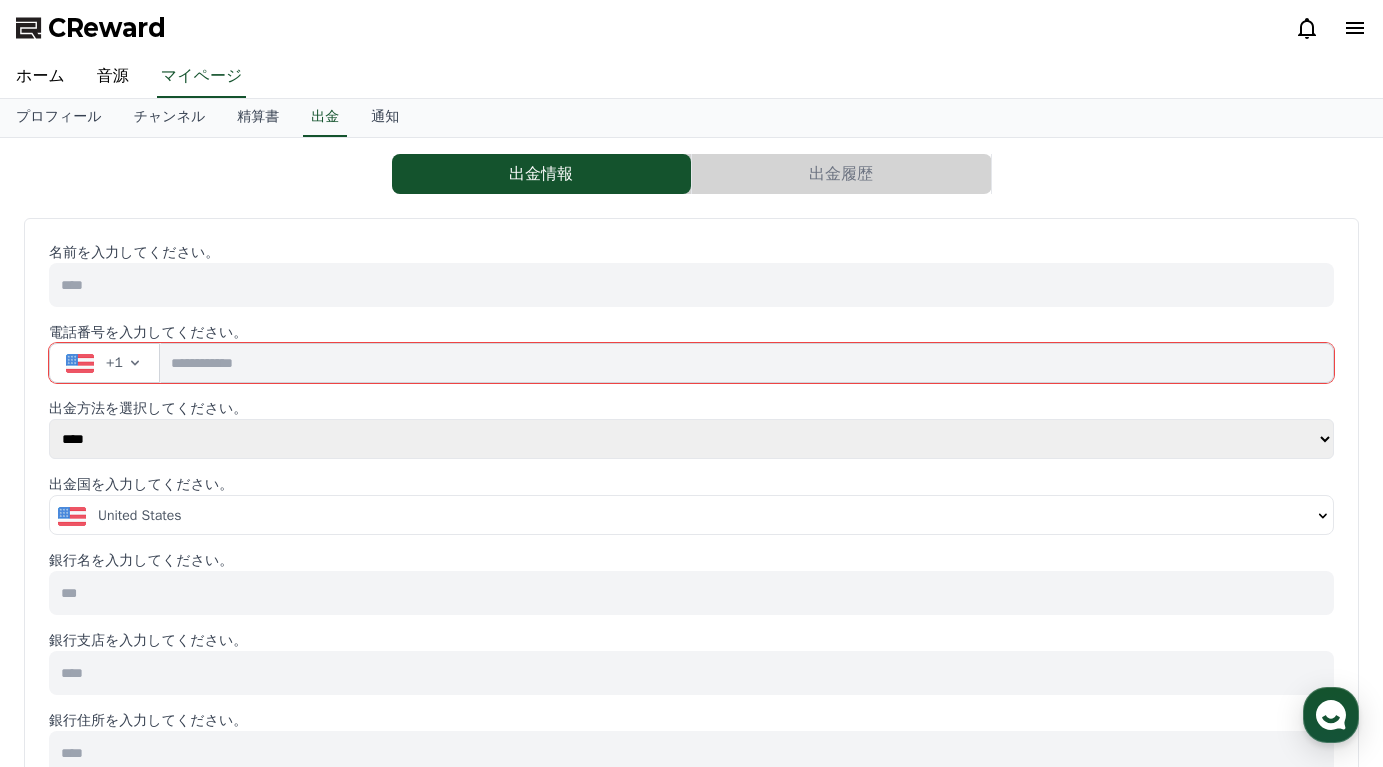 click on "名前を入力してください。       電話番号を入力してください。     +1         出金方法を選択してください。   **** ******   出金国を入力してください。     United States       銀行名を入力してください。       銀行支店を入力してください。       銀行住所を入力してください。       銀行口座番号を入力してください。       SWIFTコードを入力してください。 (オプション)       口座名義を入力してください。       郵便番号を入力してください。       住所を入力してください。       署名   精算書に署名してください。       リセット     保存" at bounding box center (691, 926) 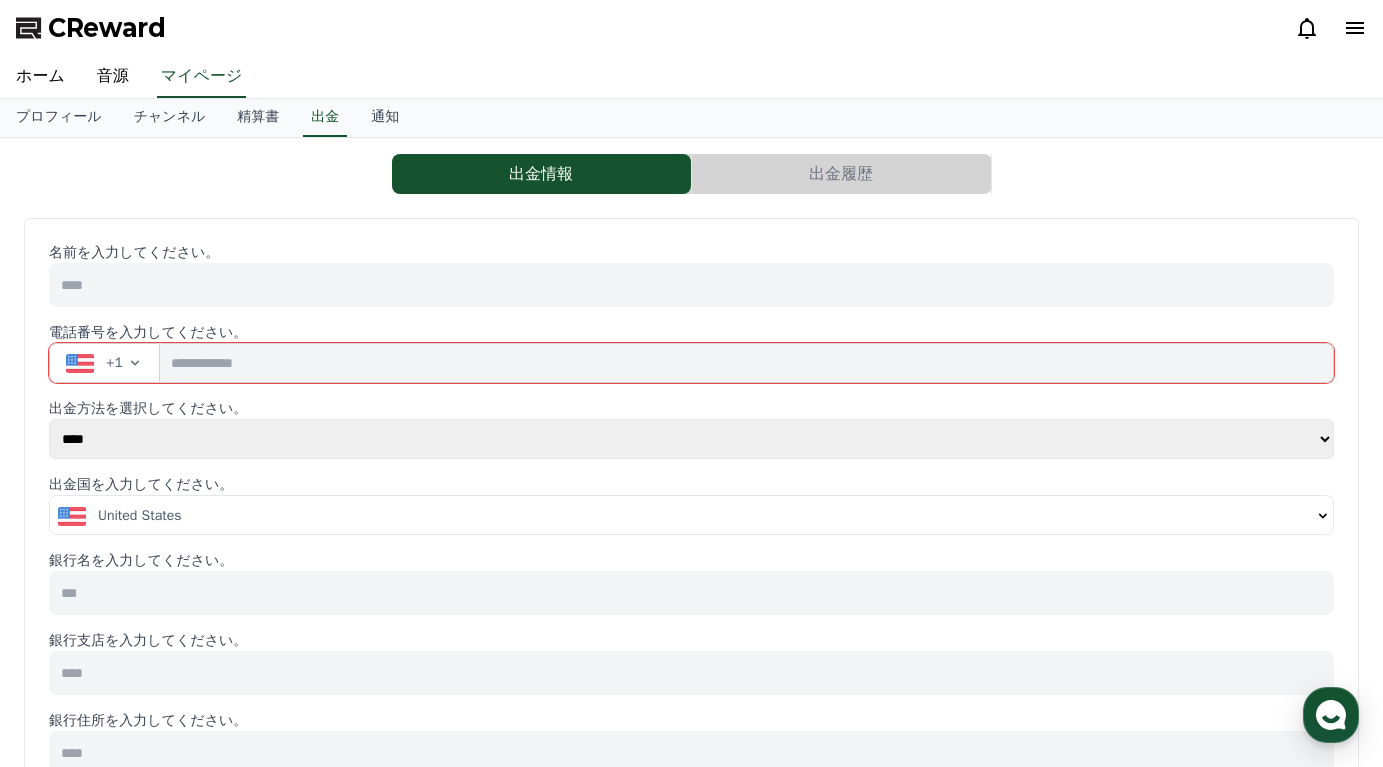 click on "+1" at bounding box center (114, 363) 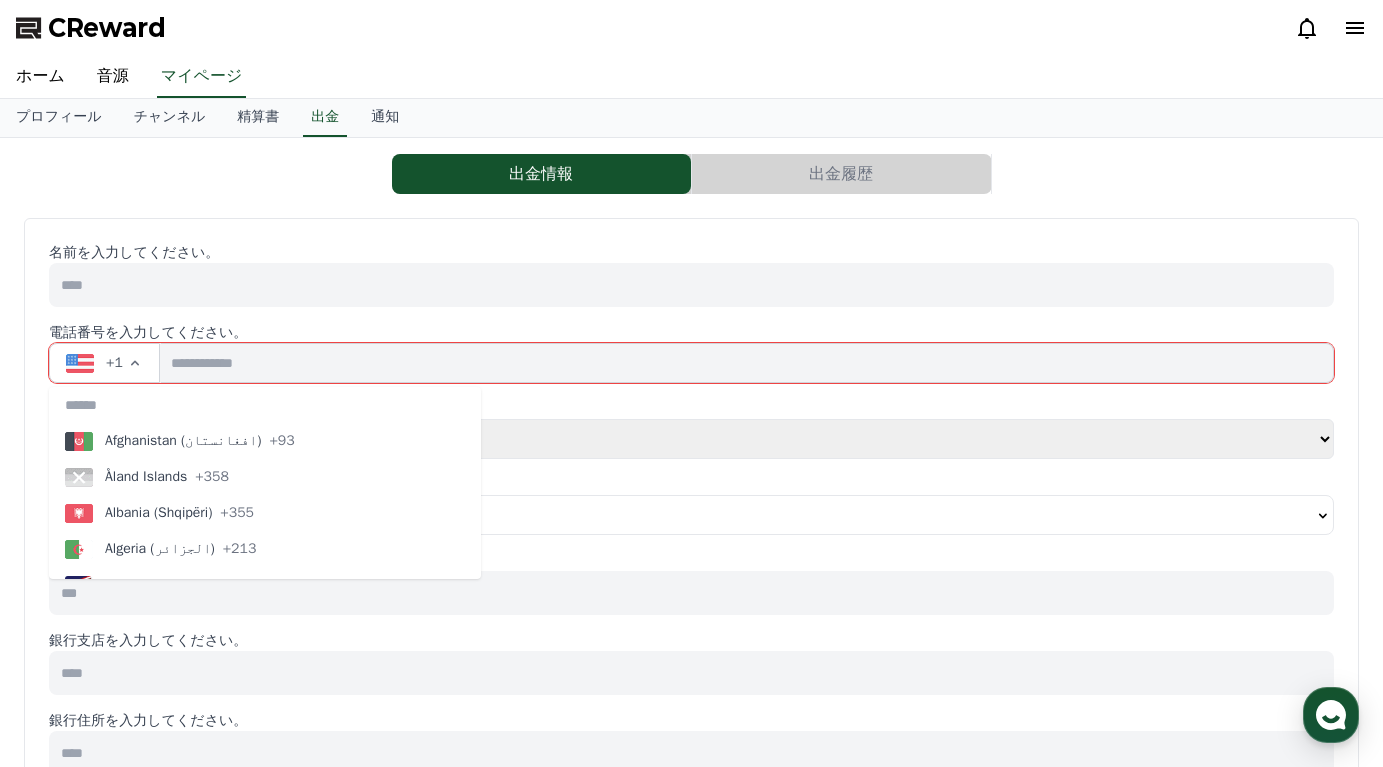 click at bounding box center (691, 285) 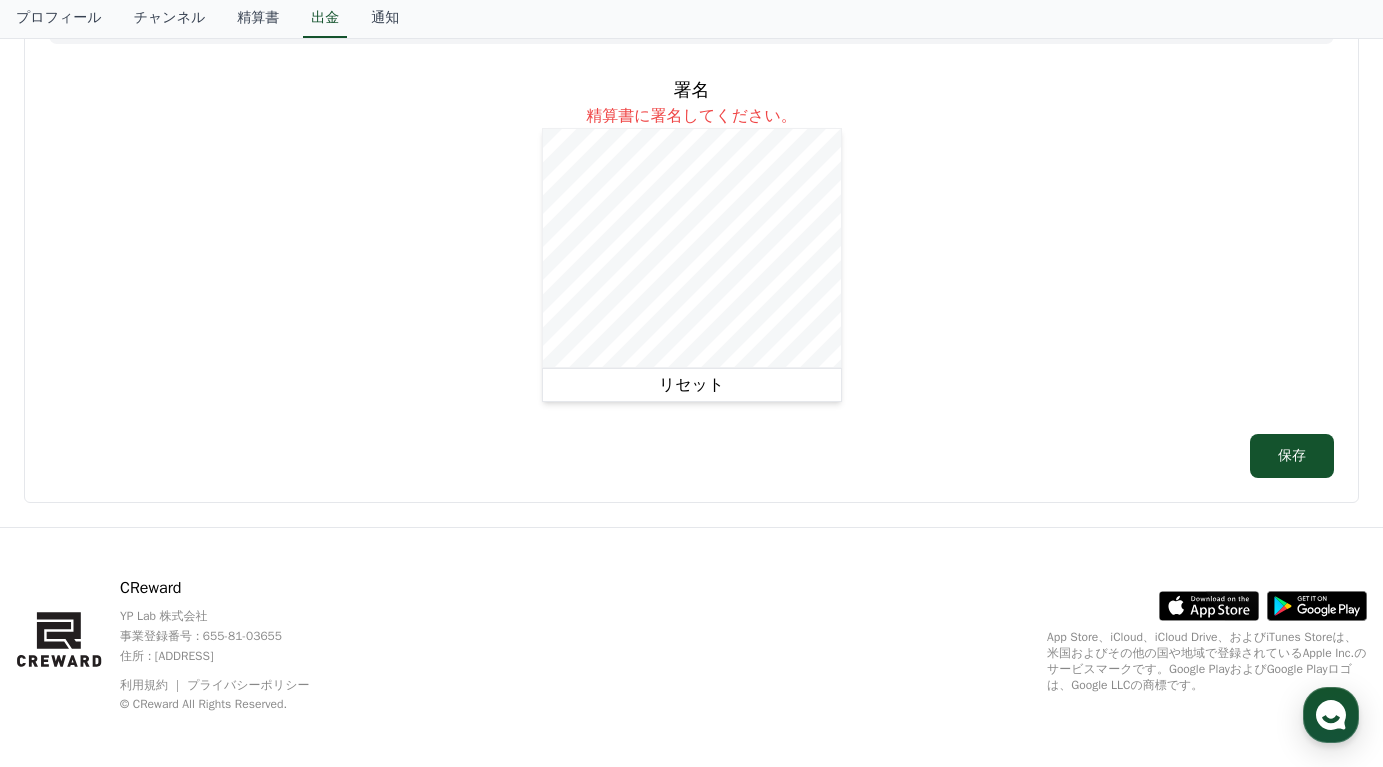 scroll, scrollTop: 1140, scrollLeft: 0, axis: vertical 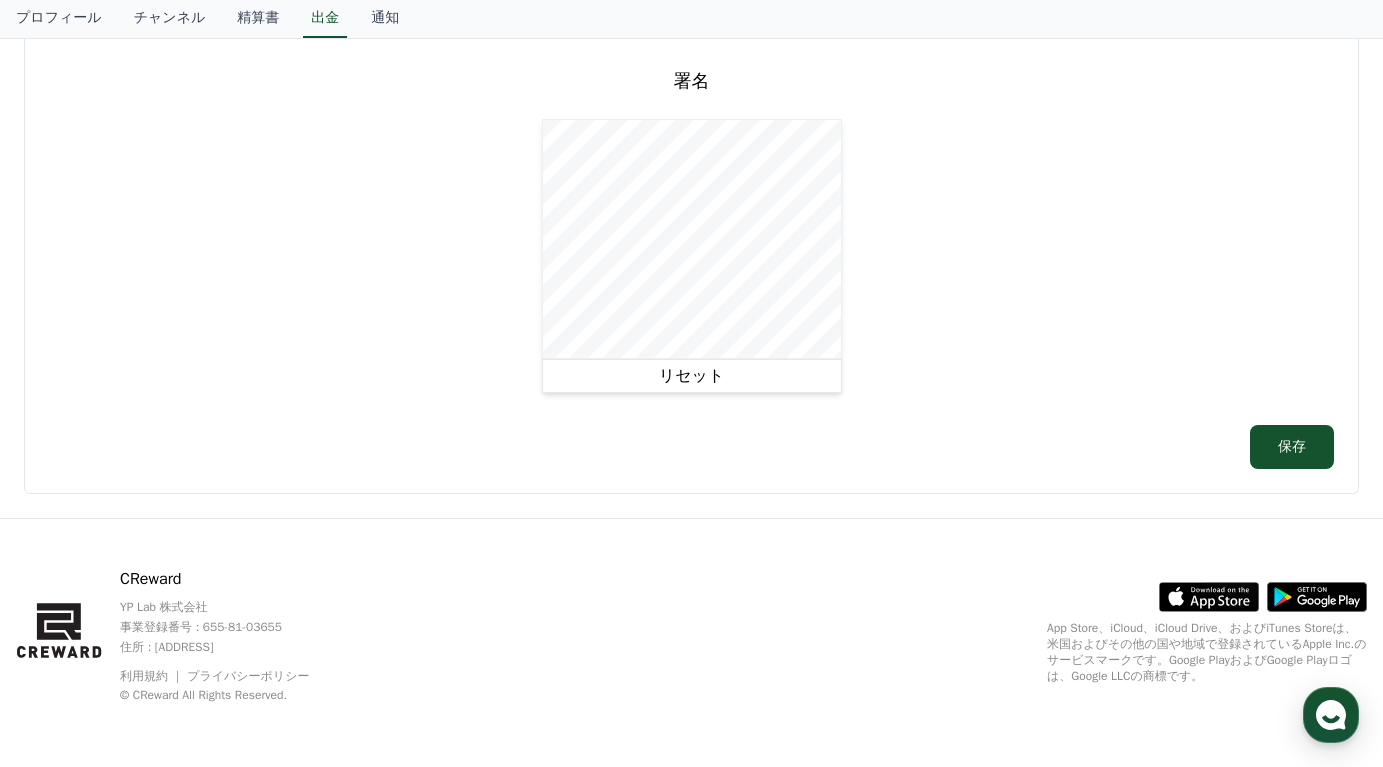 click on "リセット" at bounding box center (692, 376) 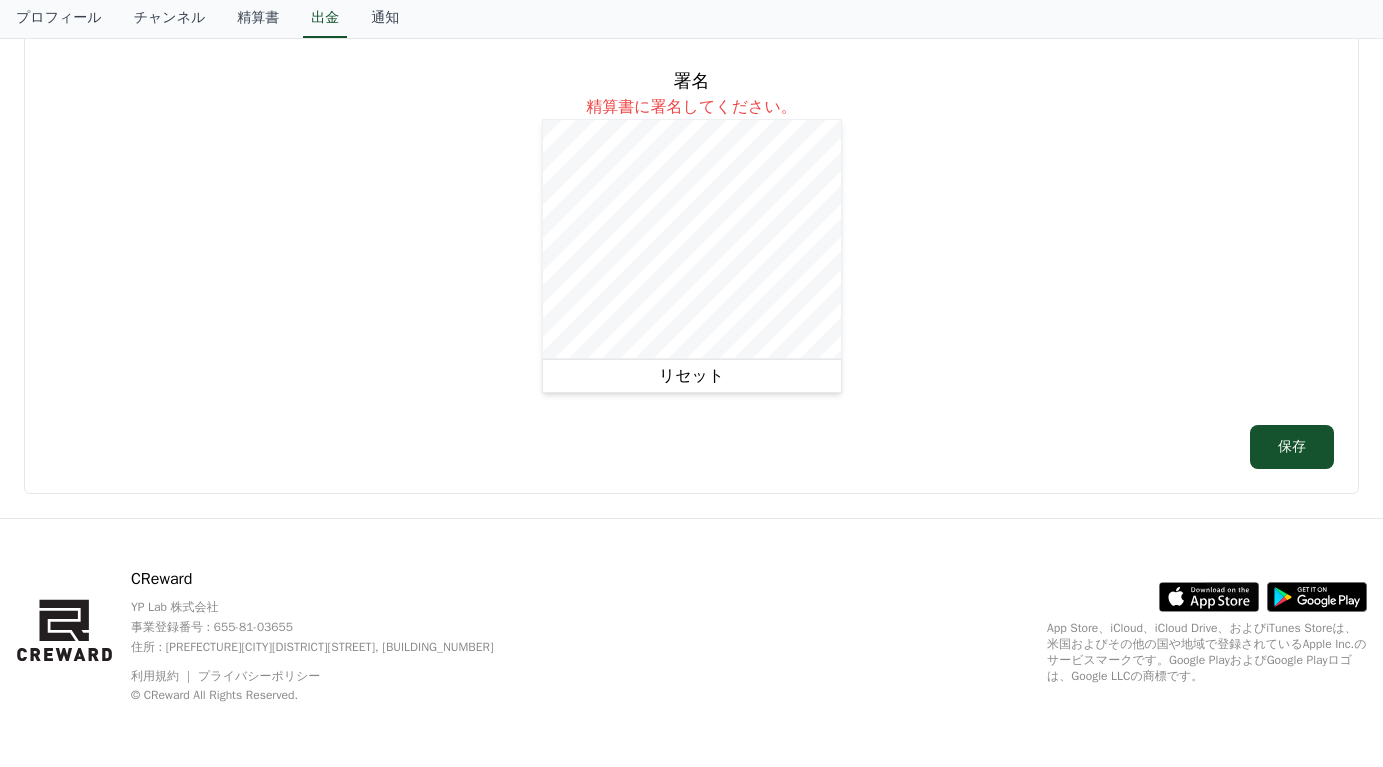 scroll, scrollTop: 0, scrollLeft: 0, axis: both 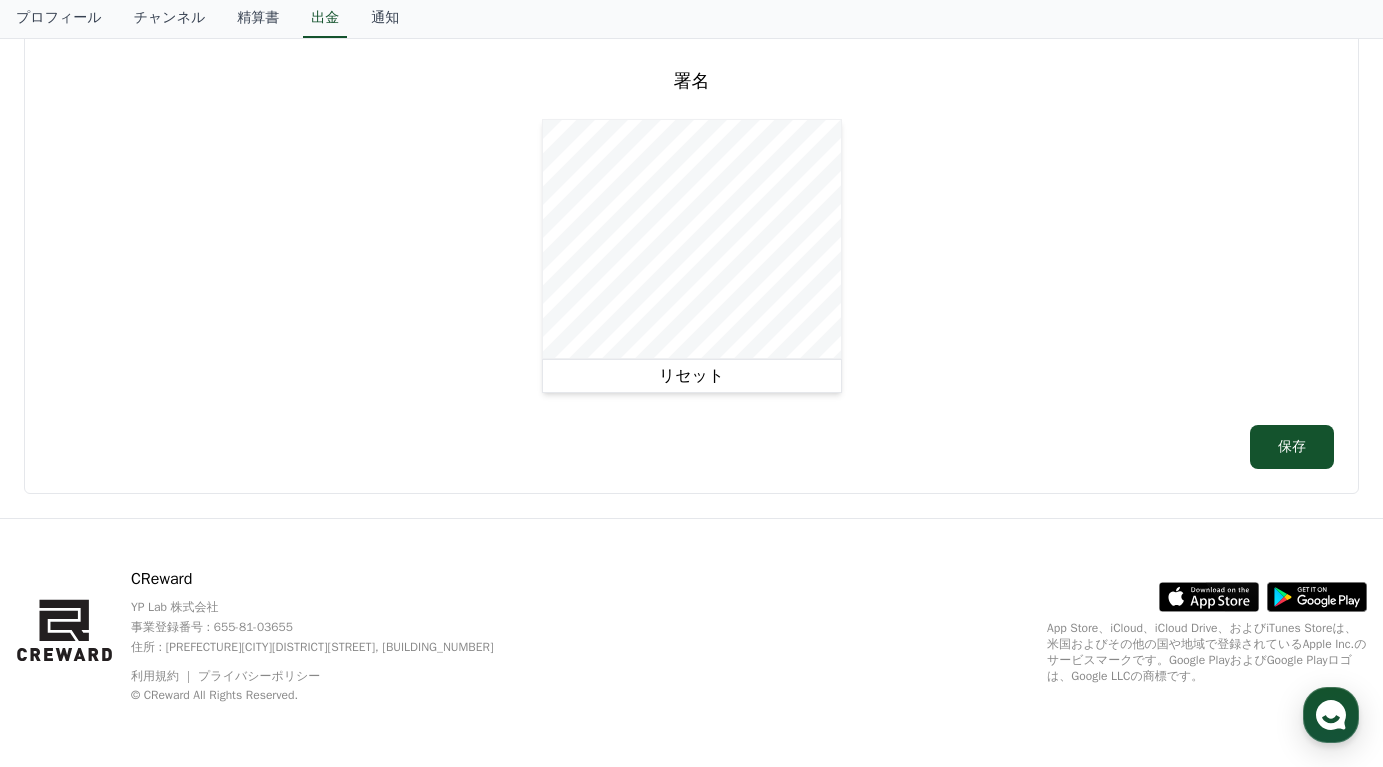 click on "リセット" at bounding box center (692, 376) 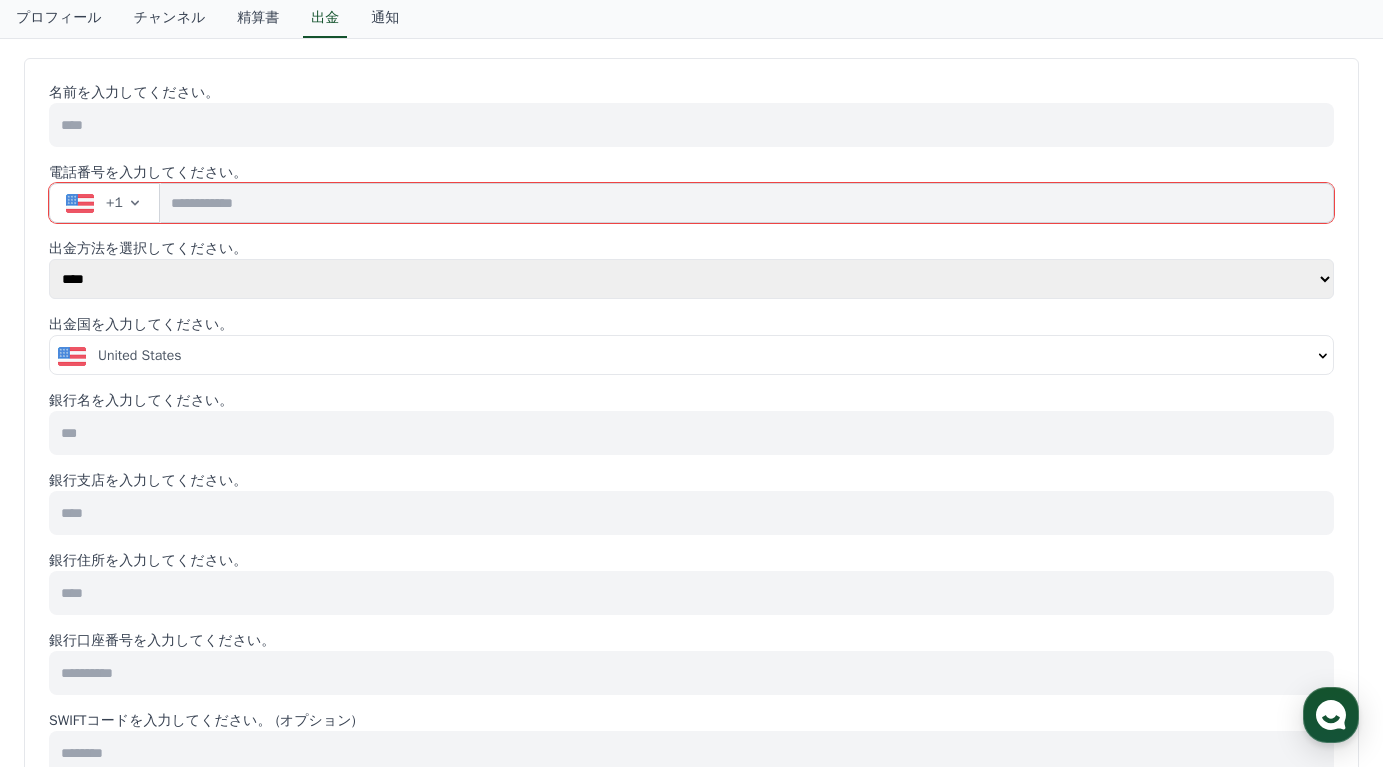 scroll, scrollTop: 157, scrollLeft: 0, axis: vertical 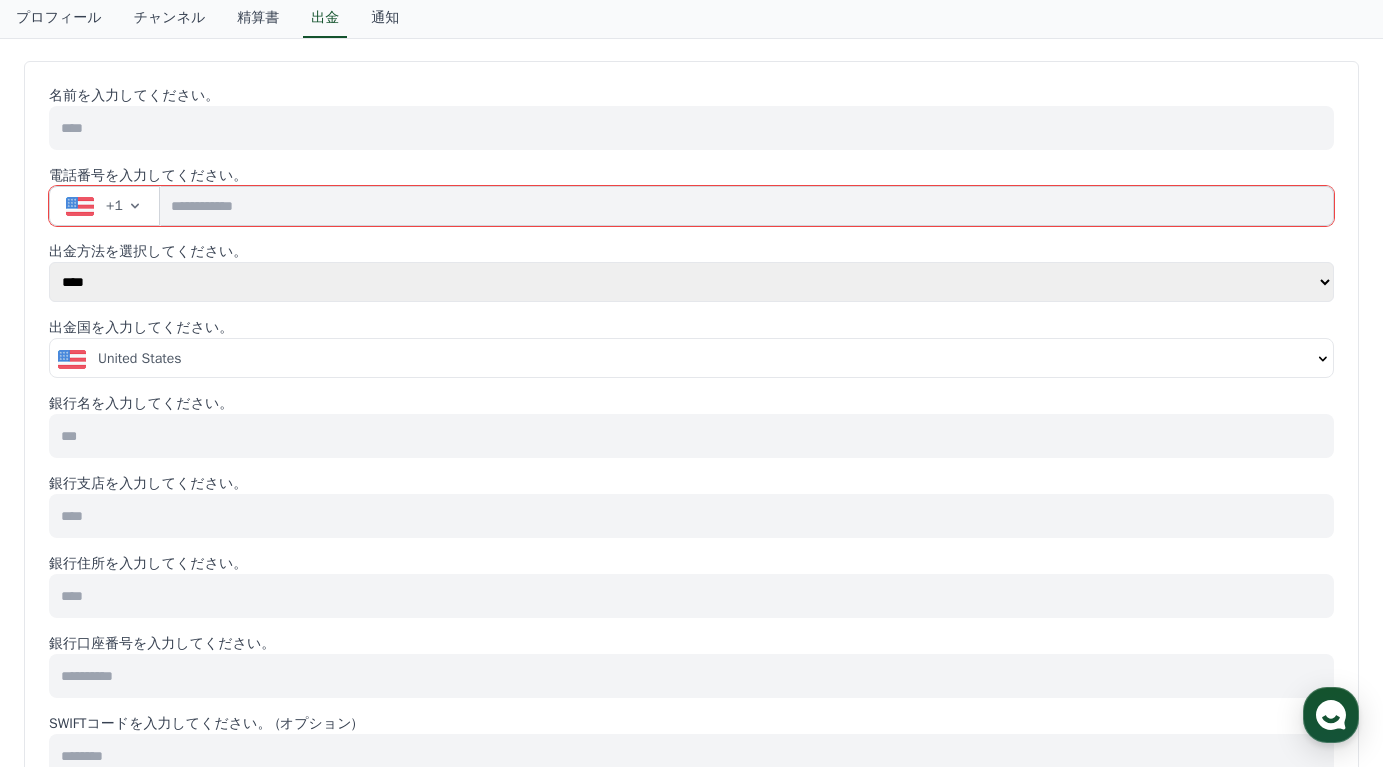 click at bounding box center (691, 128) 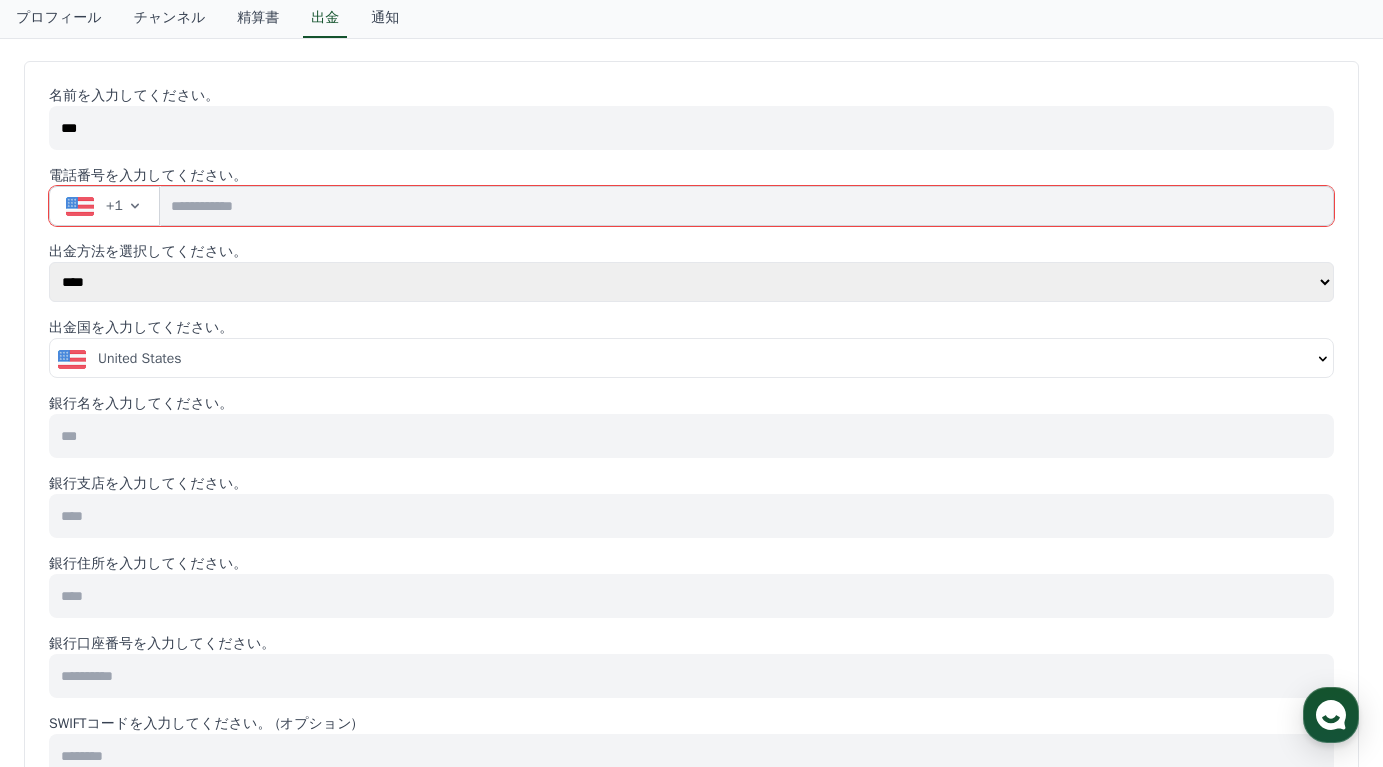 type on "***" 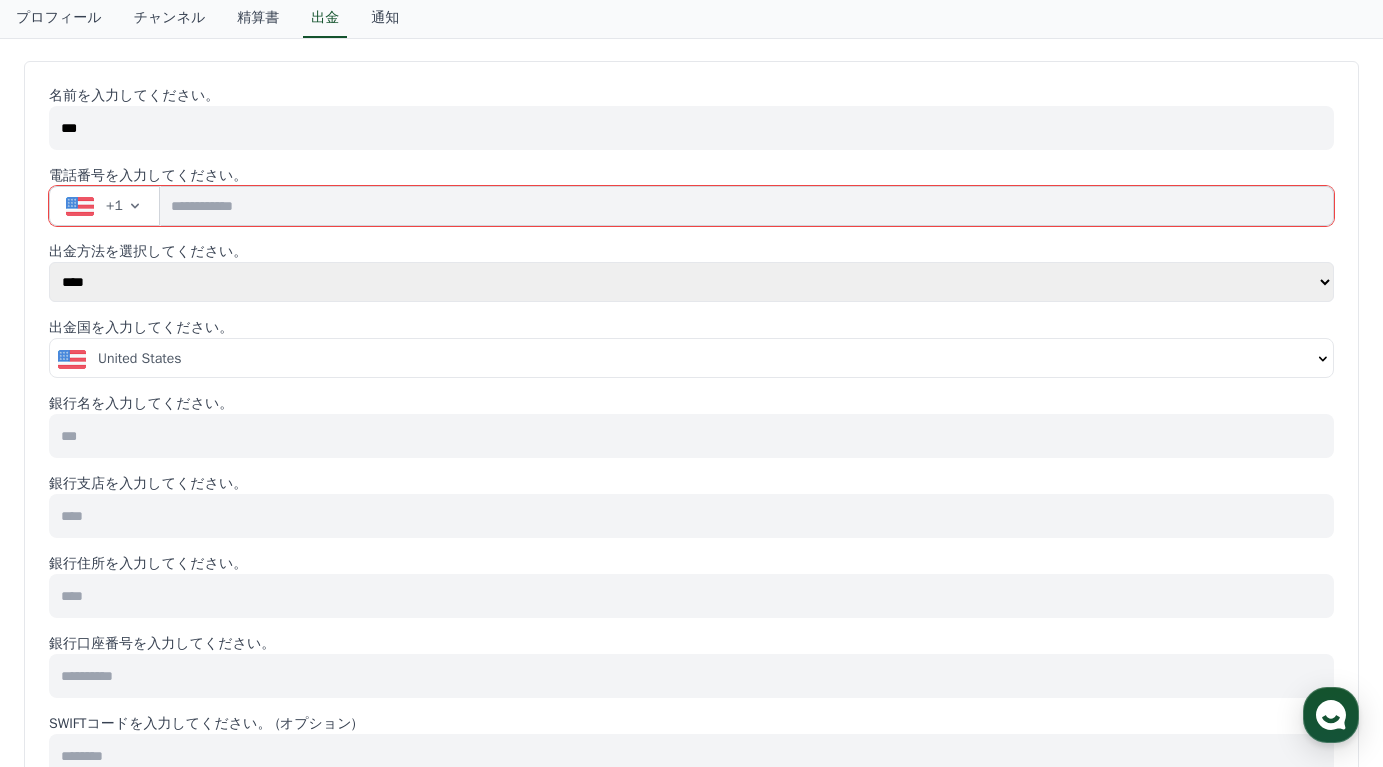 click on "+1" at bounding box center [114, 206] 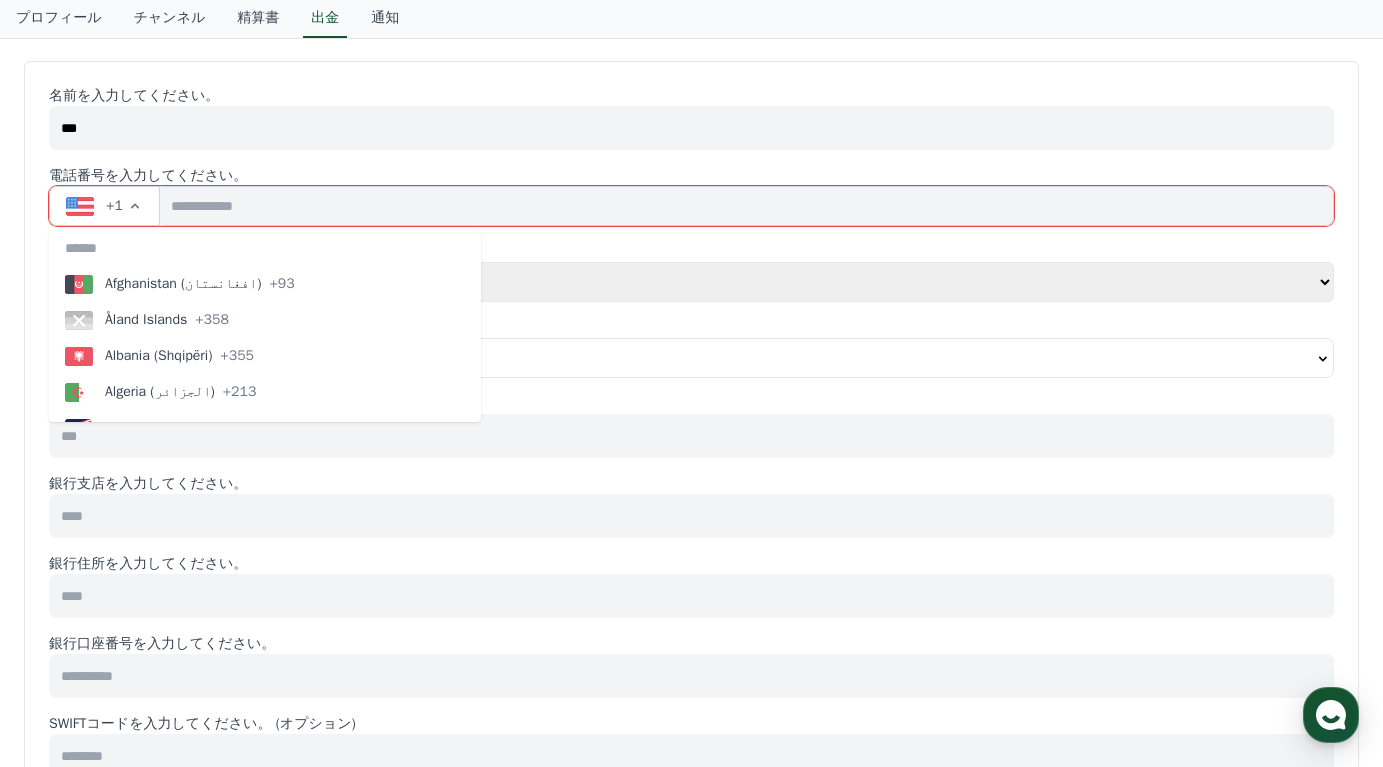 type 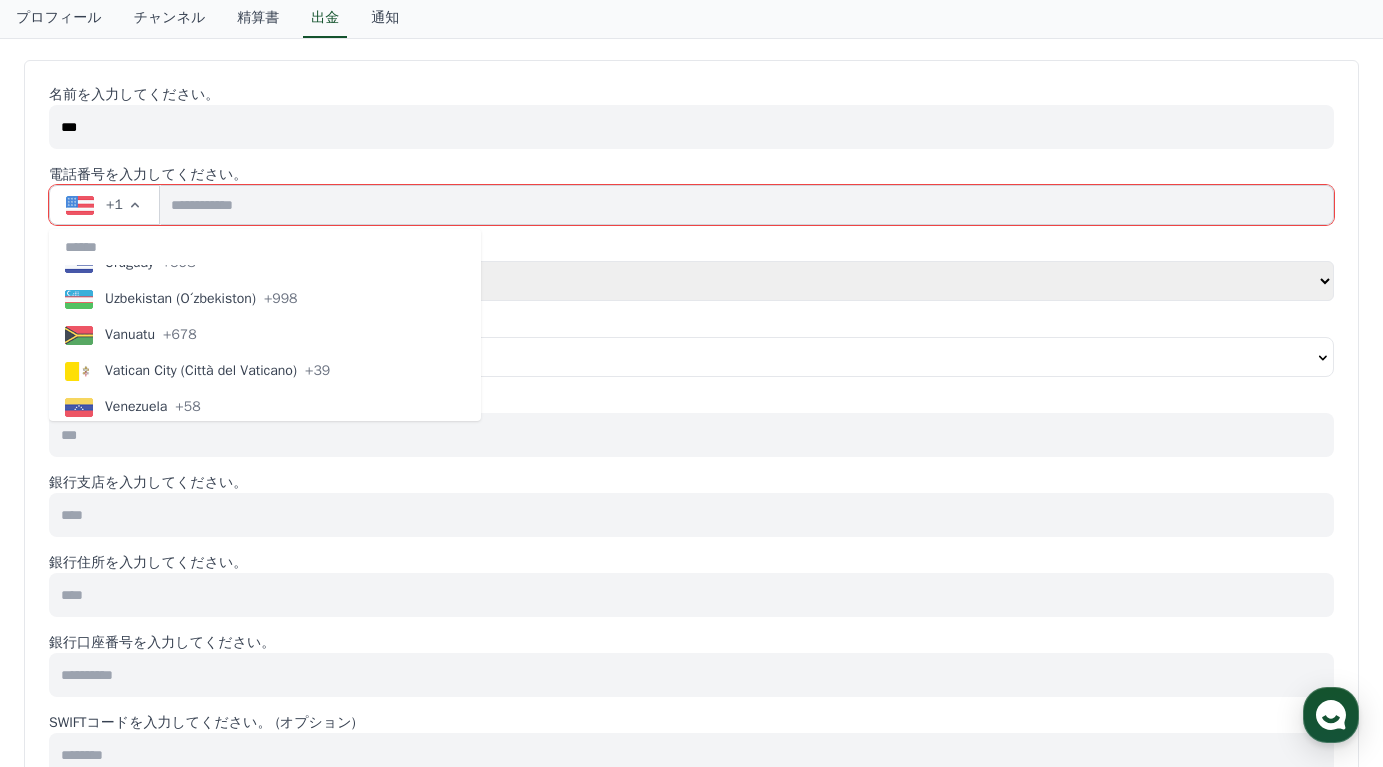 scroll, scrollTop: 8628, scrollLeft: 0, axis: vertical 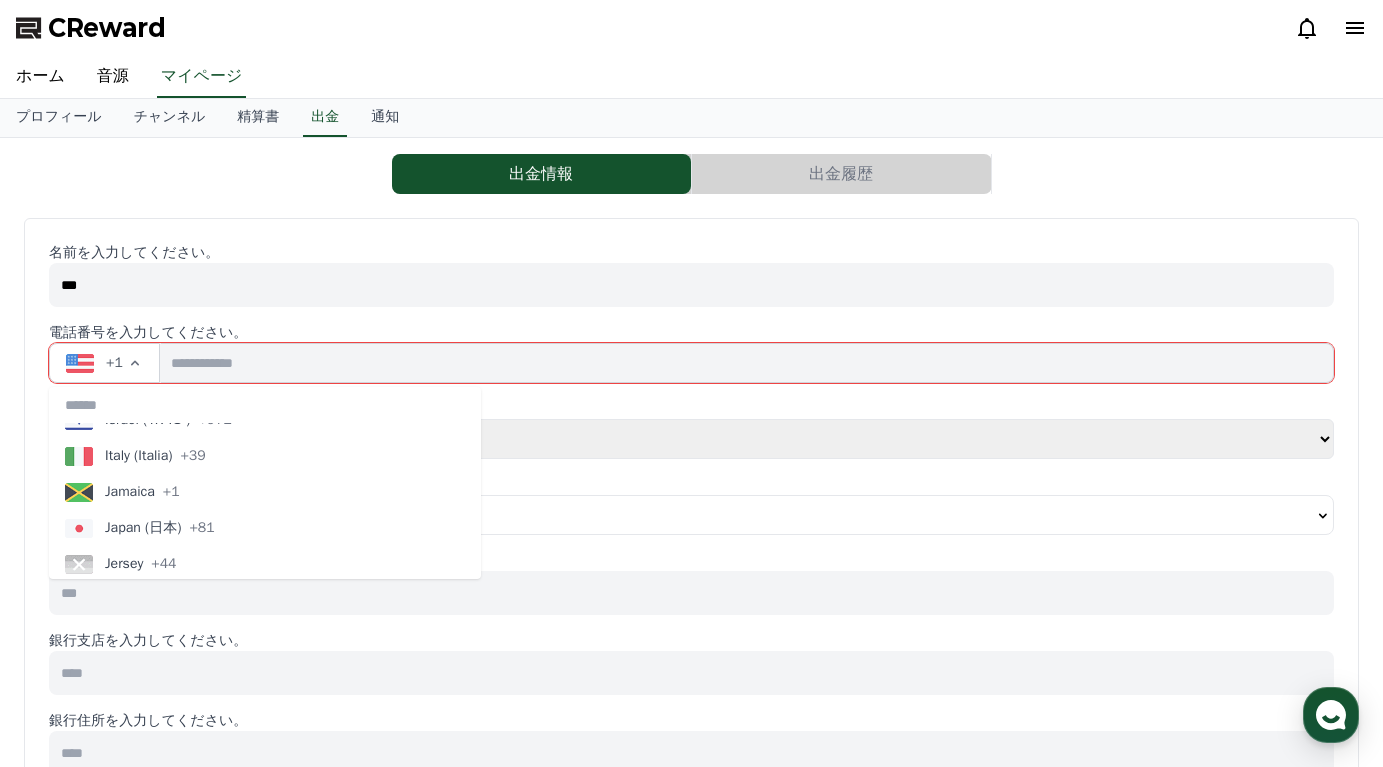 click on "+81" at bounding box center [201, 528] 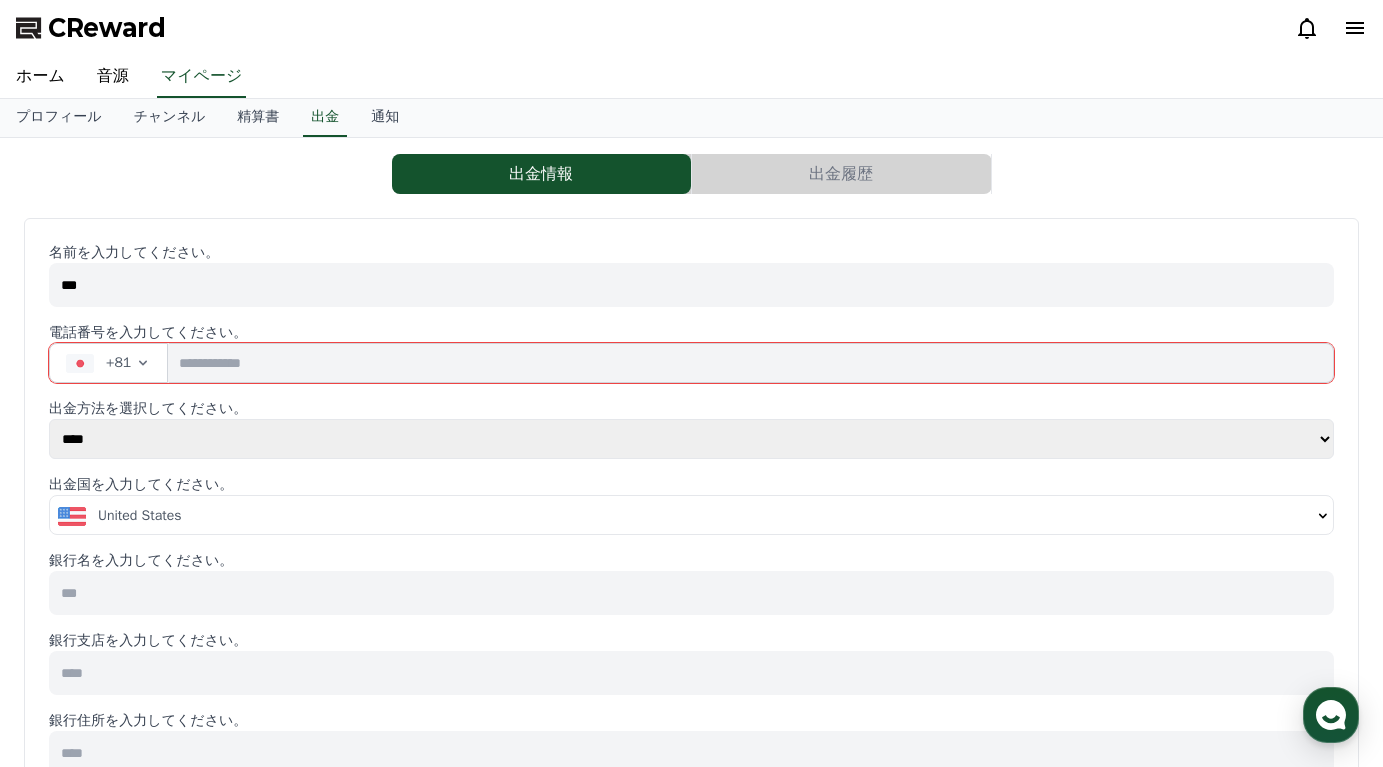 click at bounding box center [751, 363] 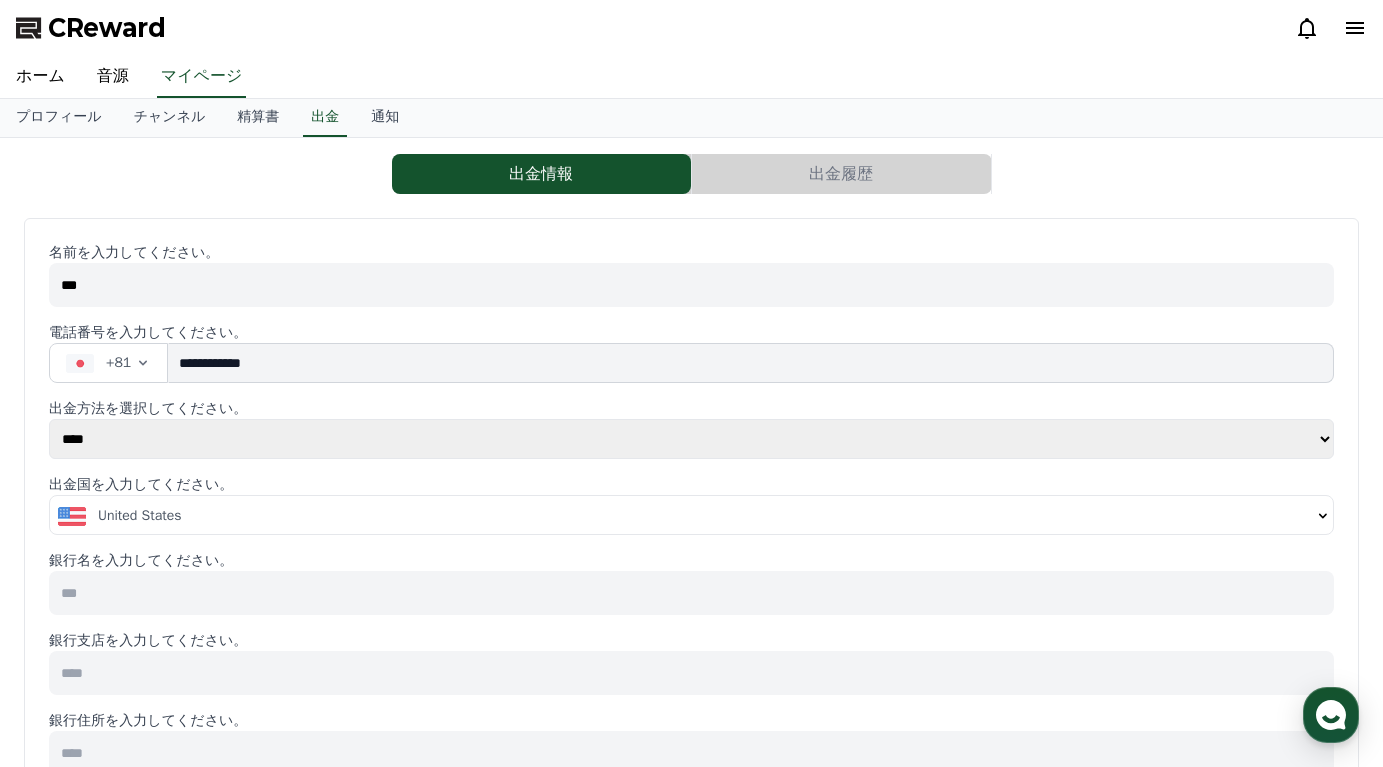 type on "**********" 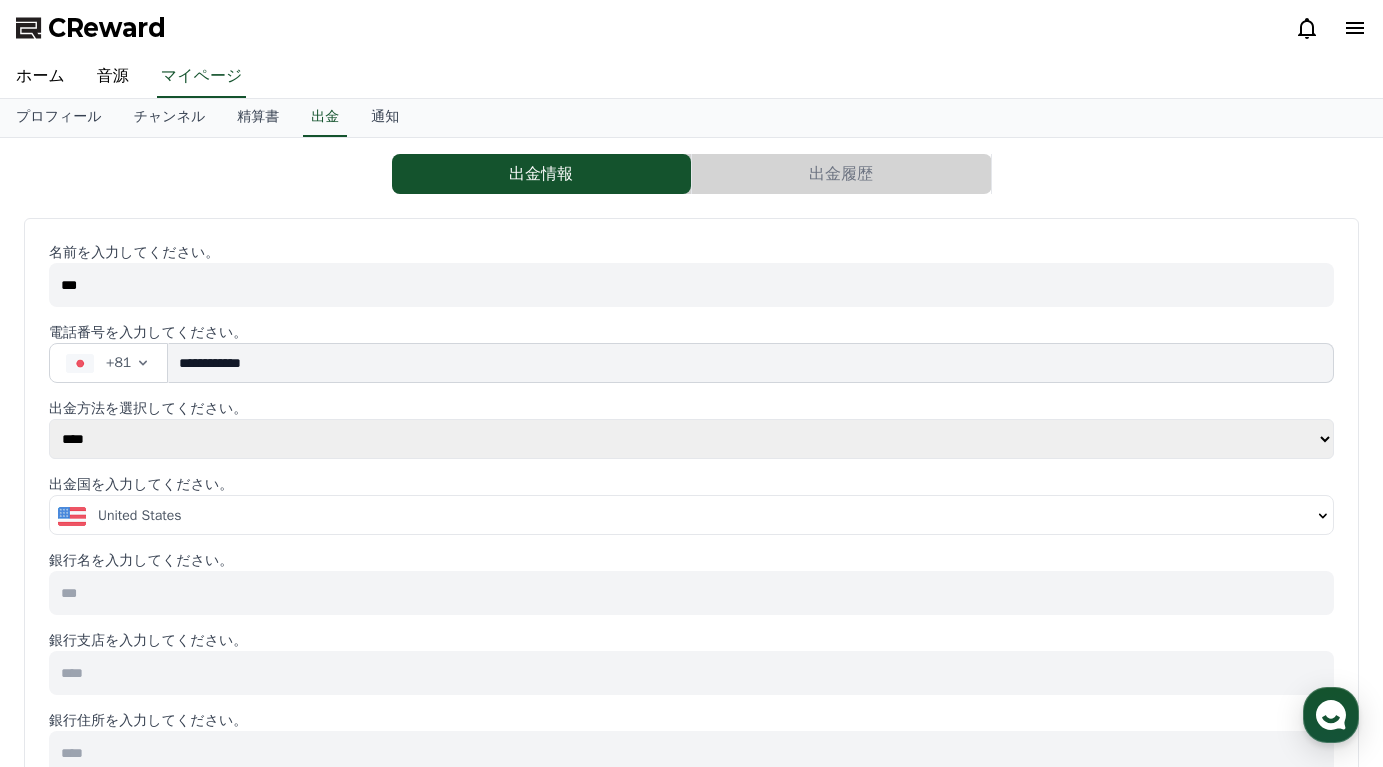 click on "**** ******" at bounding box center [691, 439] 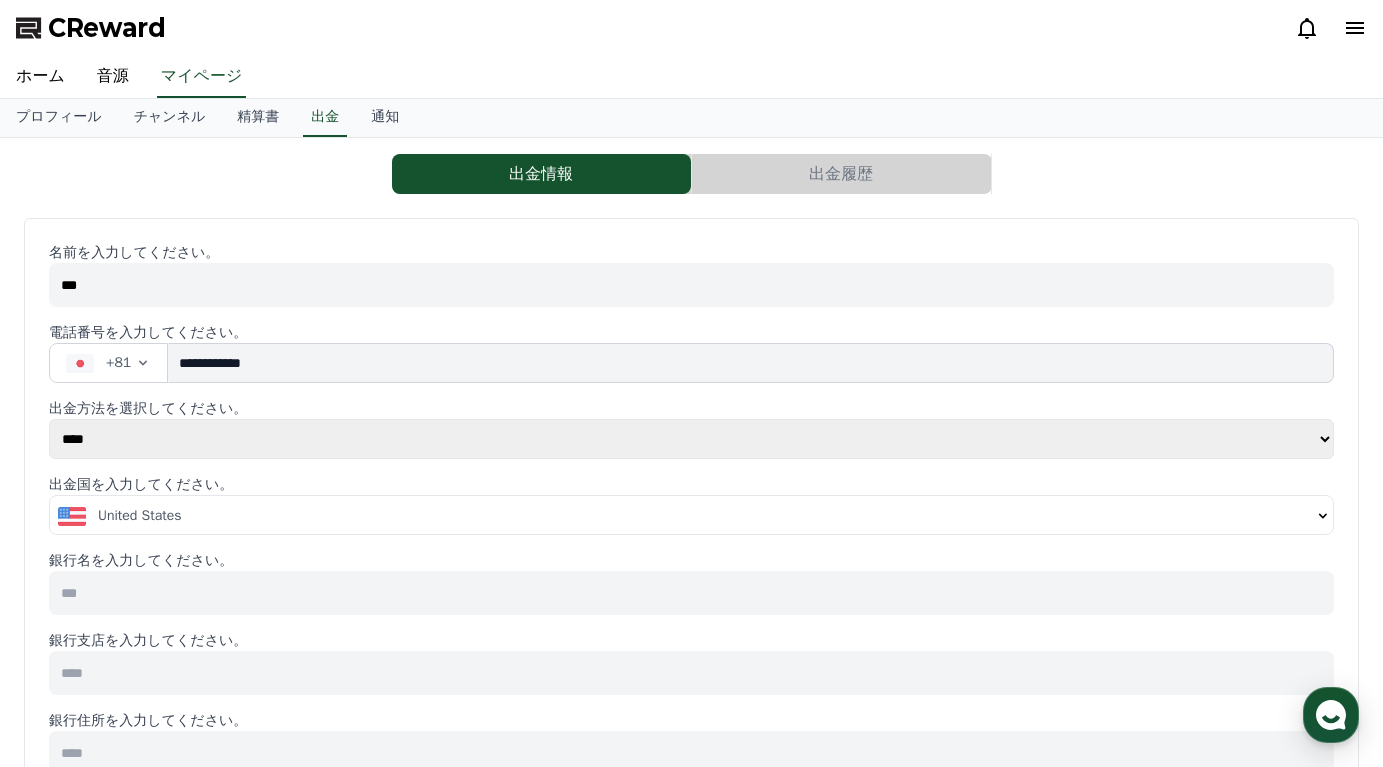 select on "******" 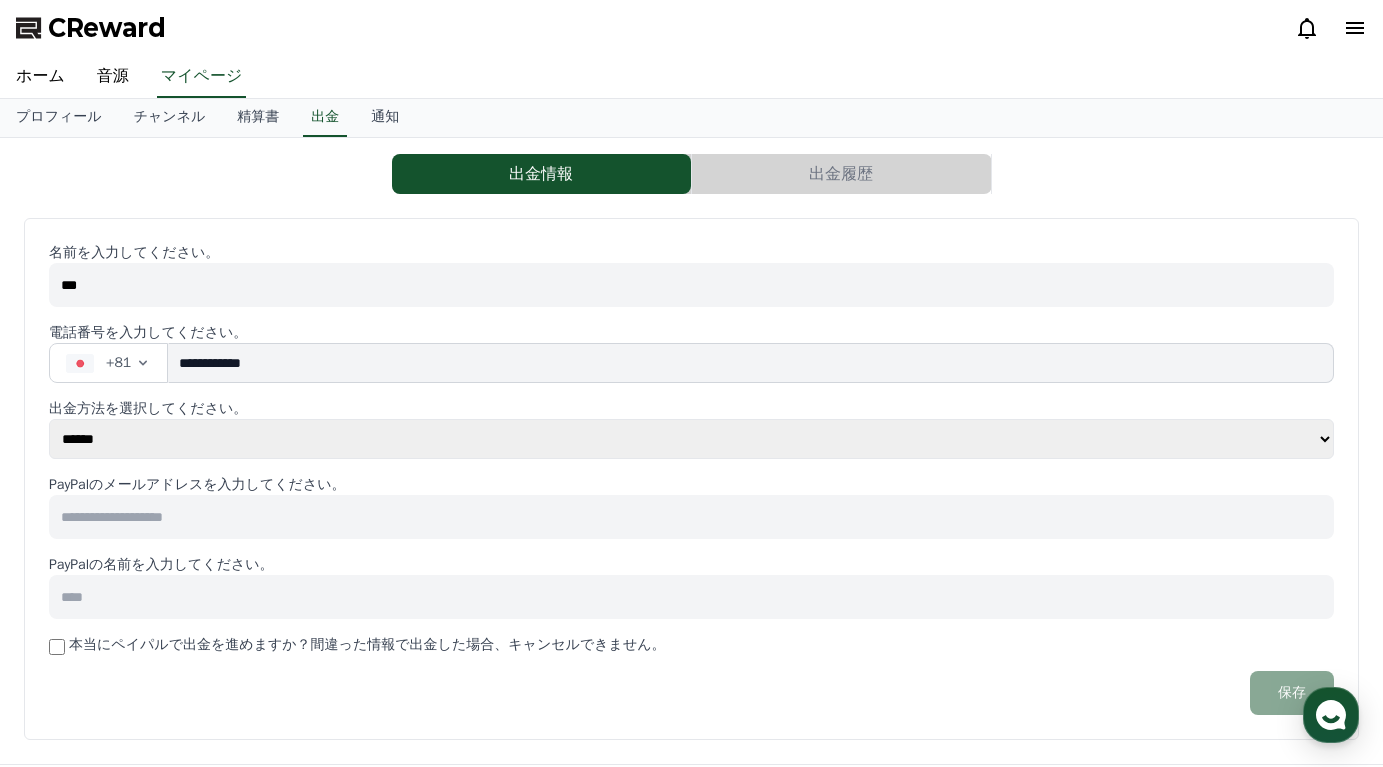 click at bounding box center (691, 517) 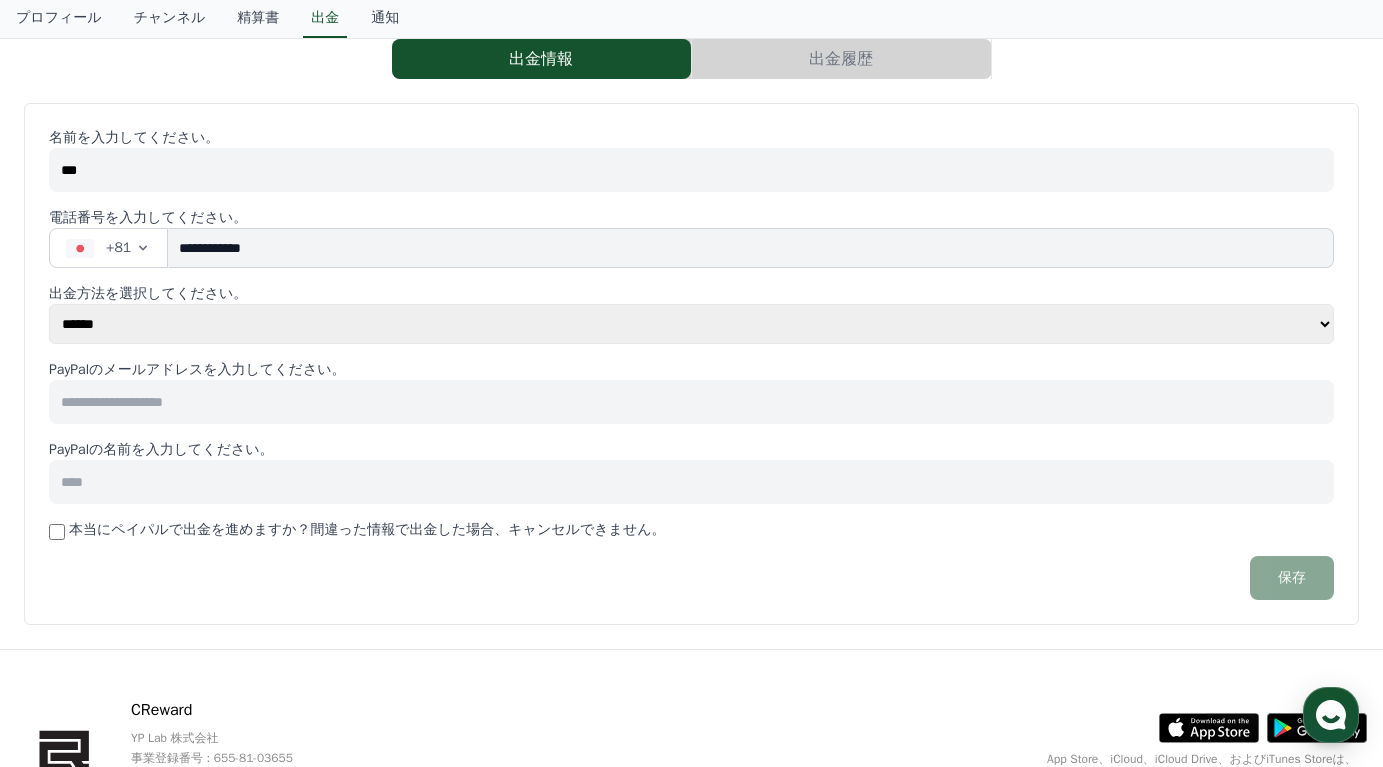 scroll, scrollTop: 94, scrollLeft: 0, axis: vertical 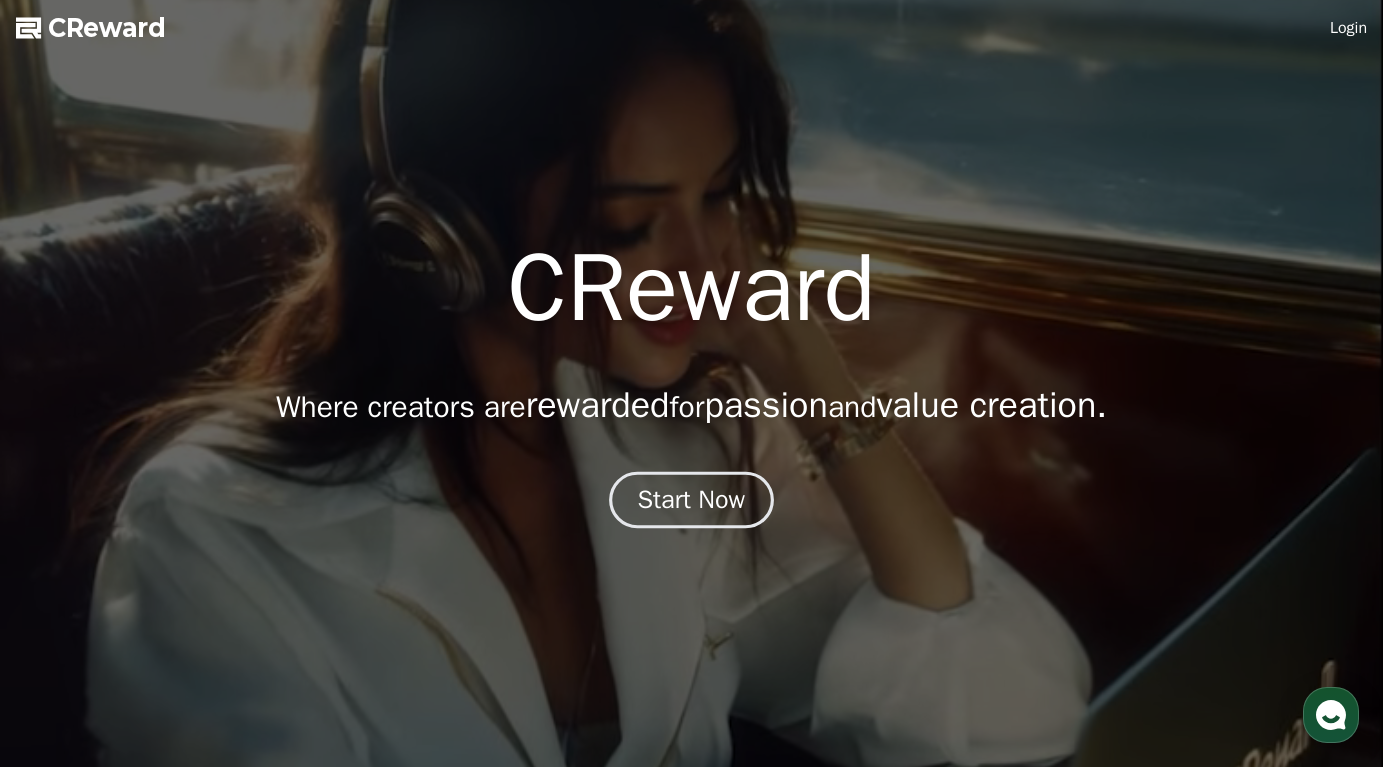 click on "Start Now" at bounding box center (692, 500) 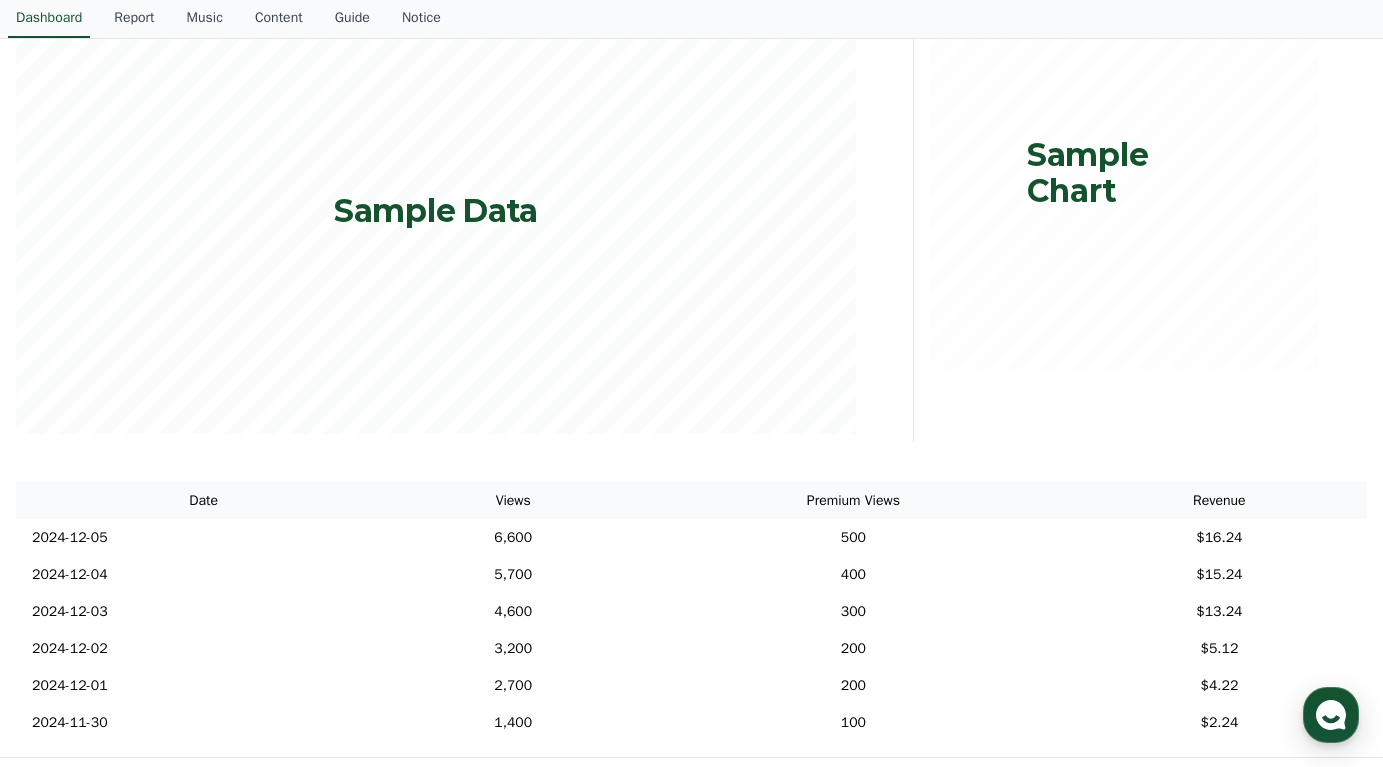 scroll, scrollTop: 0, scrollLeft: 0, axis: both 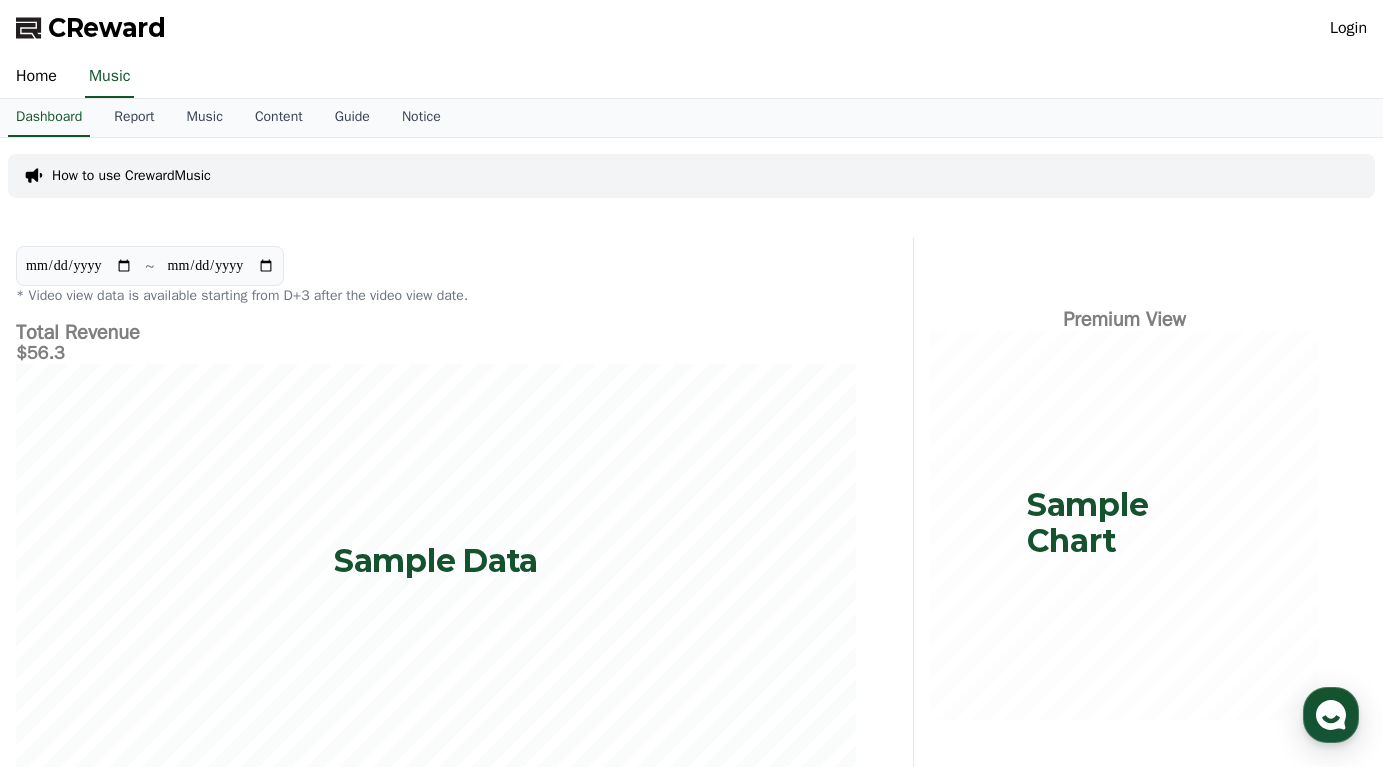 click on "Login" at bounding box center [1348, 28] 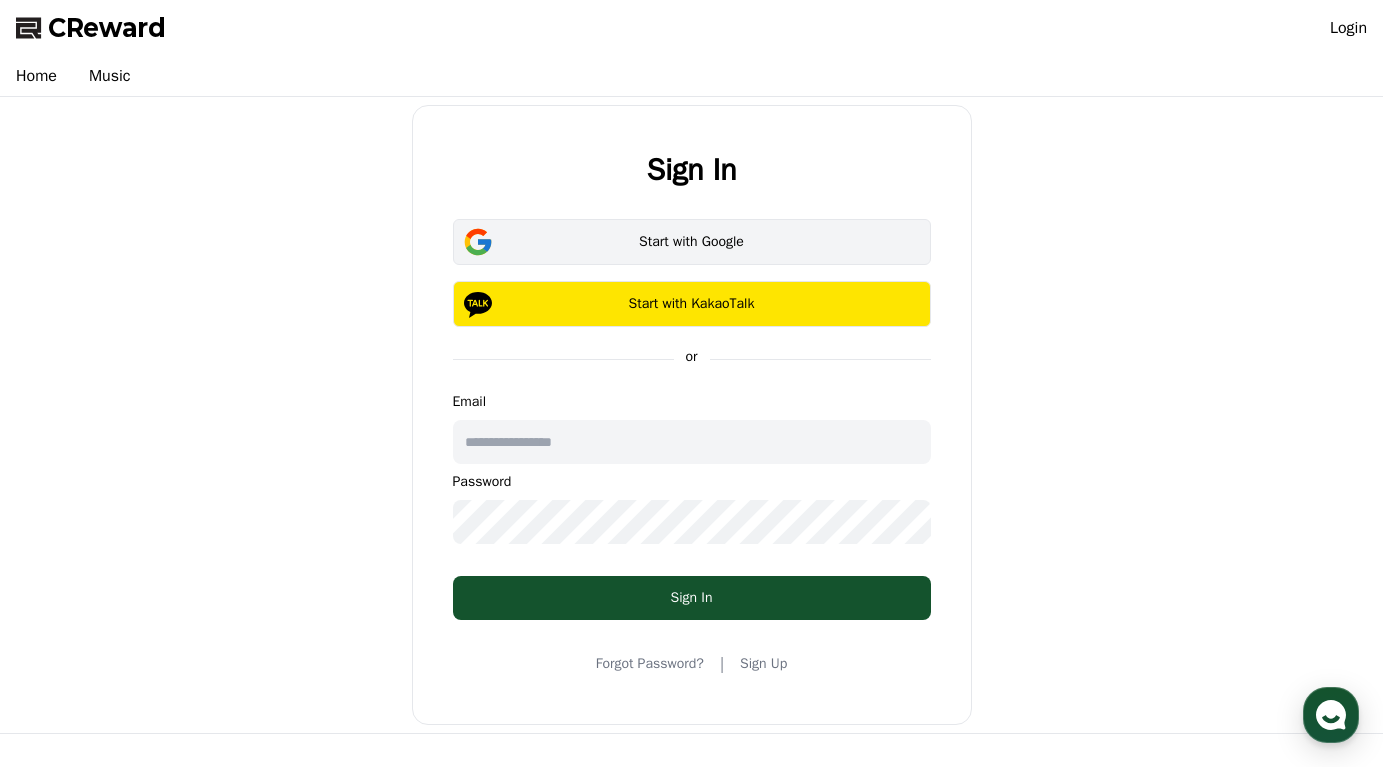 click on "Start with Google" at bounding box center [692, 242] 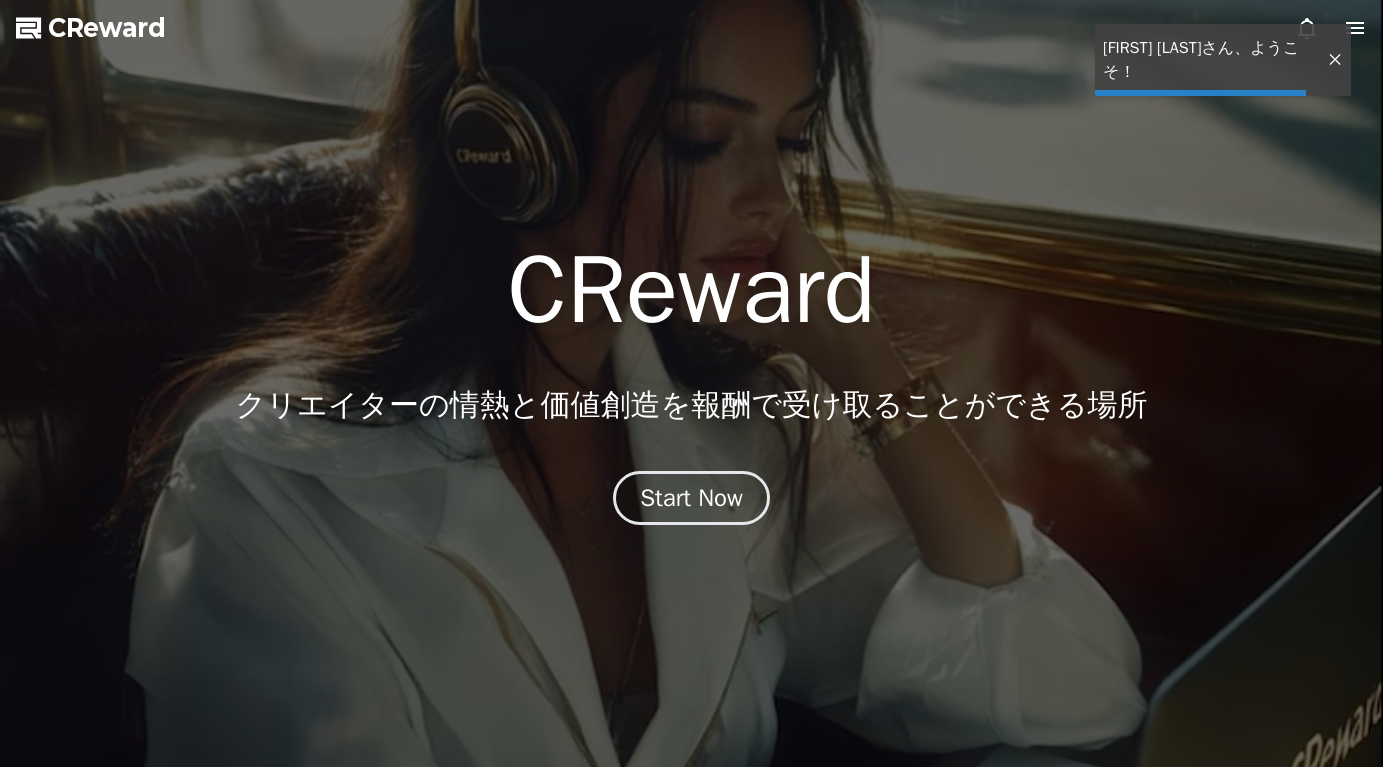 scroll, scrollTop: 0, scrollLeft: 0, axis: both 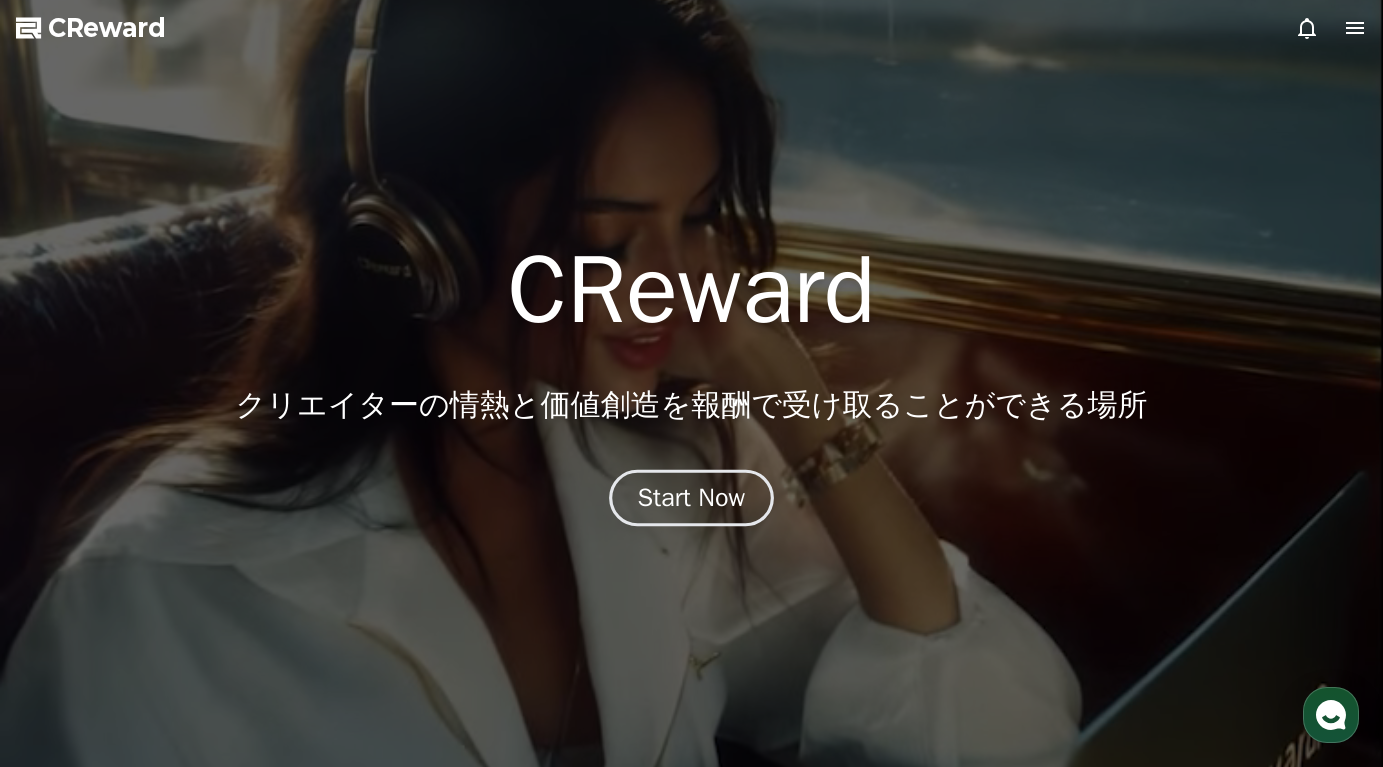 click on "Start Now" at bounding box center [691, 497] 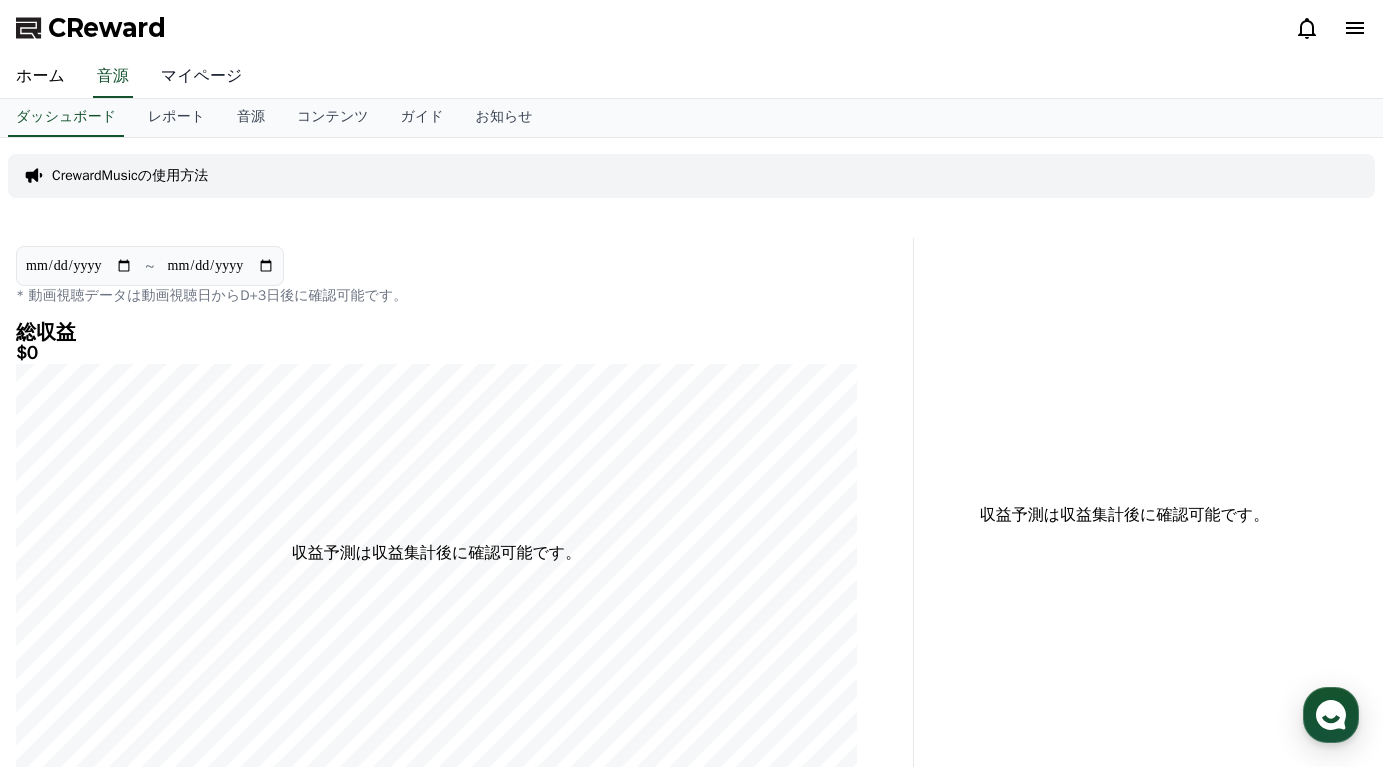click on "マイページ" at bounding box center [202, 77] 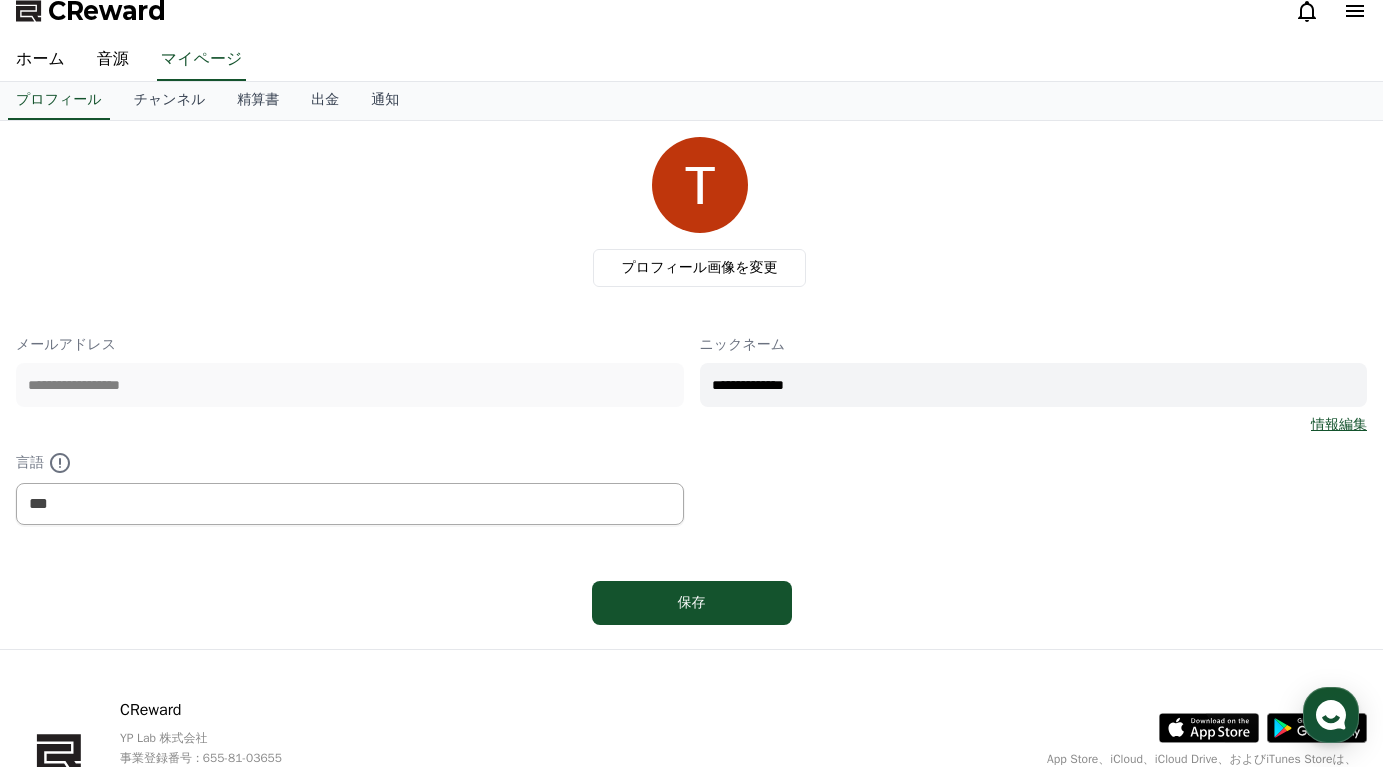 scroll, scrollTop: 0, scrollLeft: 0, axis: both 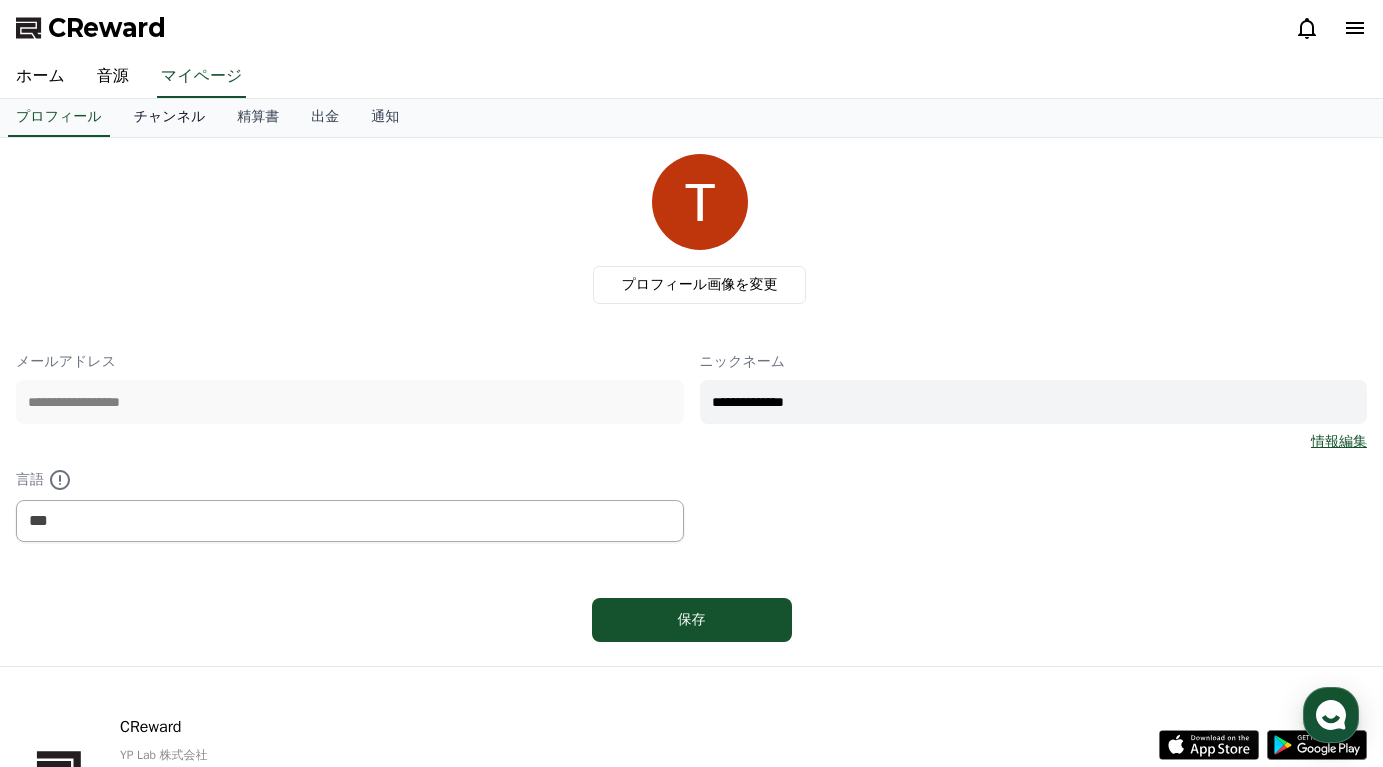 click on "チャンネル" at bounding box center (170, 118) 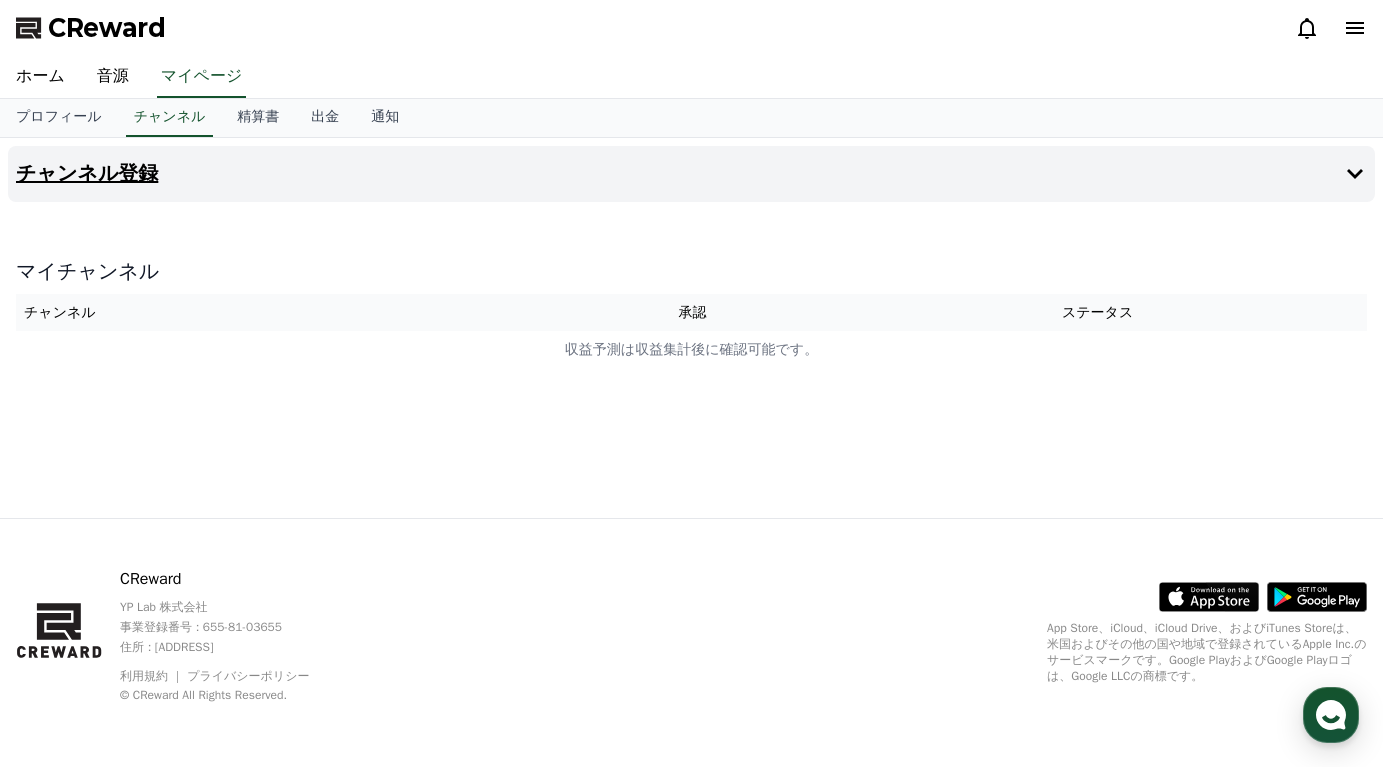 click on "チャンネル登録" at bounding box center (691, 174) 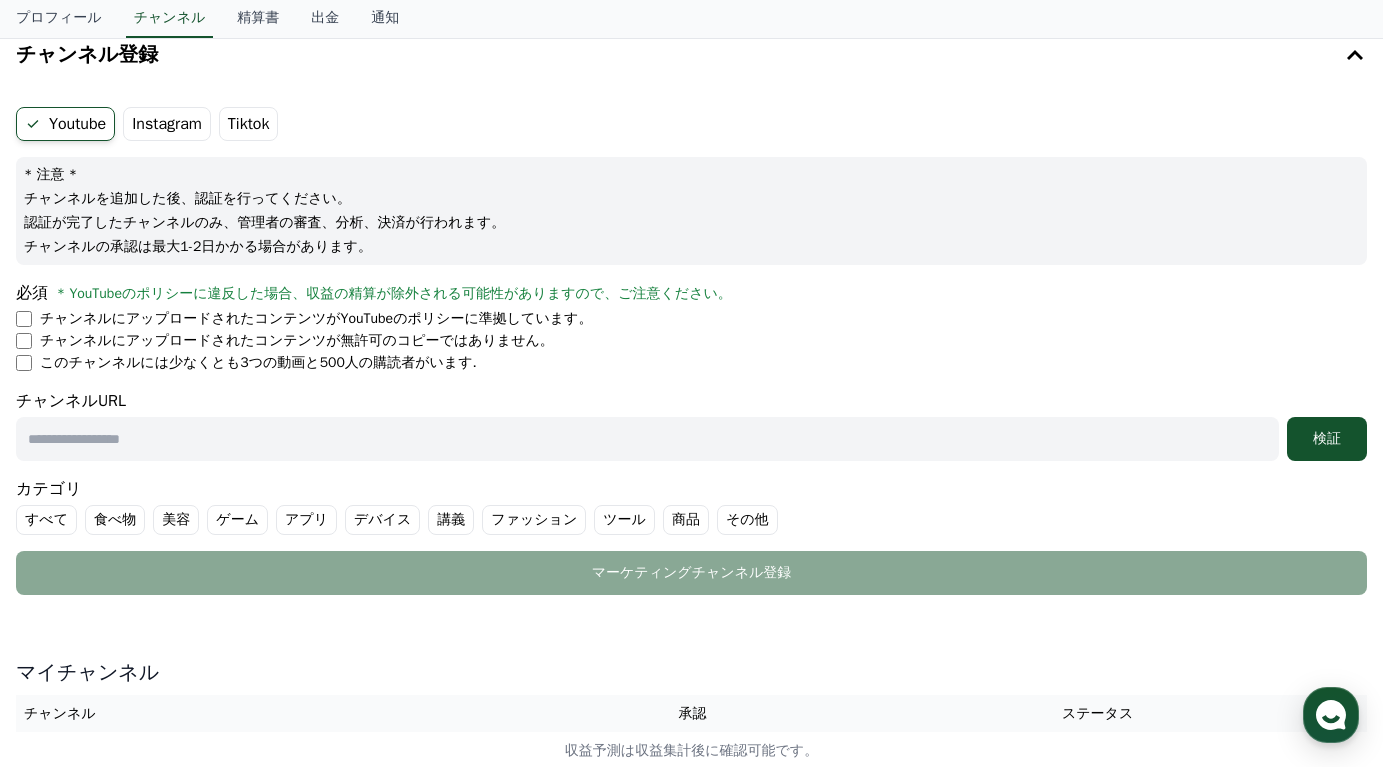 scroll, scrollTop: 130, scrollLeft: 0, axis: vertical 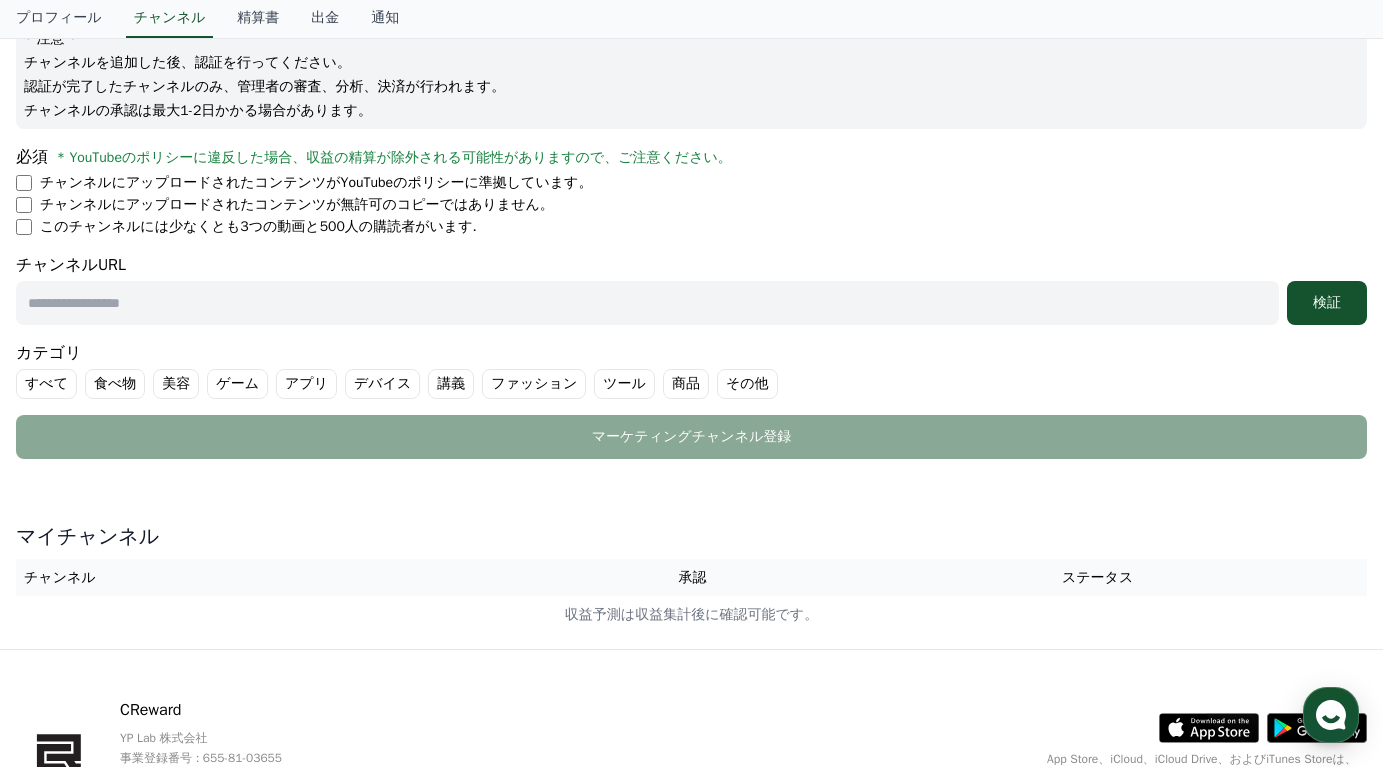 click at bounding box center [647, 303] 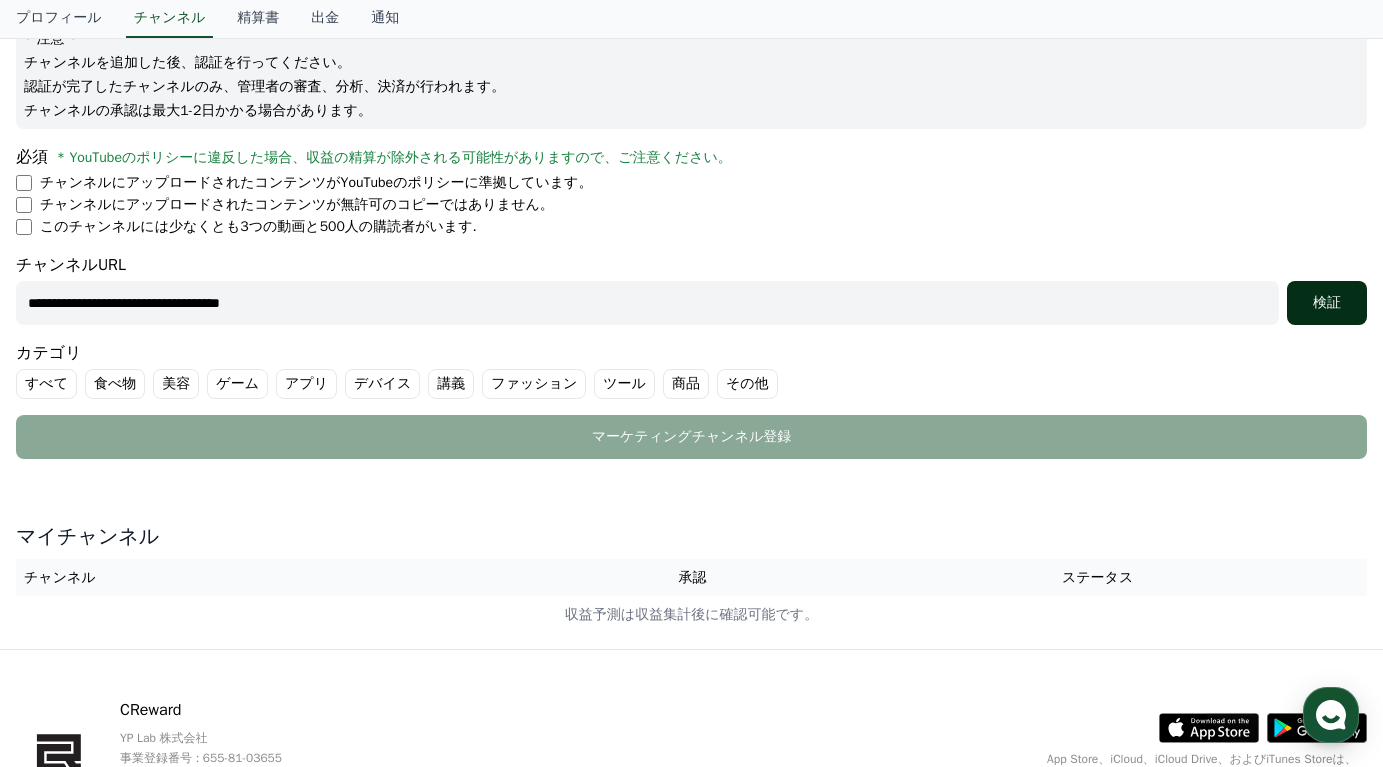 type on "**********" 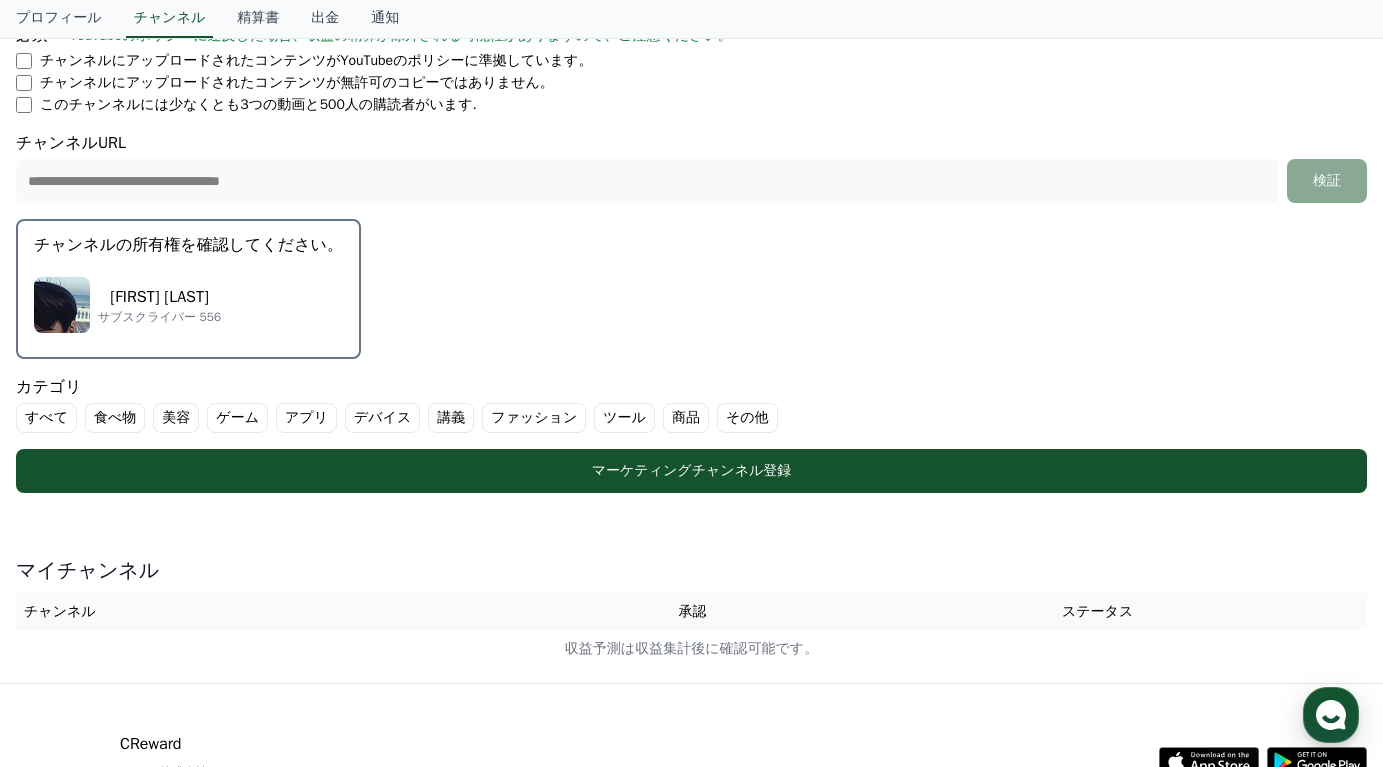 scroll, scrollTop: 381, scrollLeft: 0, axis: vertical 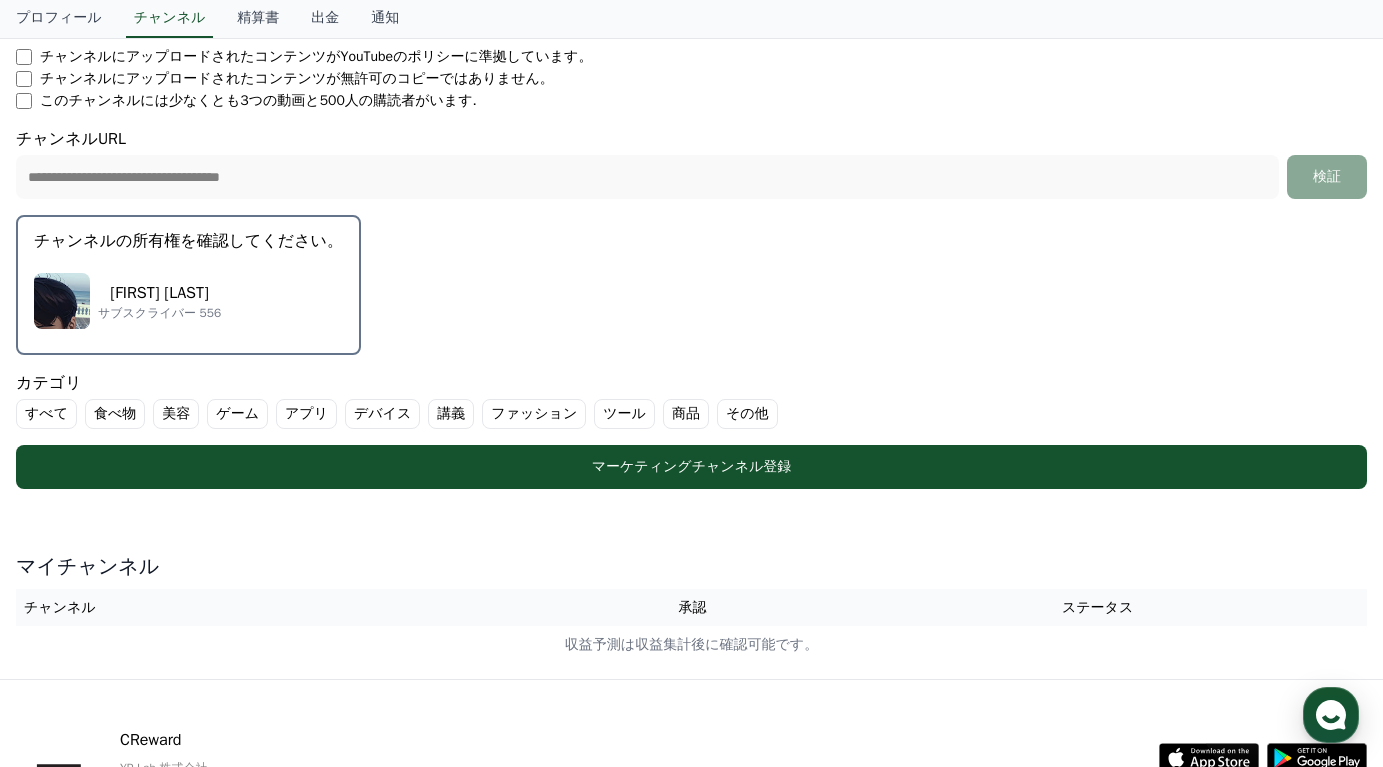 click on "その他" at bounding box center [747, 414] 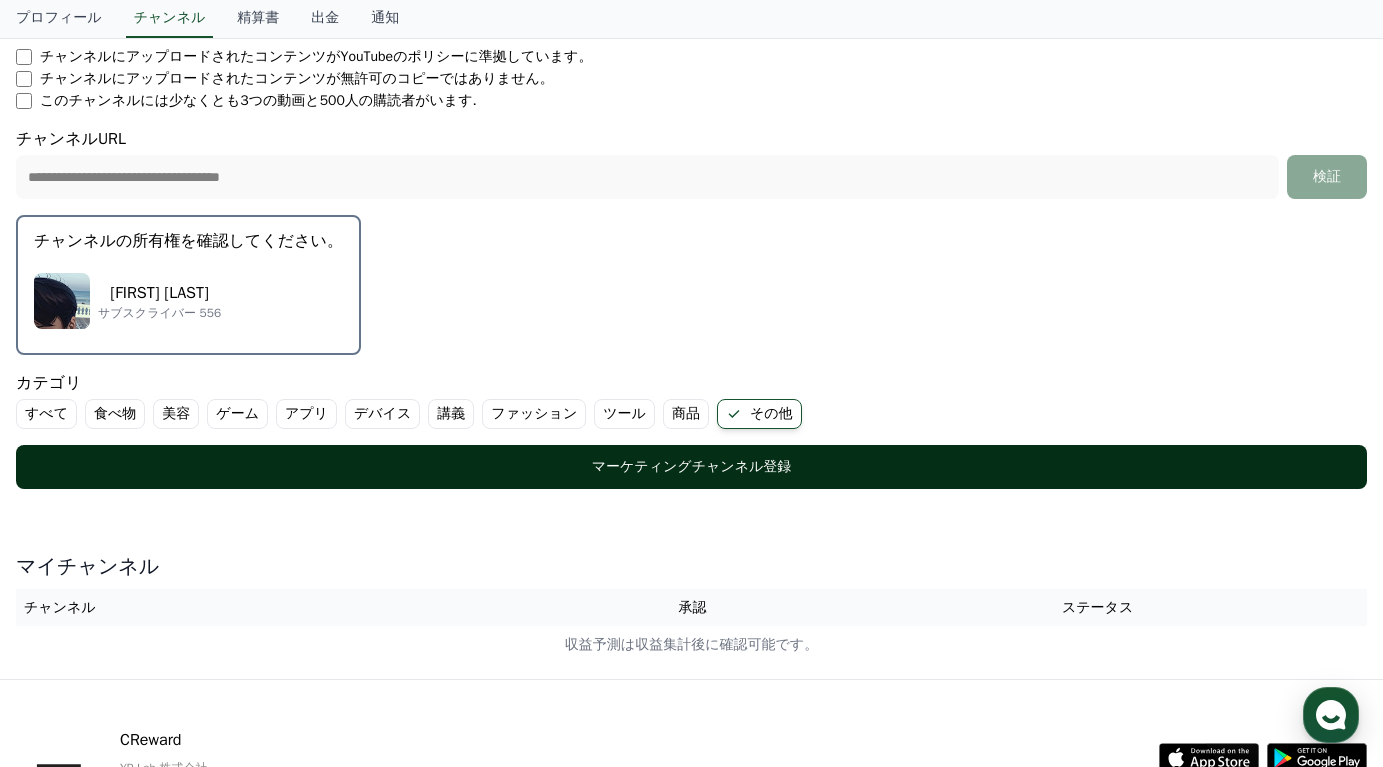 click on "マーケティングチャンネル登録" at bounding box center [691, 467] 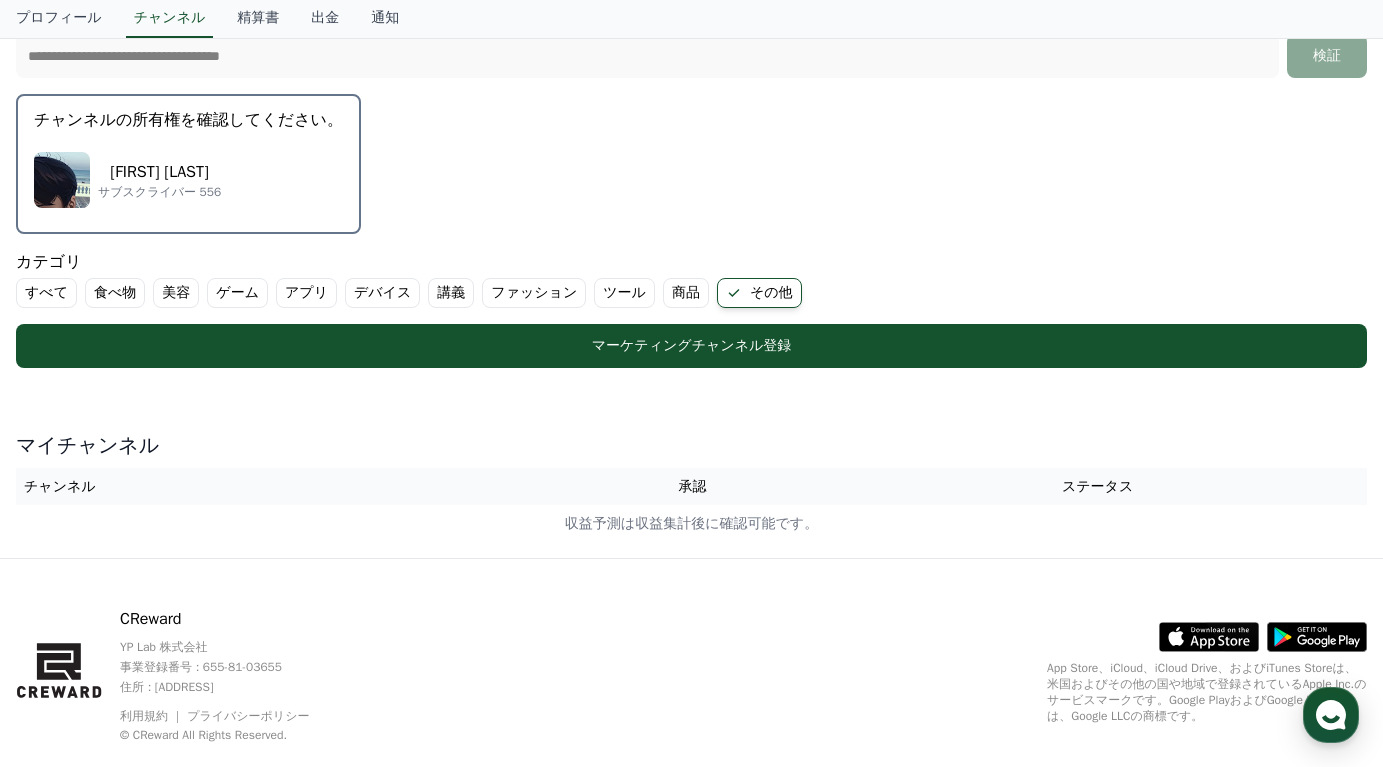 scroll, scrollTop: 542, scrollLeft: 0, axis: vertical 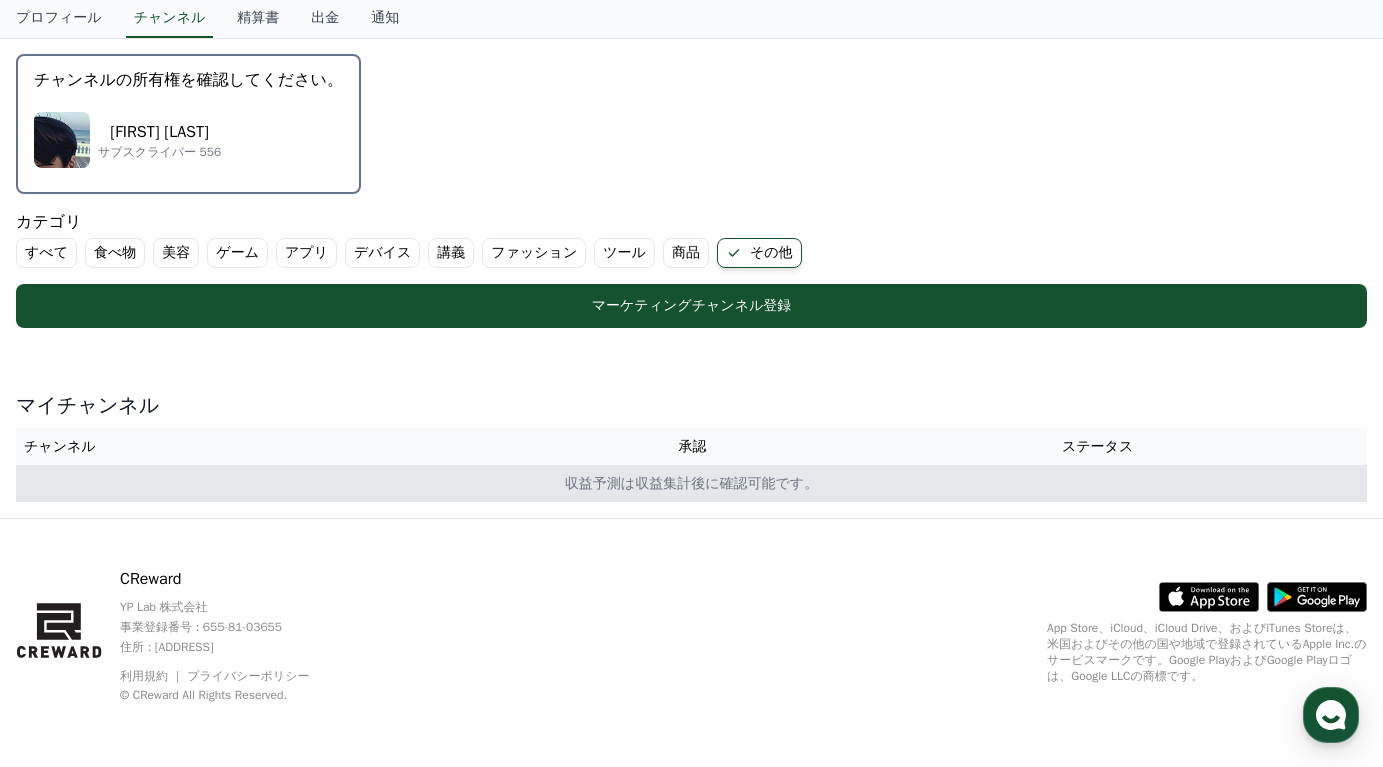 click on "収益予測は収益集計後に確認可能です。" at bounding box center (691, 483) 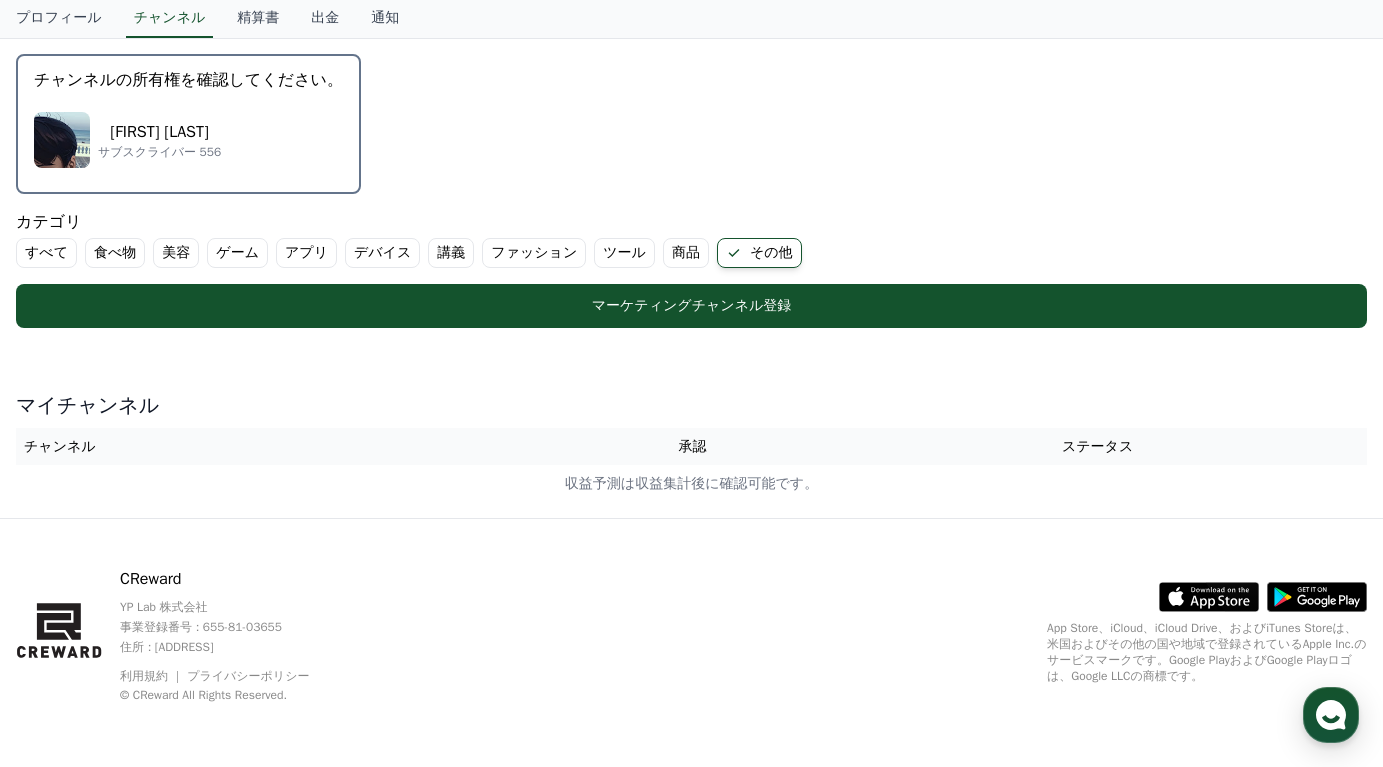 click on "ステータス" at bounding box center (1097, 446) 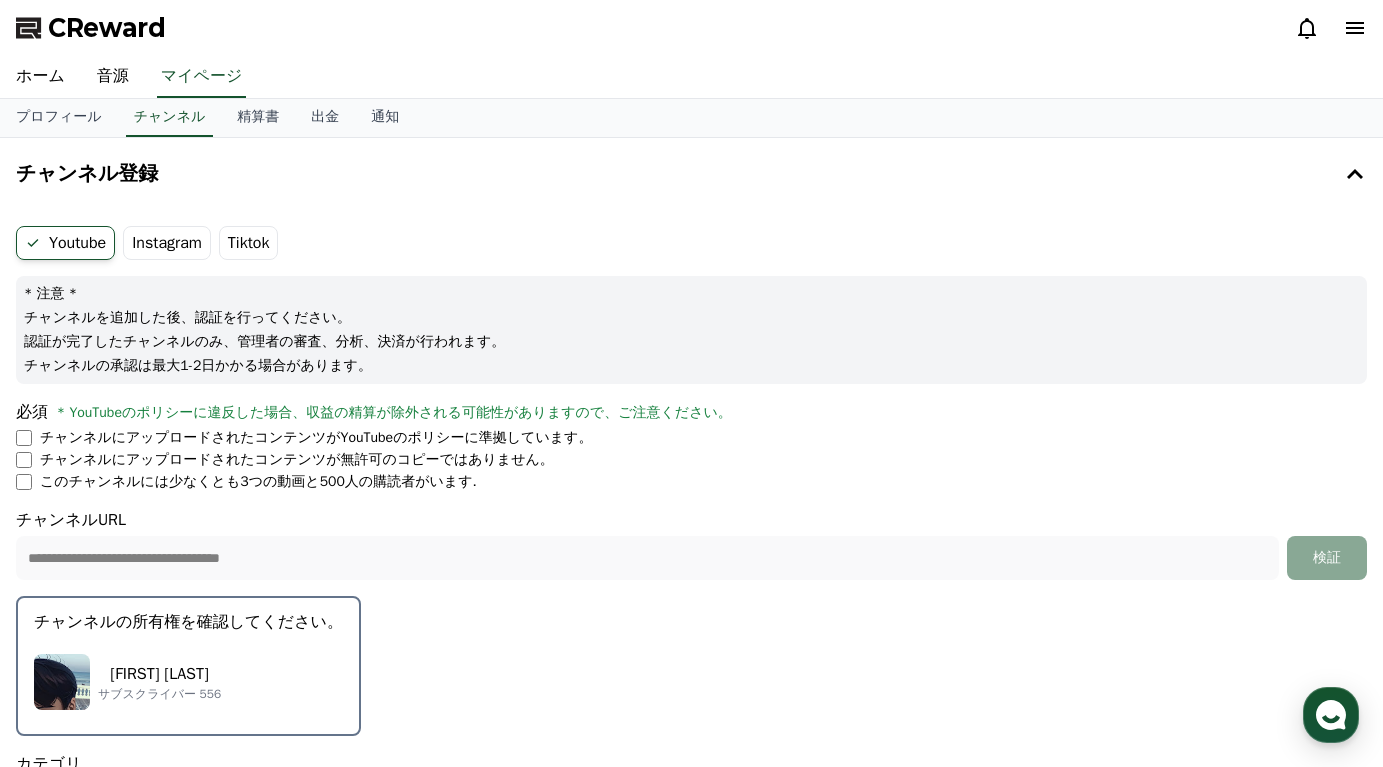 scroll, scrollTop: 0, scrollLeft: 0, axis: both 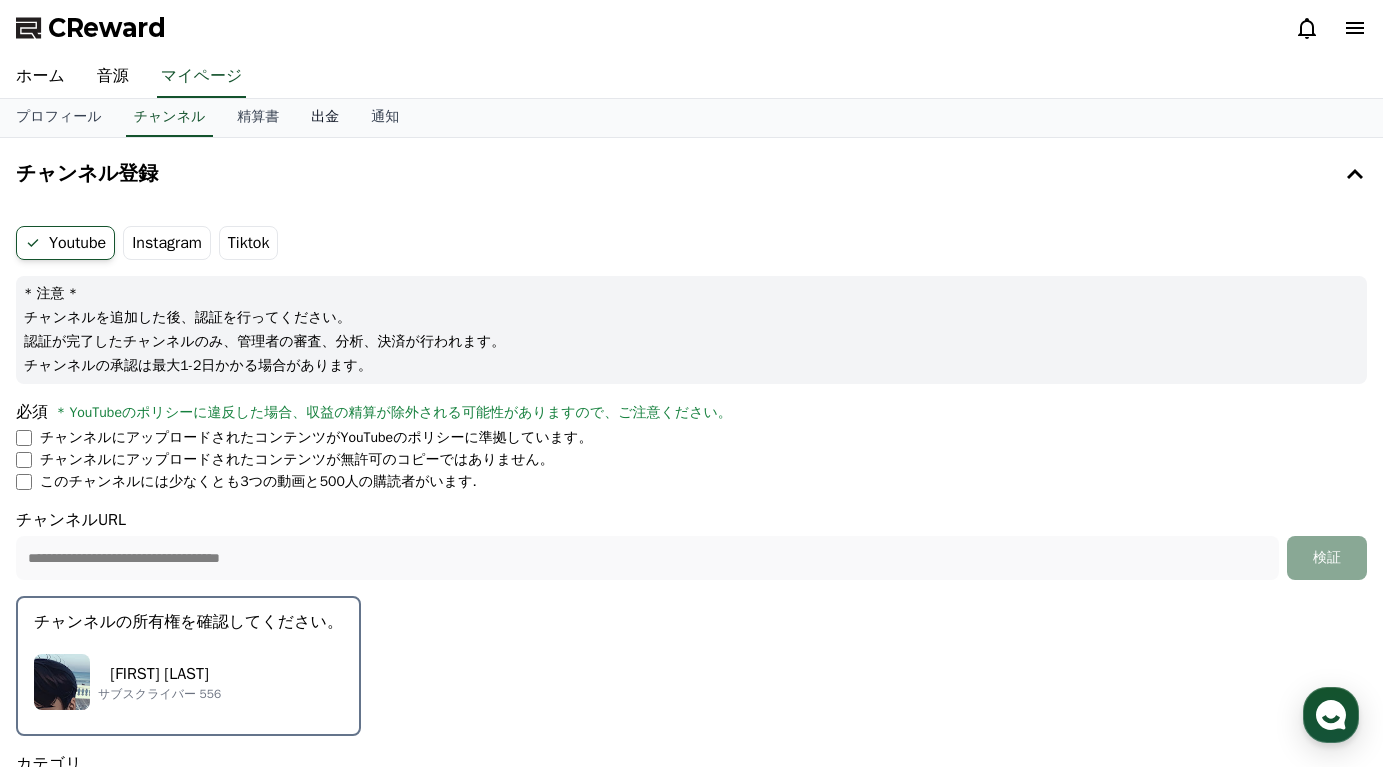 click on "出金" at bounding box center [325, 118] 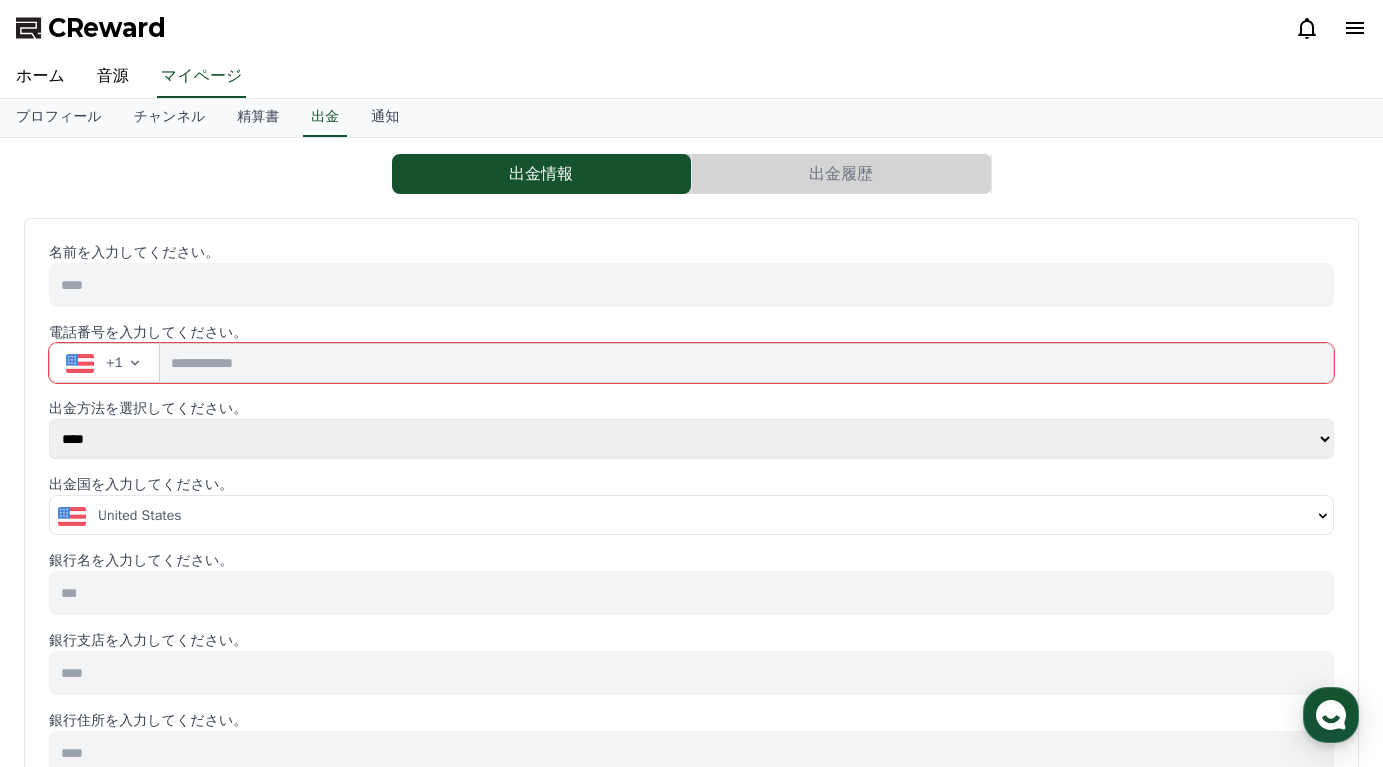 click at bounding box center [747, 363] 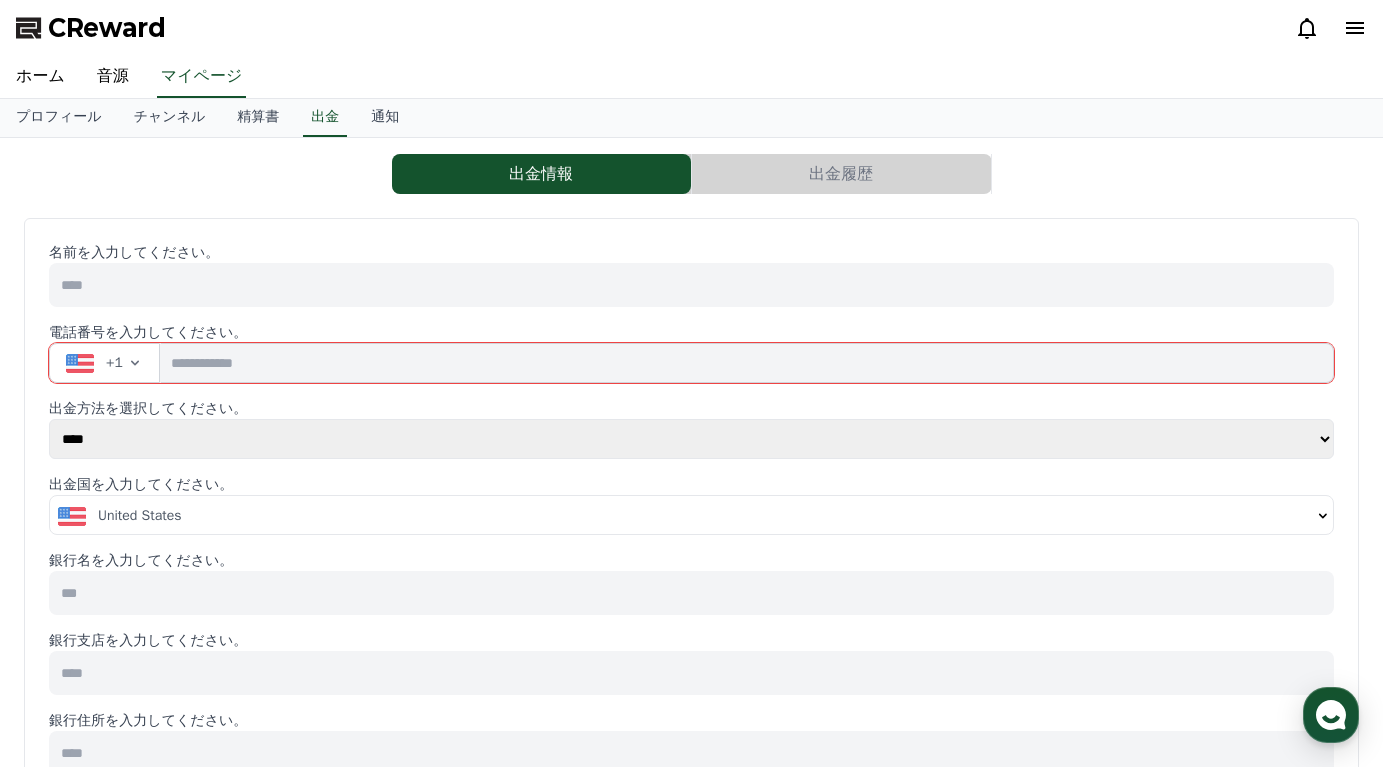 click 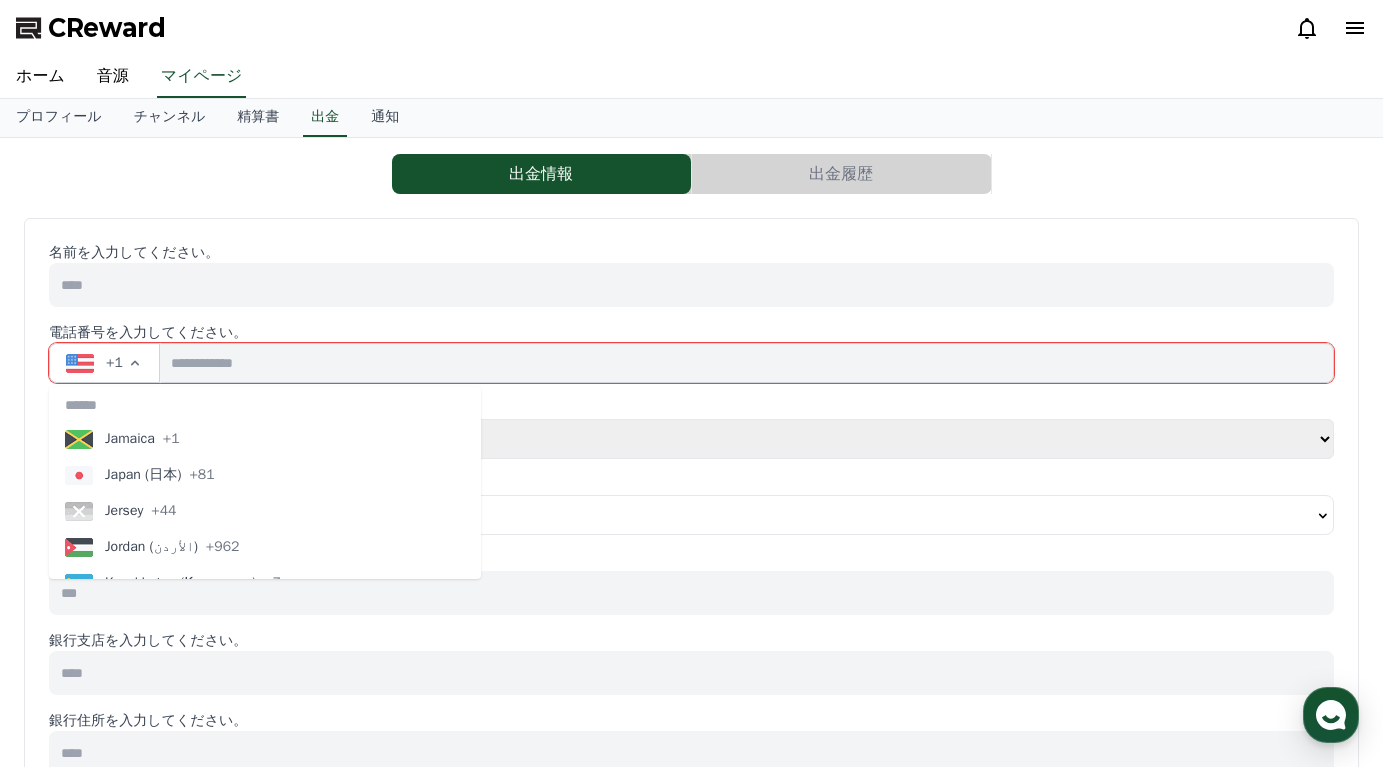 scroll, scrollTop: 3917, scrollLeft: 0, axis: vertical 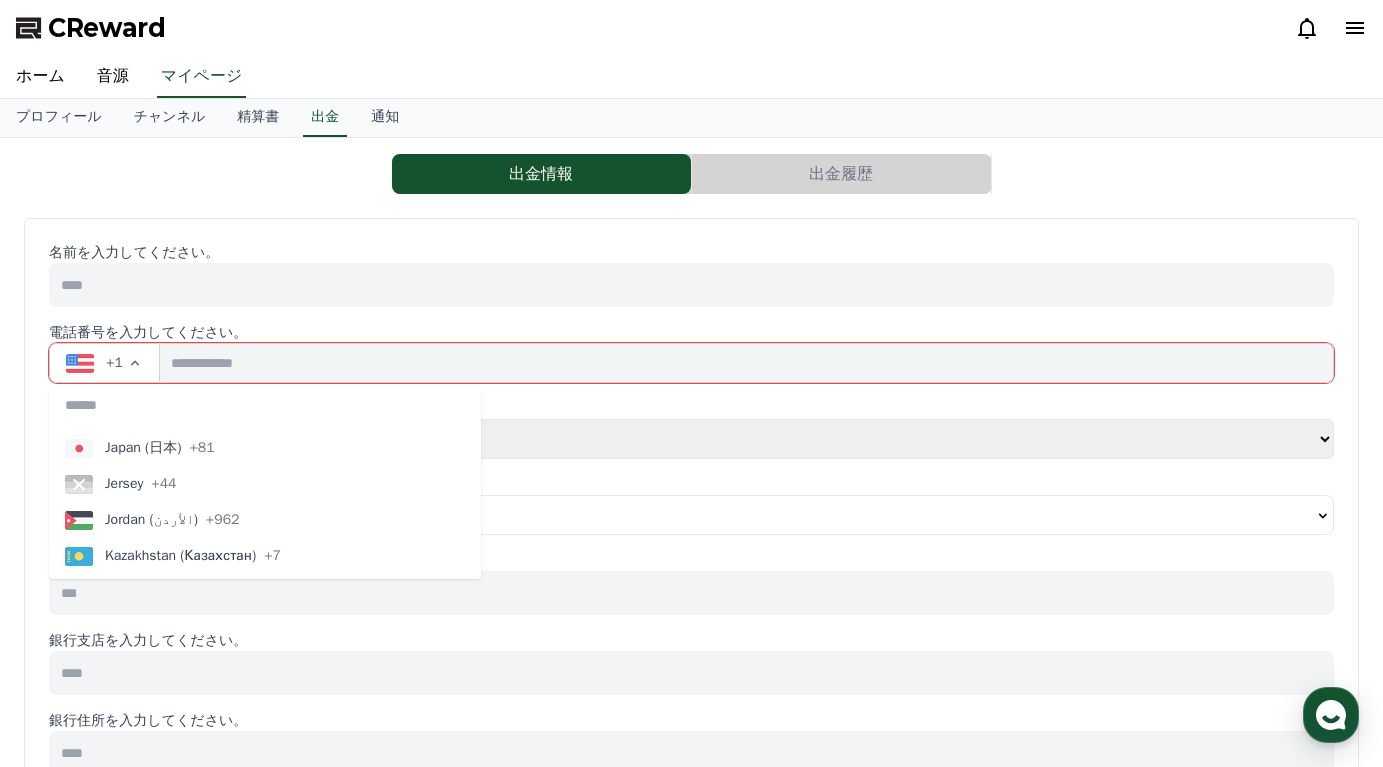 click on "Japan (日本)" at bounding box center [143, 448] 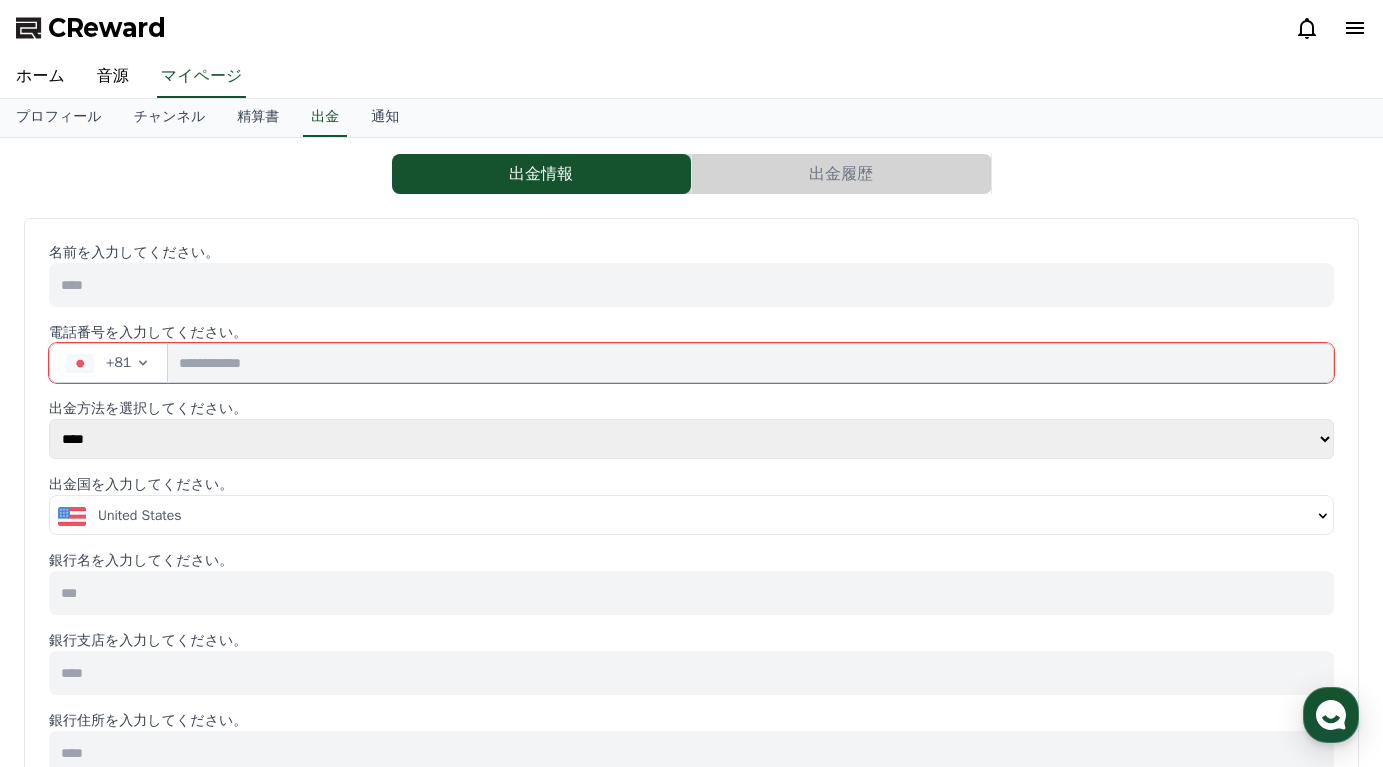 click at bounding box center [751, 363] 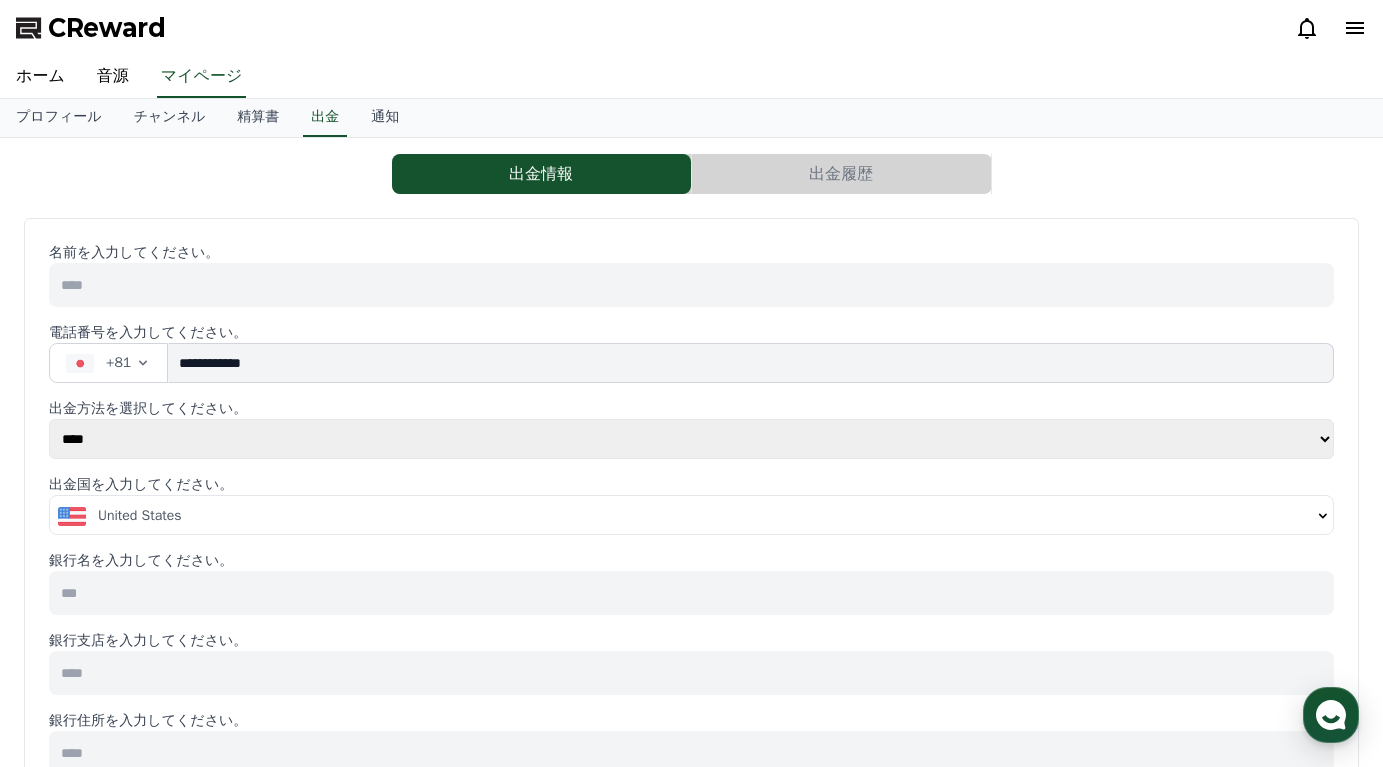 type on "**********" 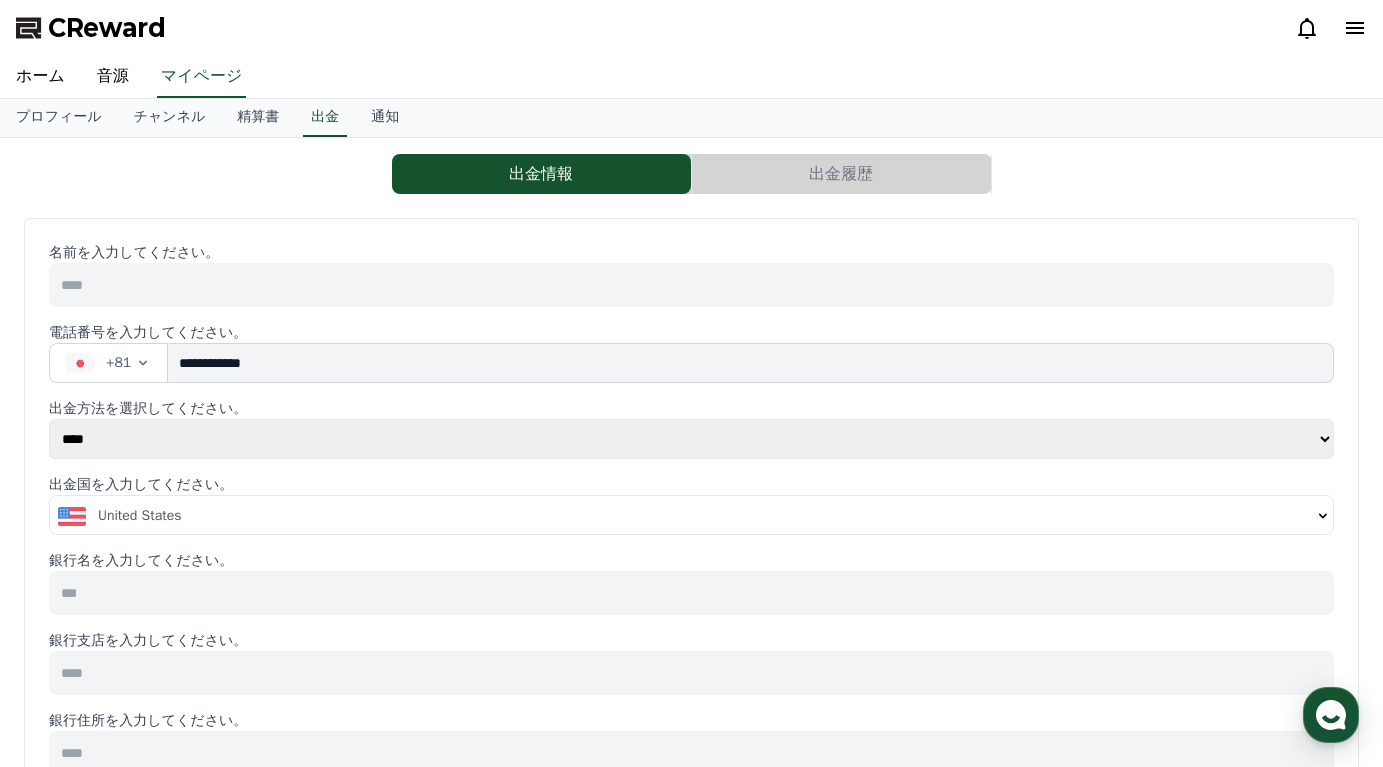 click on "**** ******" at bounding box center (691, 439) 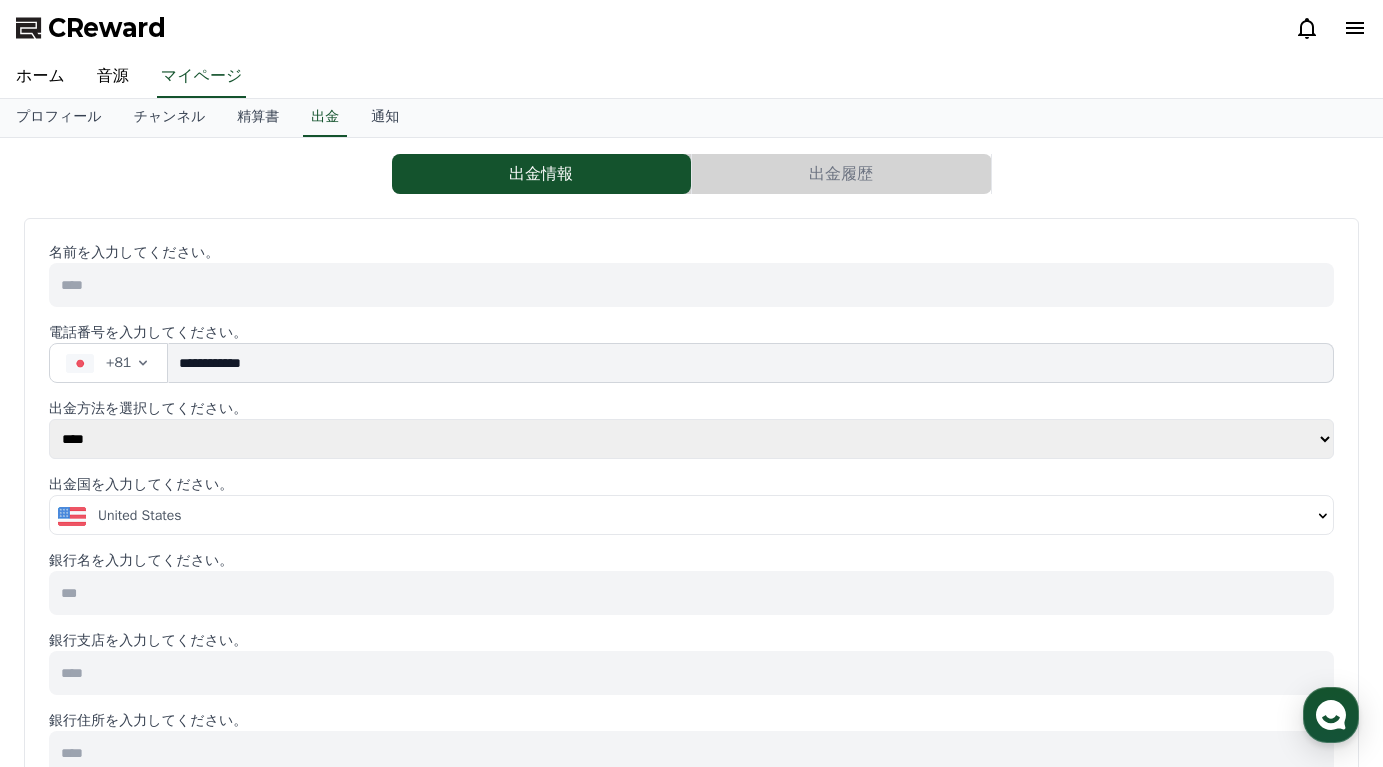 select on "******" 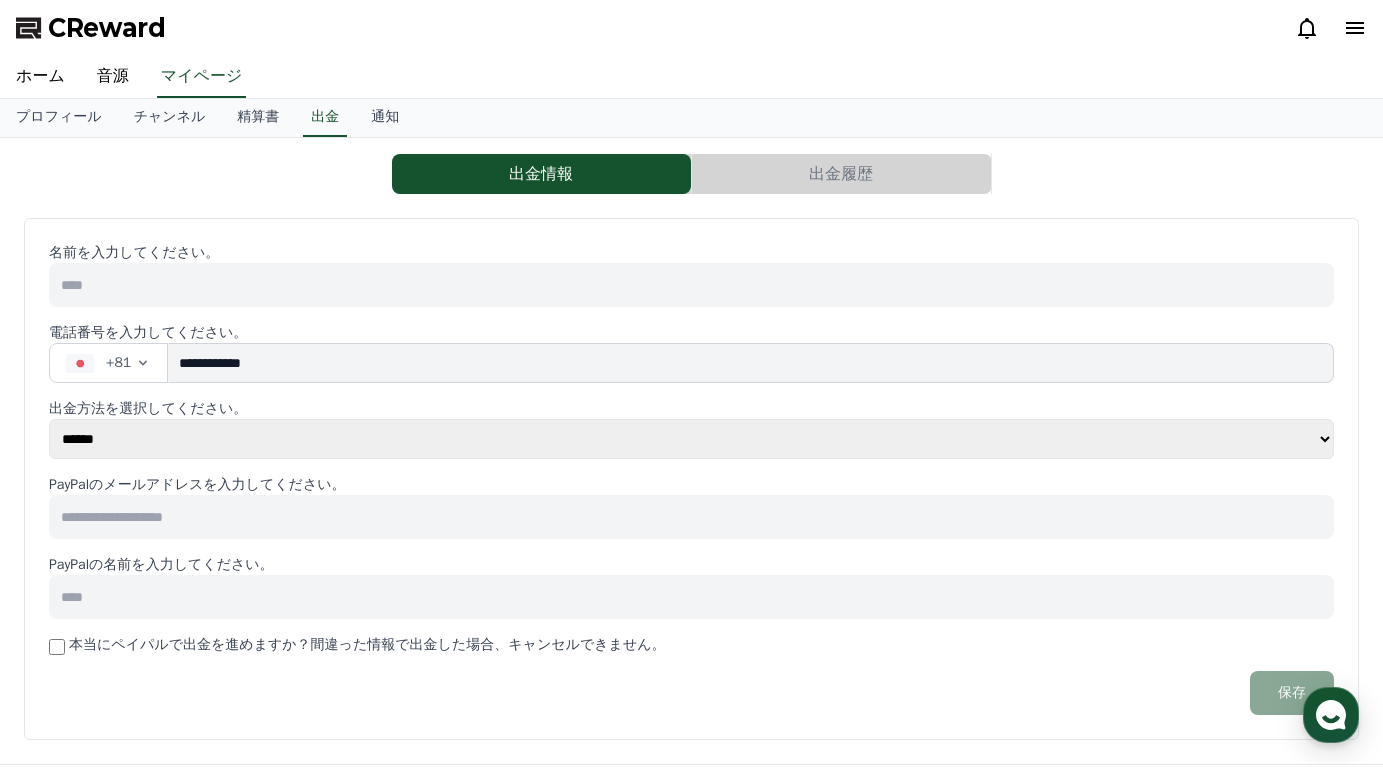 click at bounding box center (691, 517) 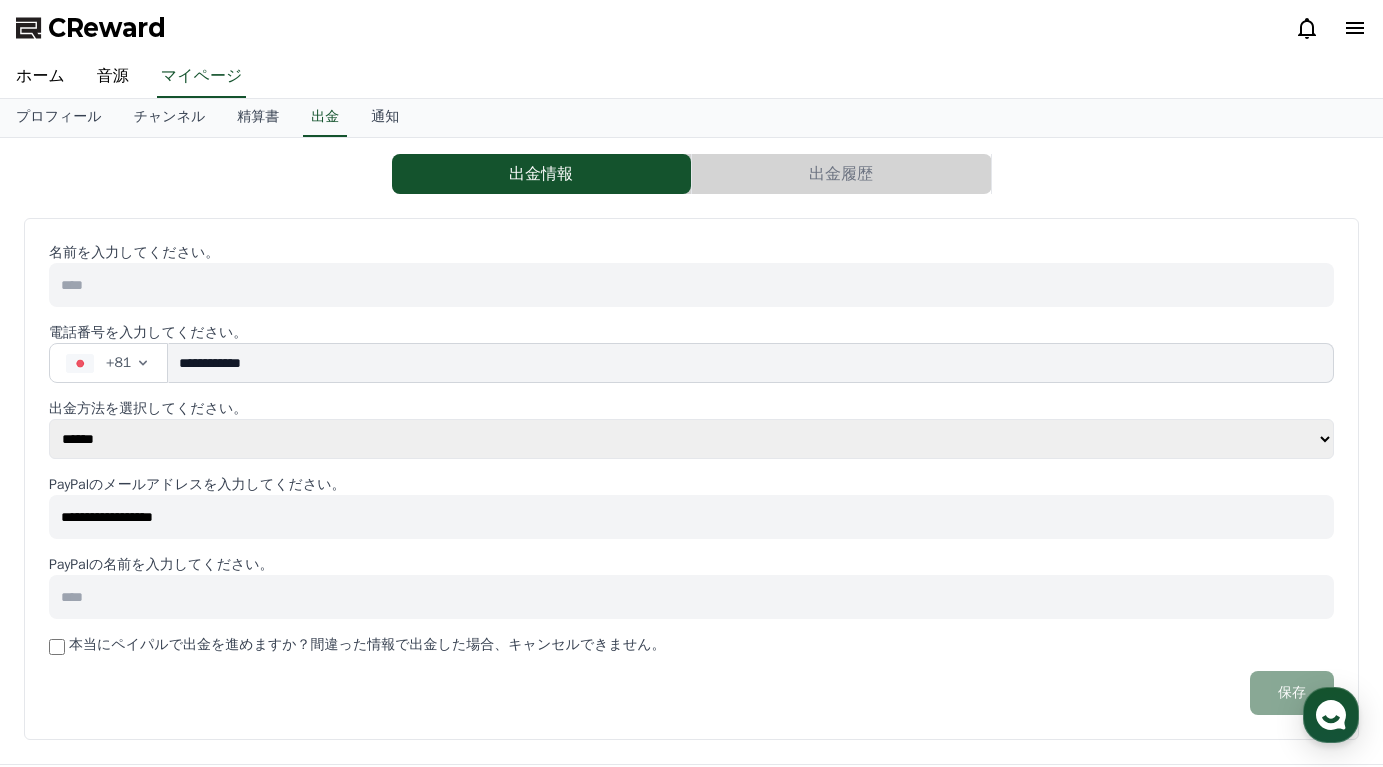 type on "**********" 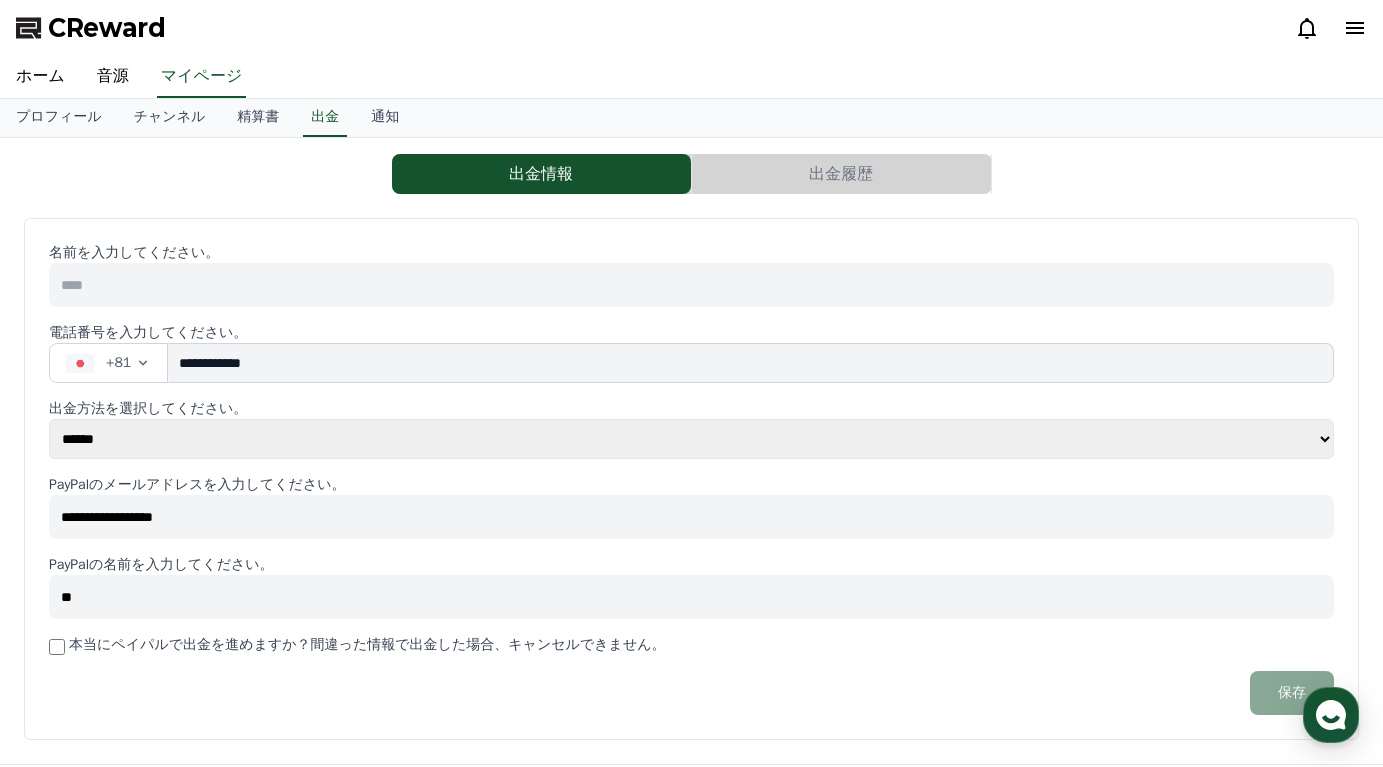 type on "*" 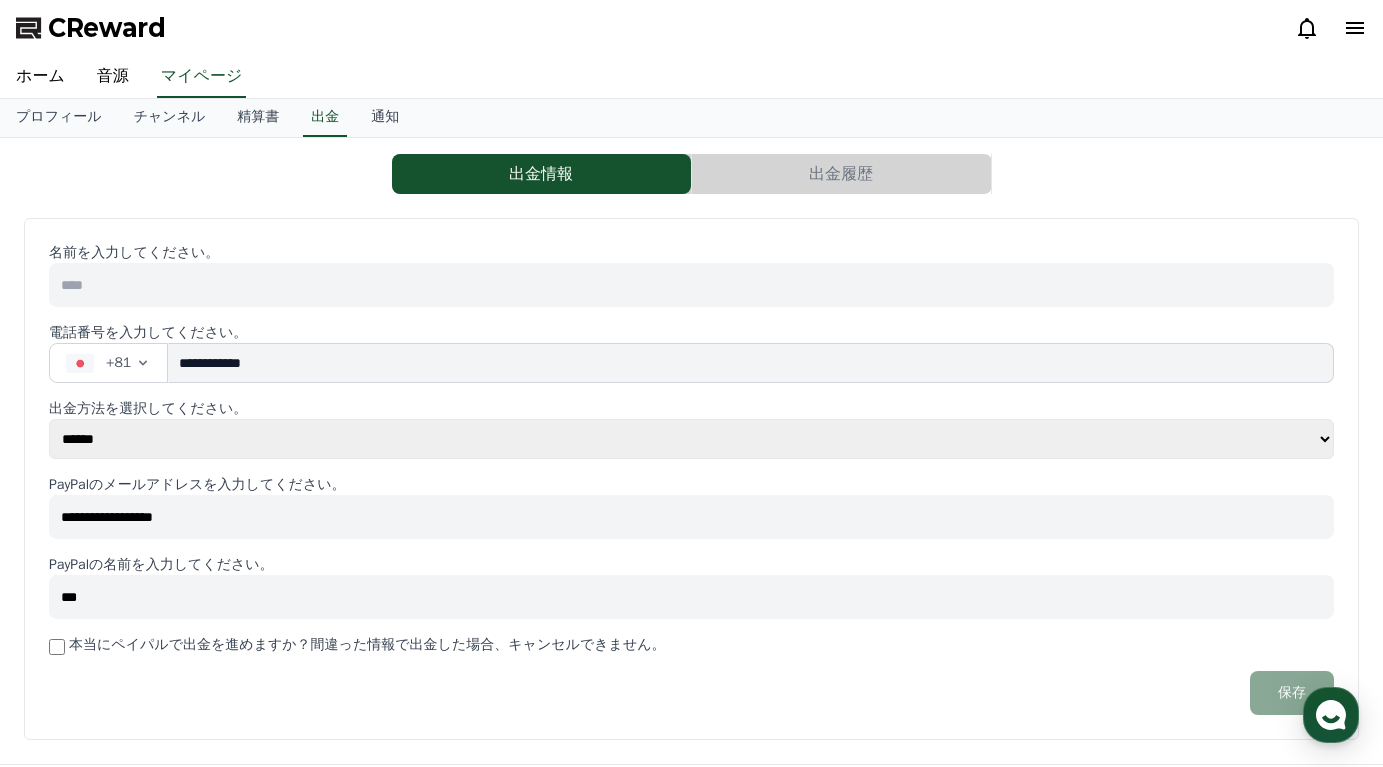 type on "***" 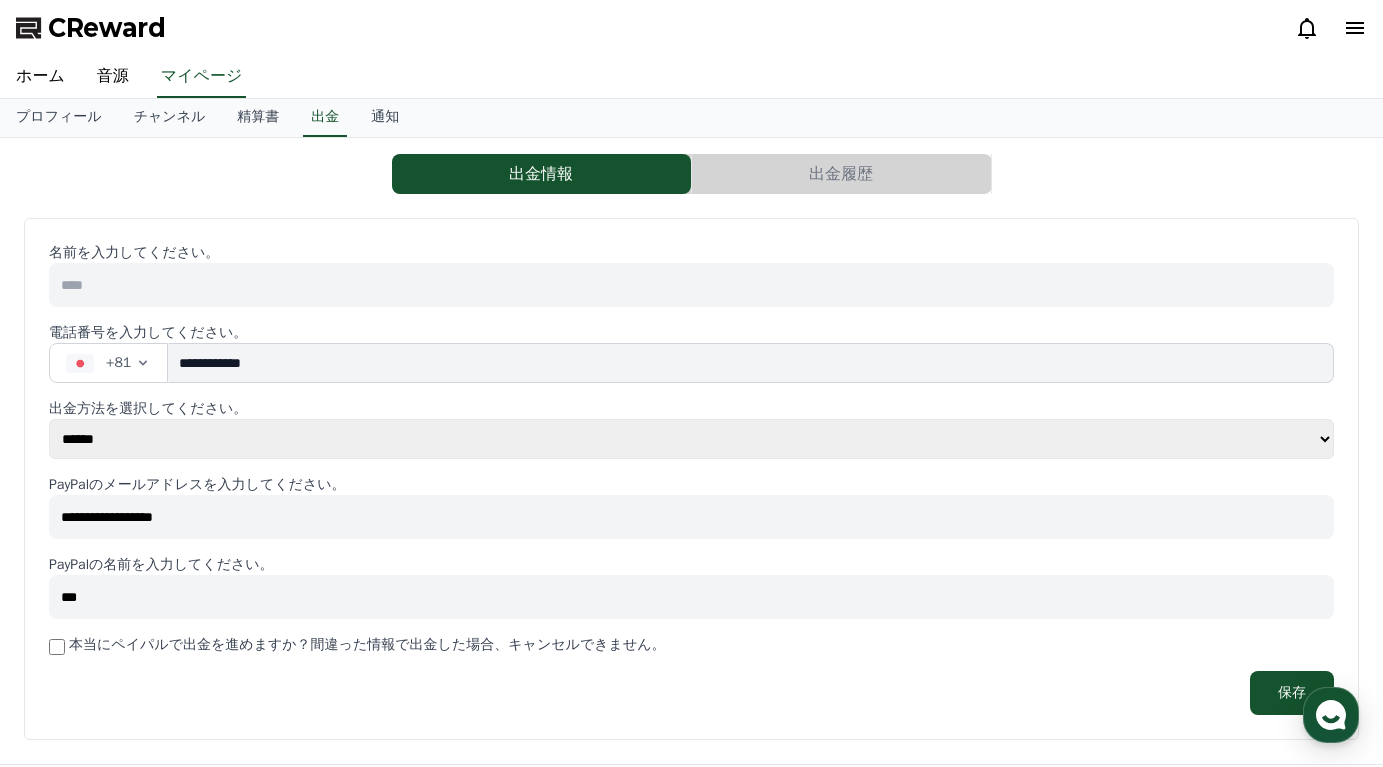 click at bounding box center [691, 285] 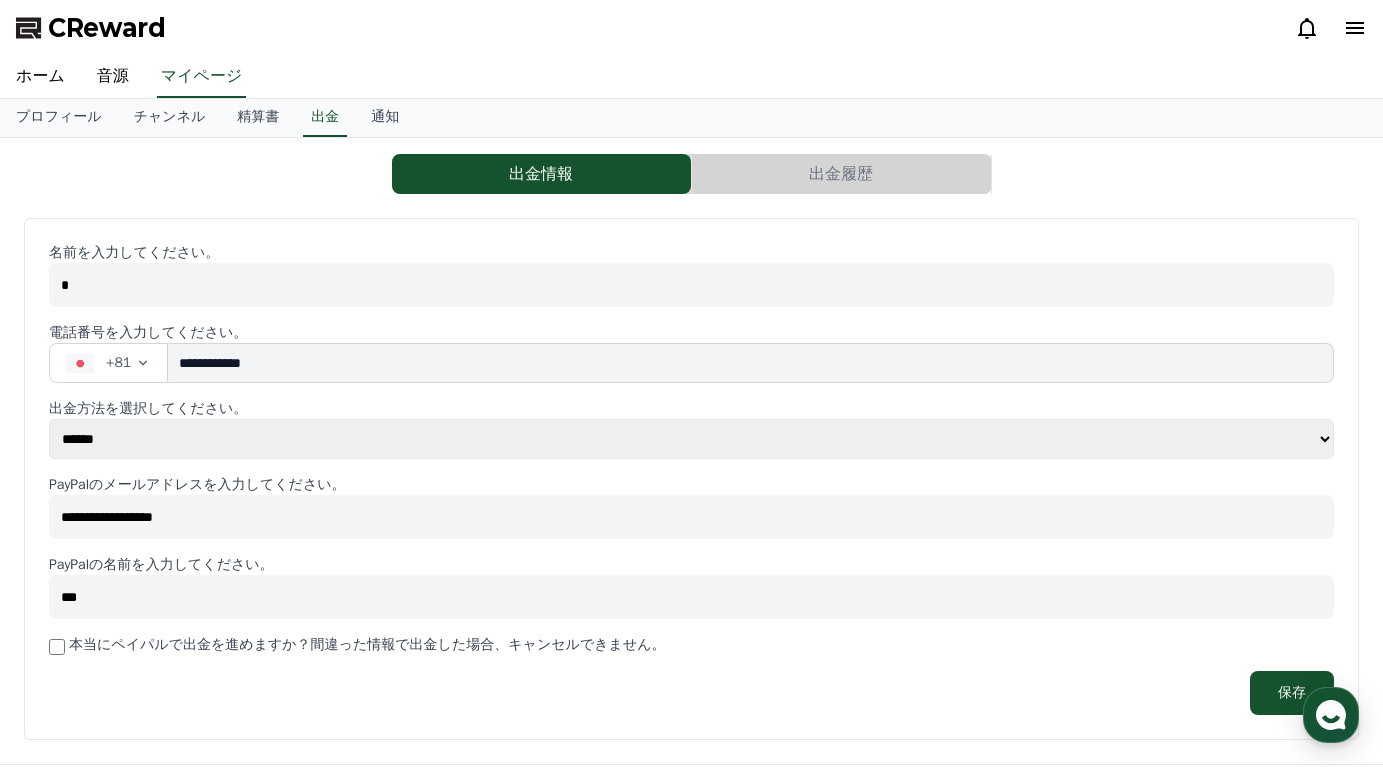 type on "*" 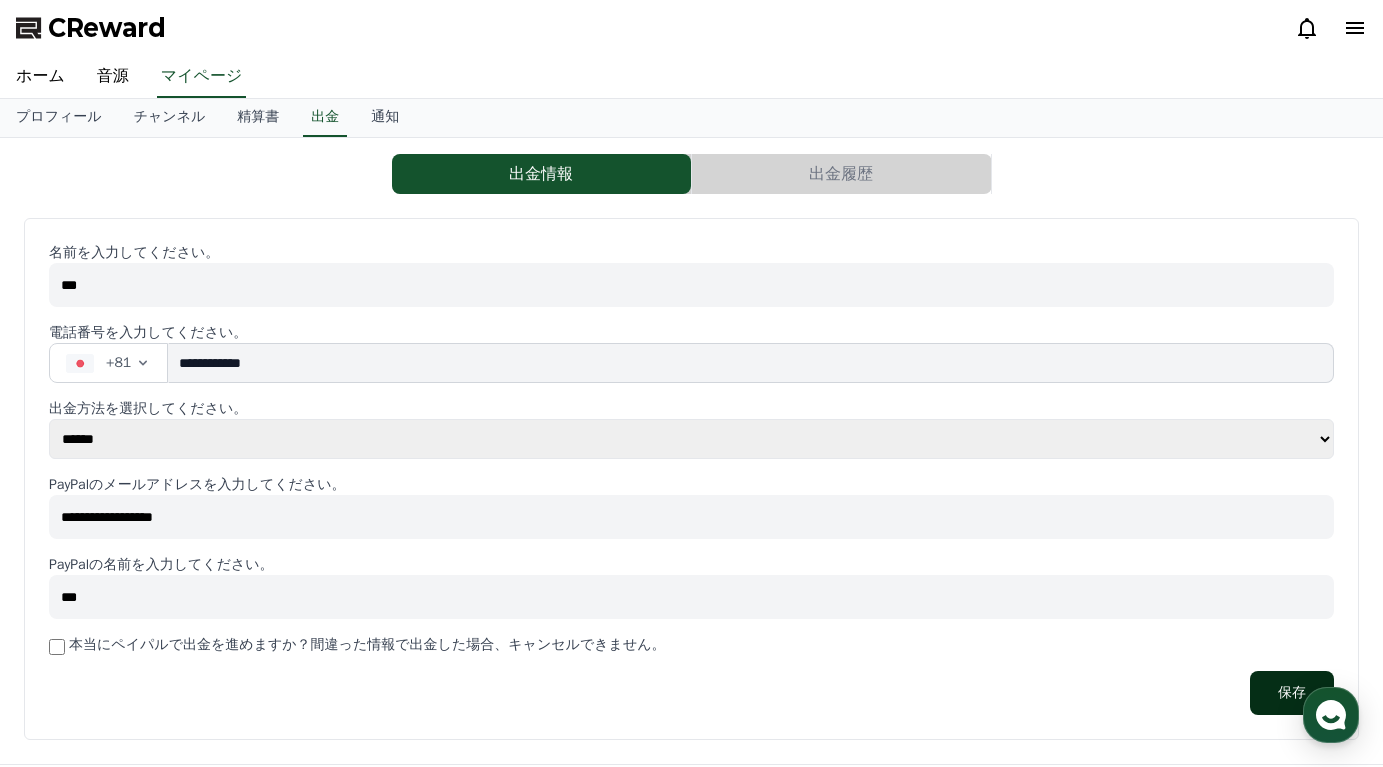 type on "***" 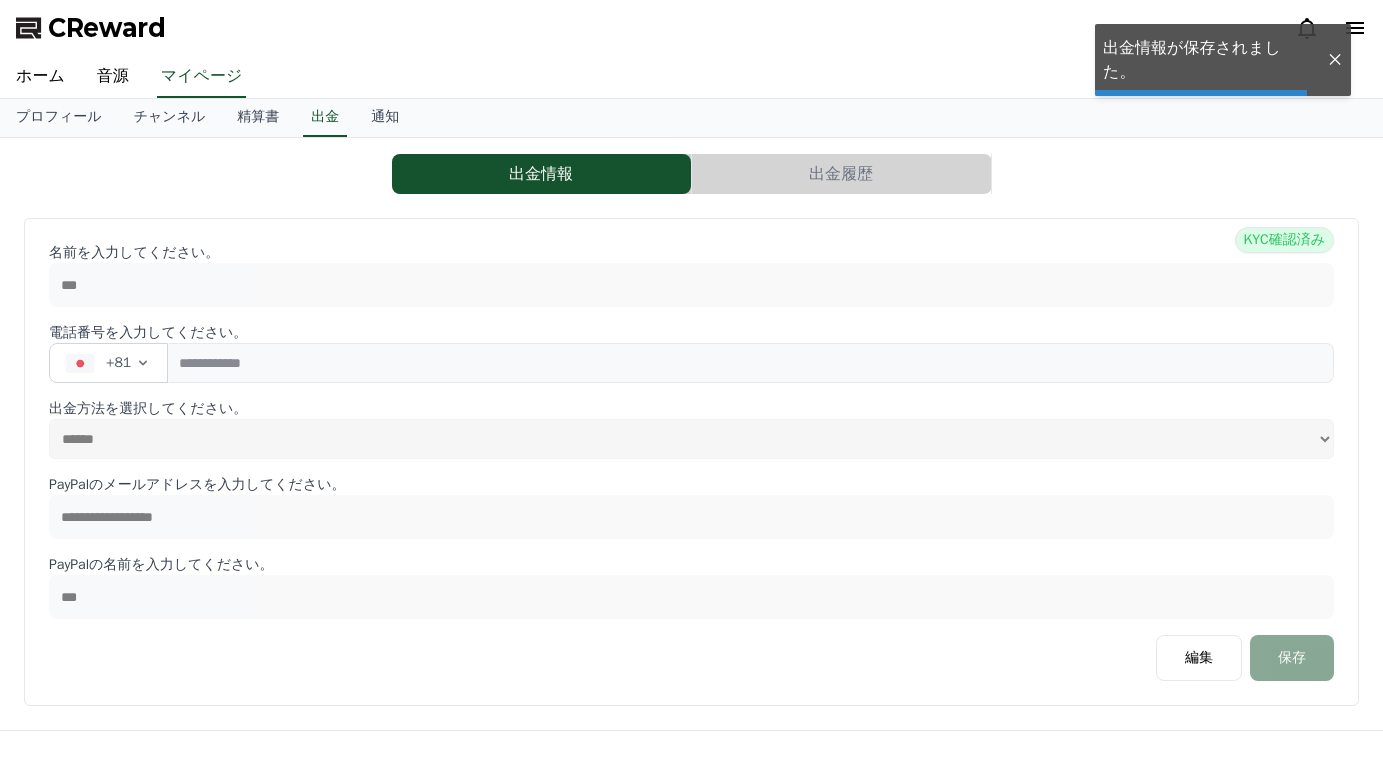 scroll, scrollTop: 0, scrollLeft: 0, axis: both 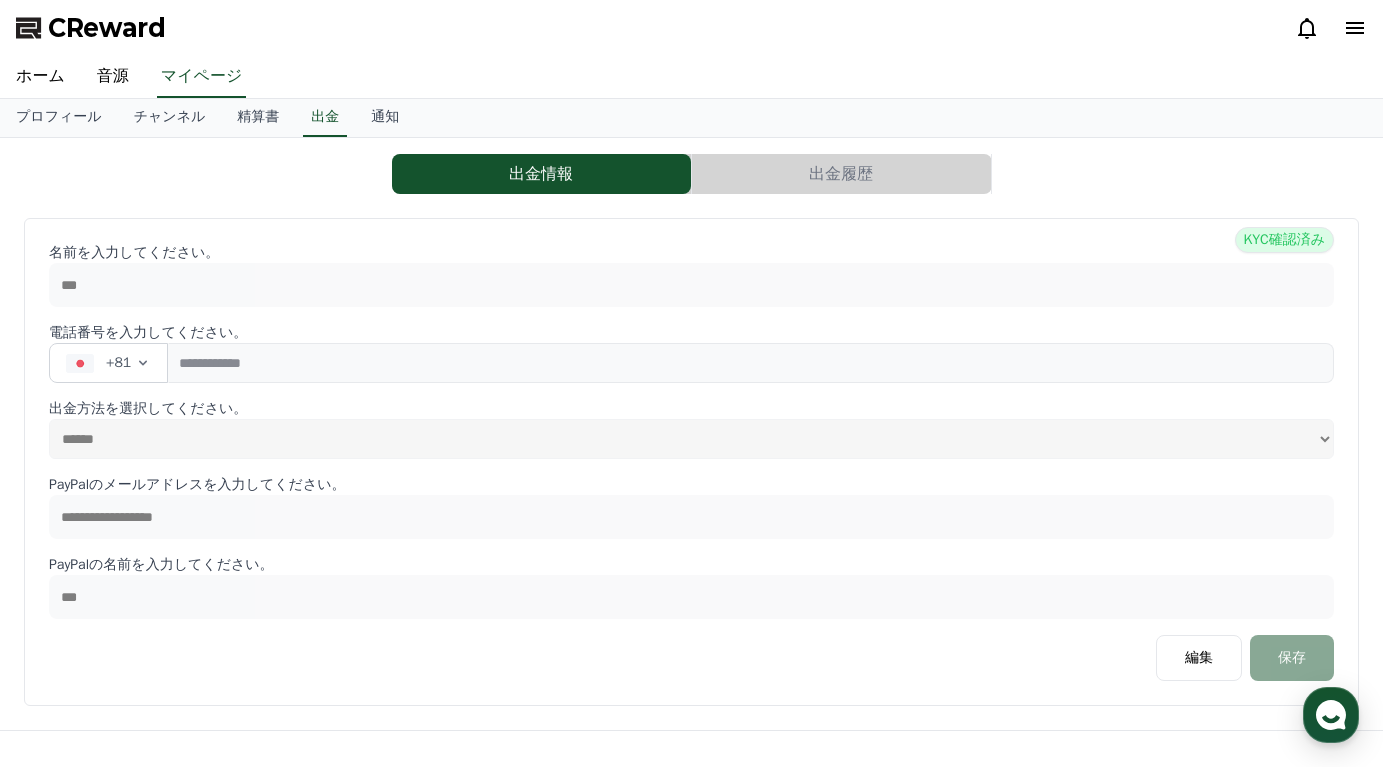 click on "出金履歴" at bounding box center [841, 174] 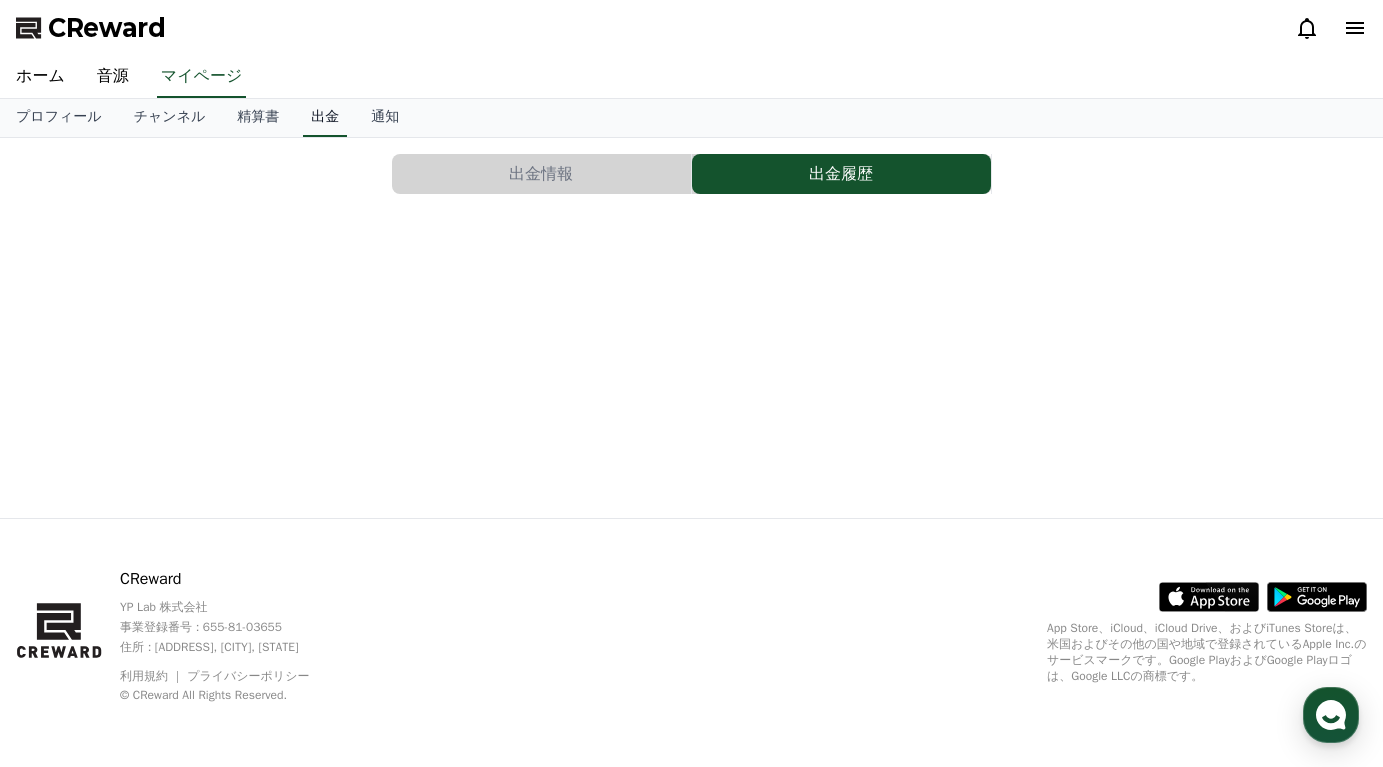 click on "出金" at bounding box center (325, 118) 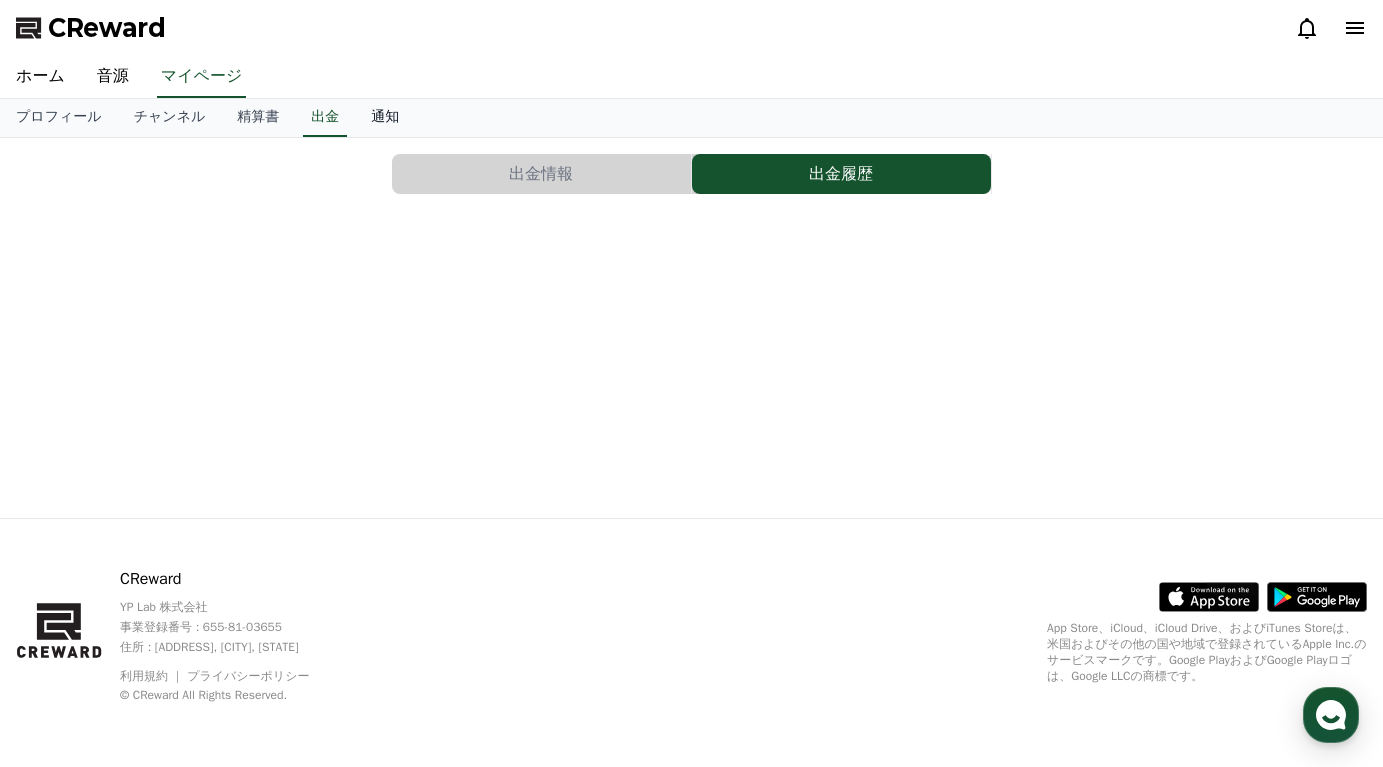 click on "通知" at bounding box center (385, 118) 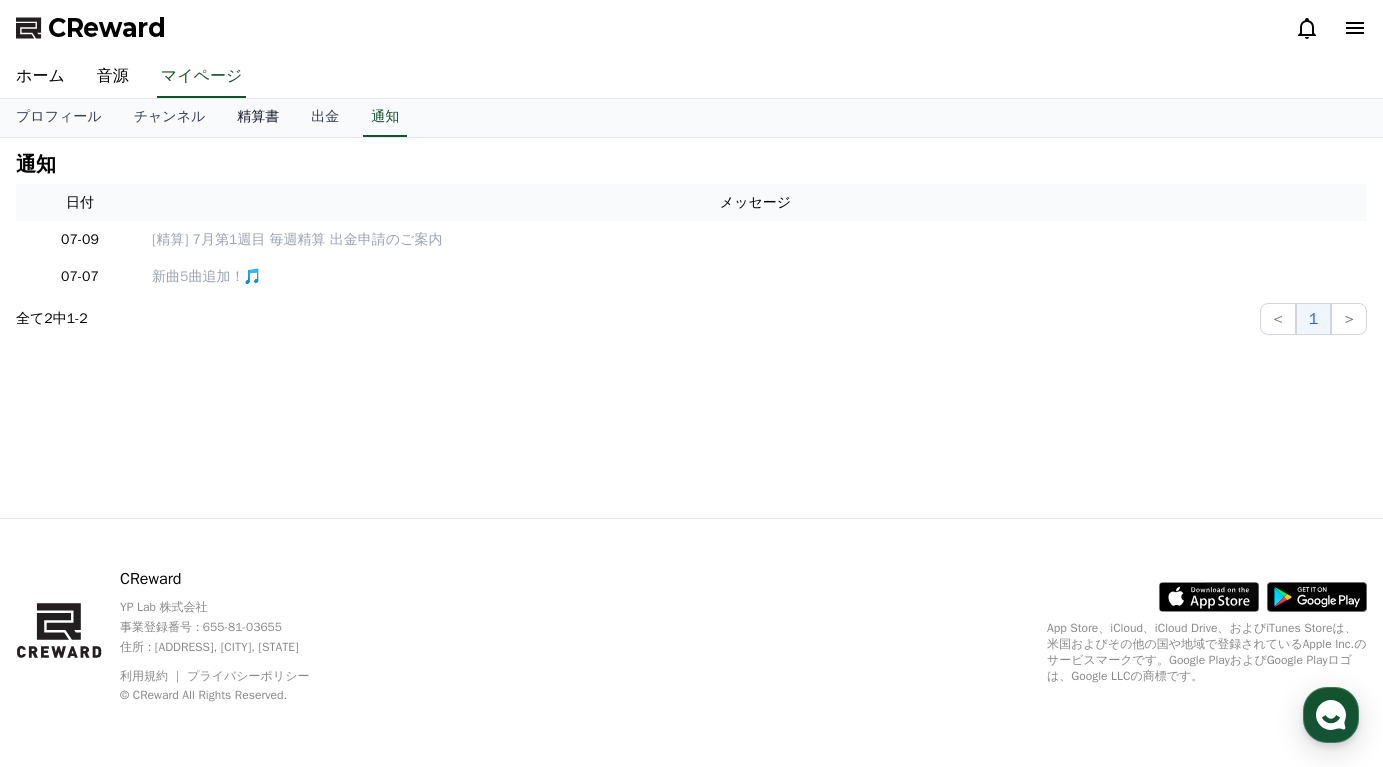 click on "精算書" at bounding box center [258, 118] 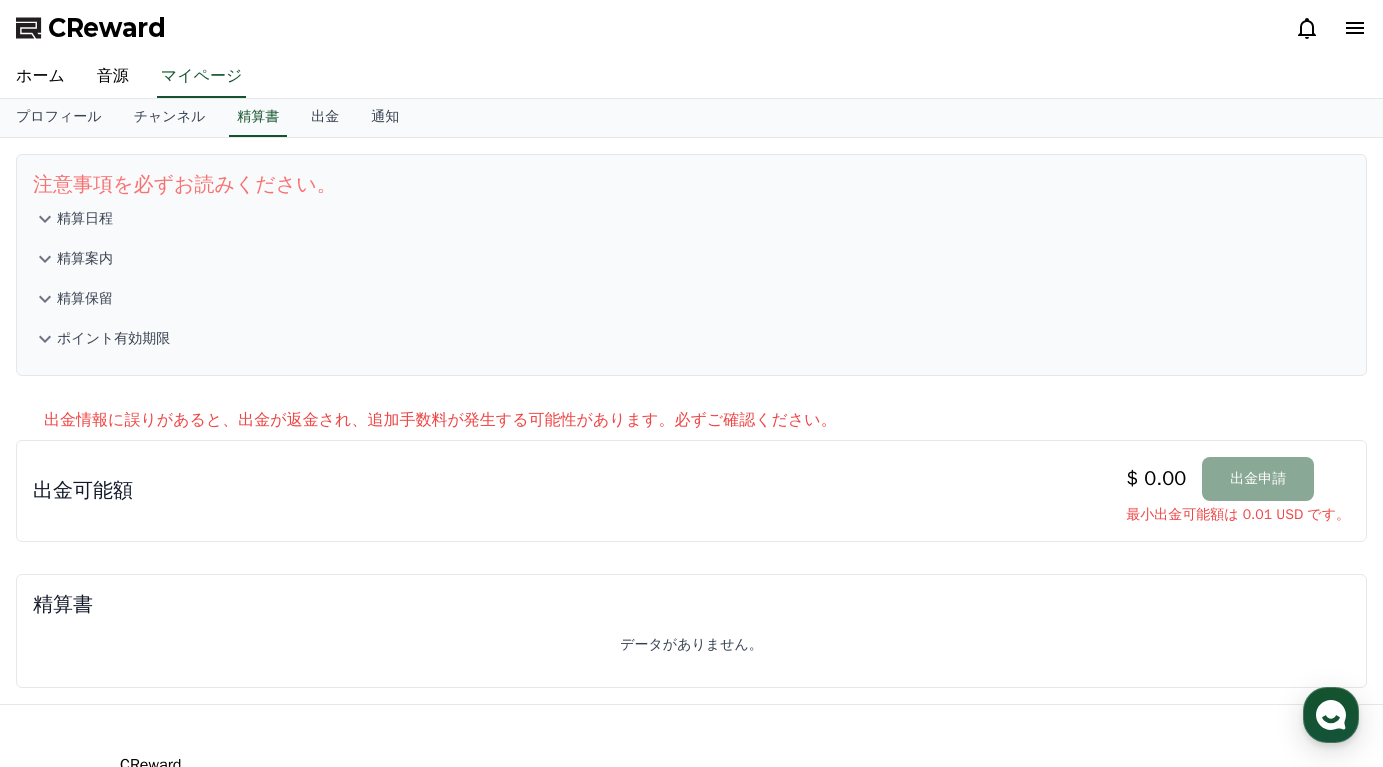 click on "精算日程" at bounding box center (85, 219) 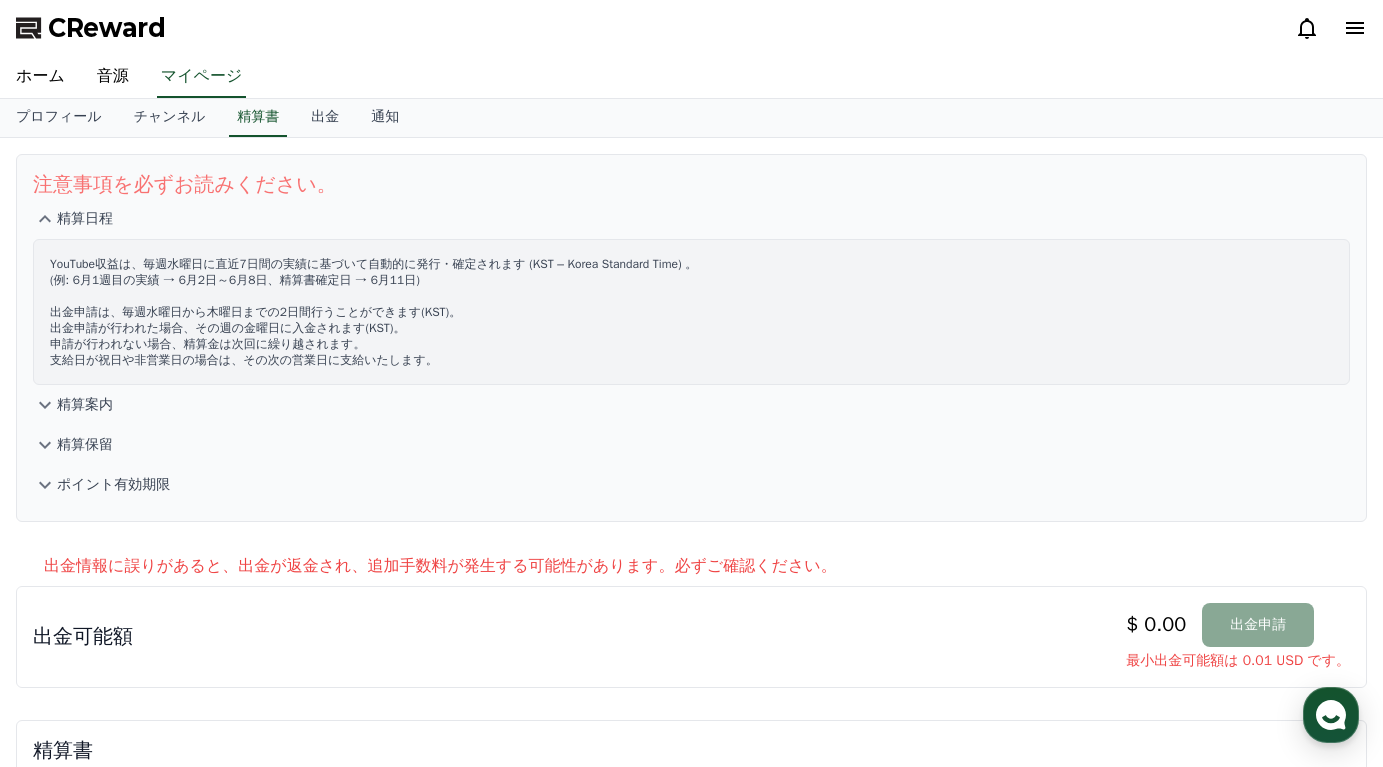 click on "精算案内" at bounding box center [85, 405] 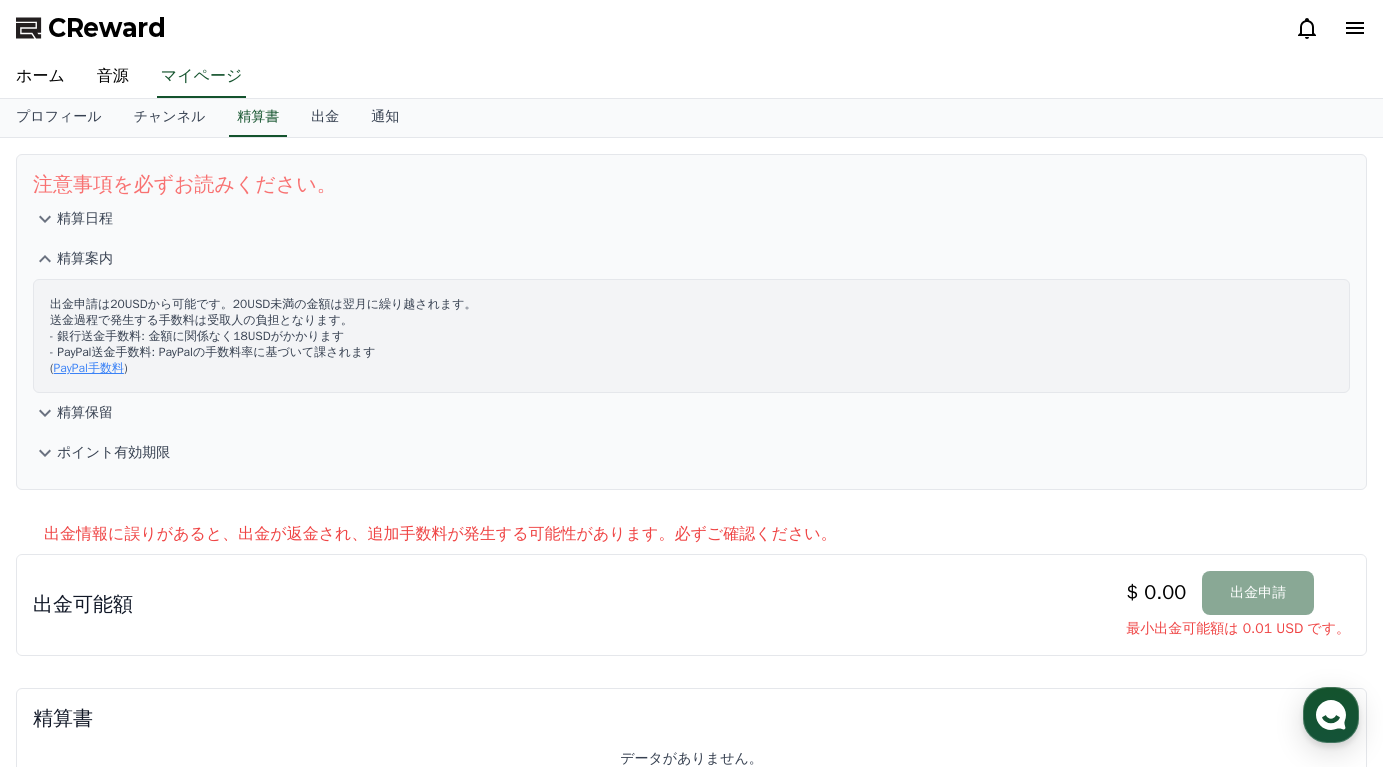 click on "ポイント有効期限" at bounding box center [113, 453] 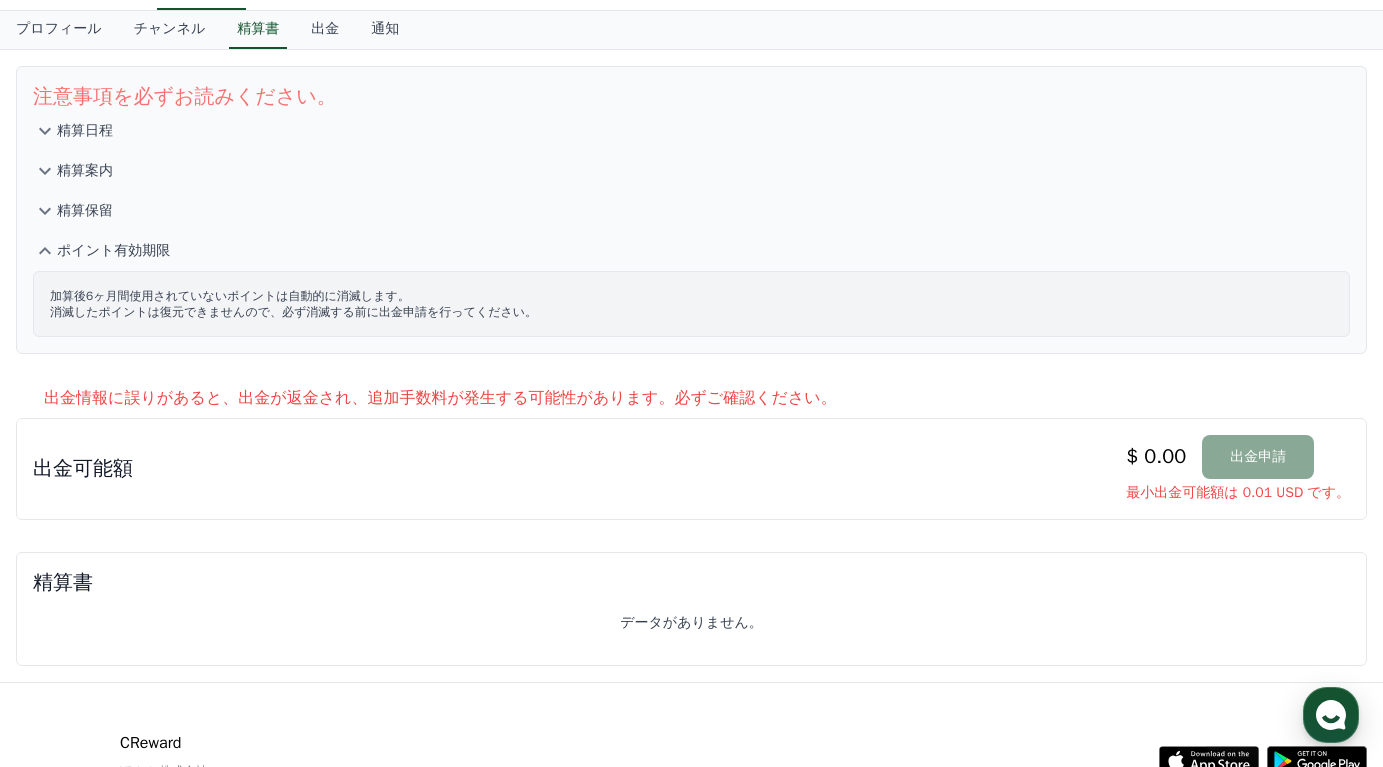 scroll, scrollTop: 0, scrollLeft: 0, axis: both 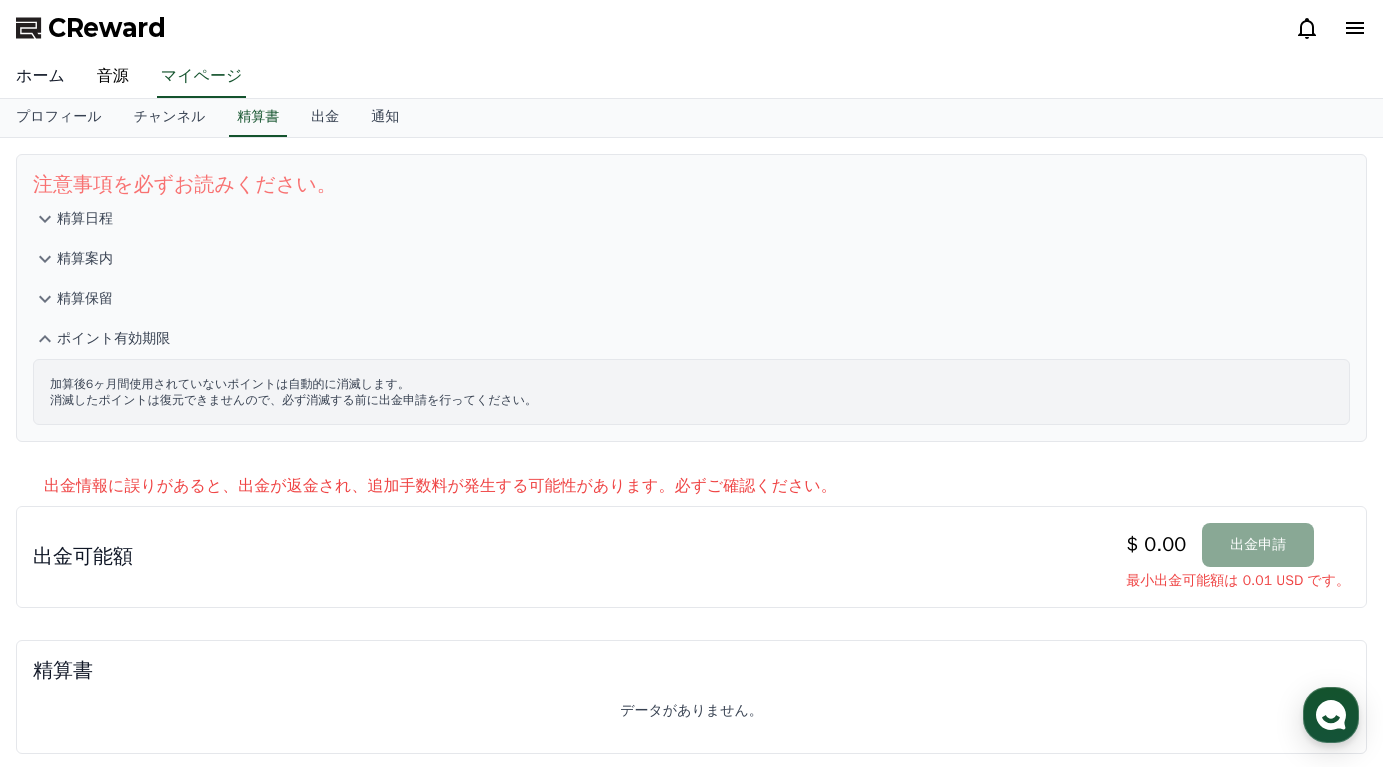 click on "ホーム" at bounding box center [40, 77] 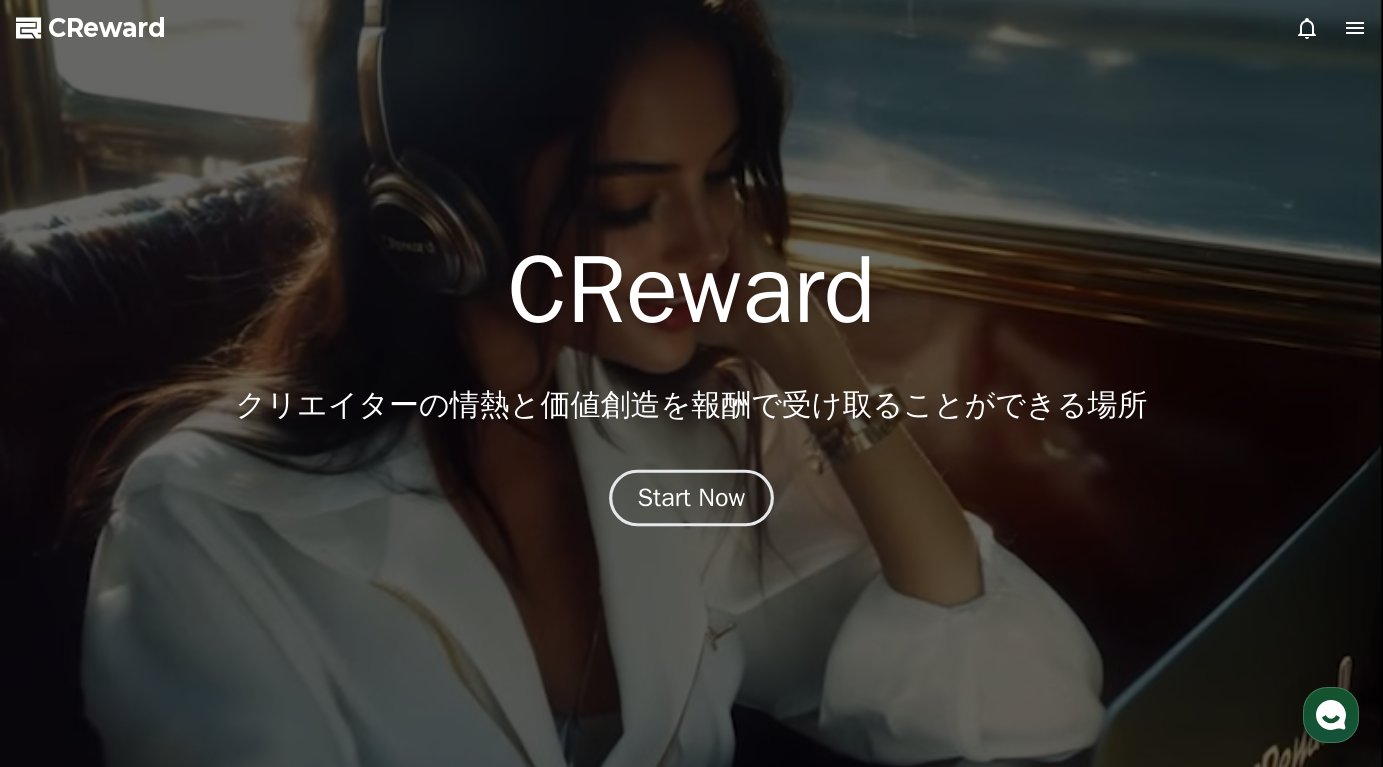 click on "Start Now" at bounding box center (692, 498) 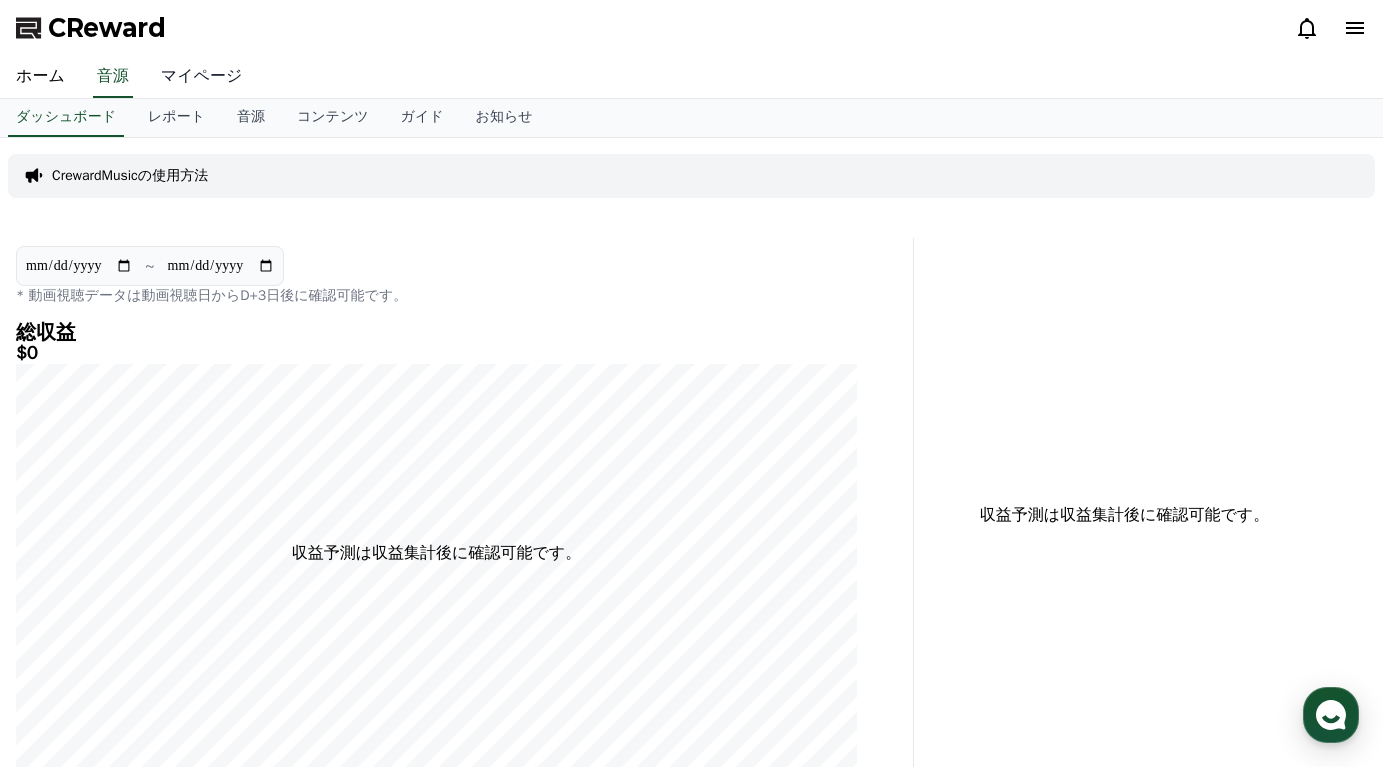 click on "マイページ" at bounding box center (202, 77) 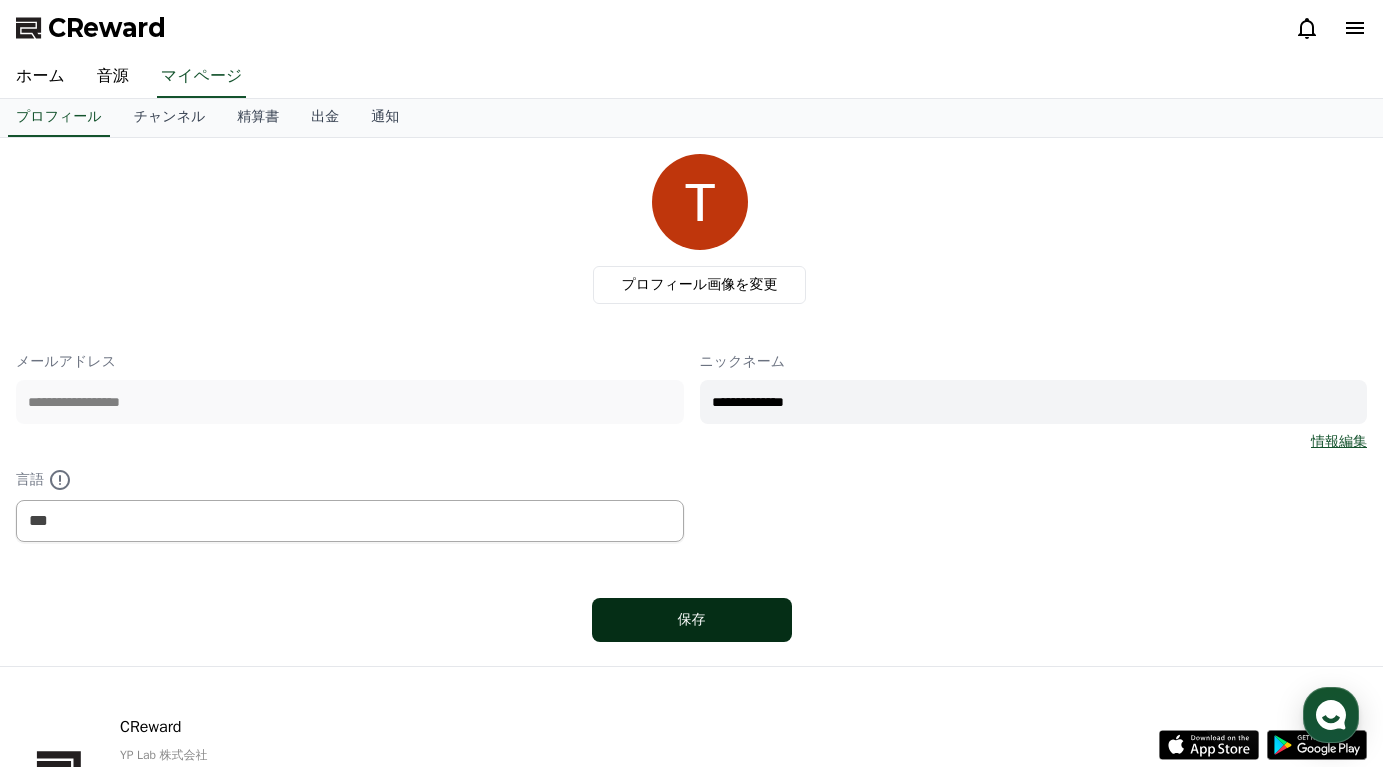 click on "保存" at bounding box center [692, 620] 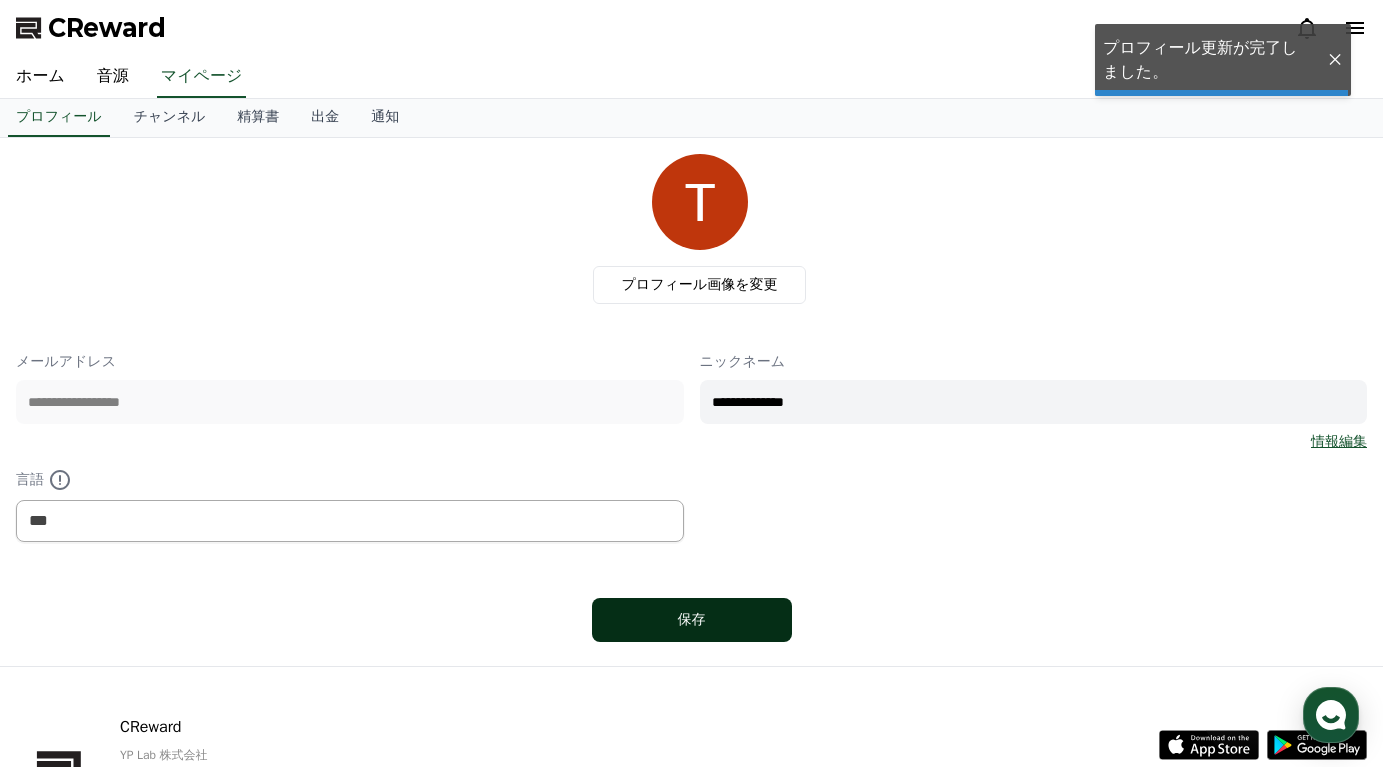scroll, scrollTop: 148, scrollLeft: 0, axis: vertical 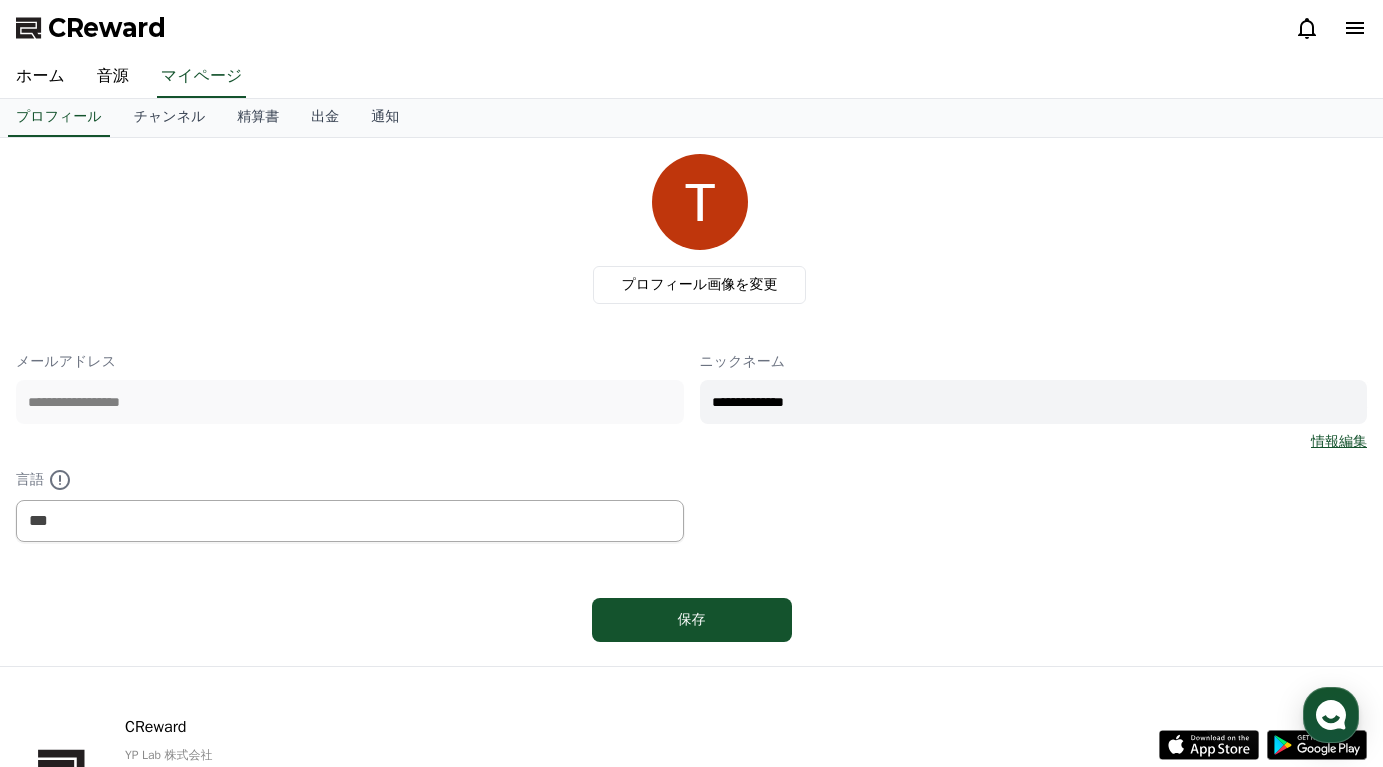 click 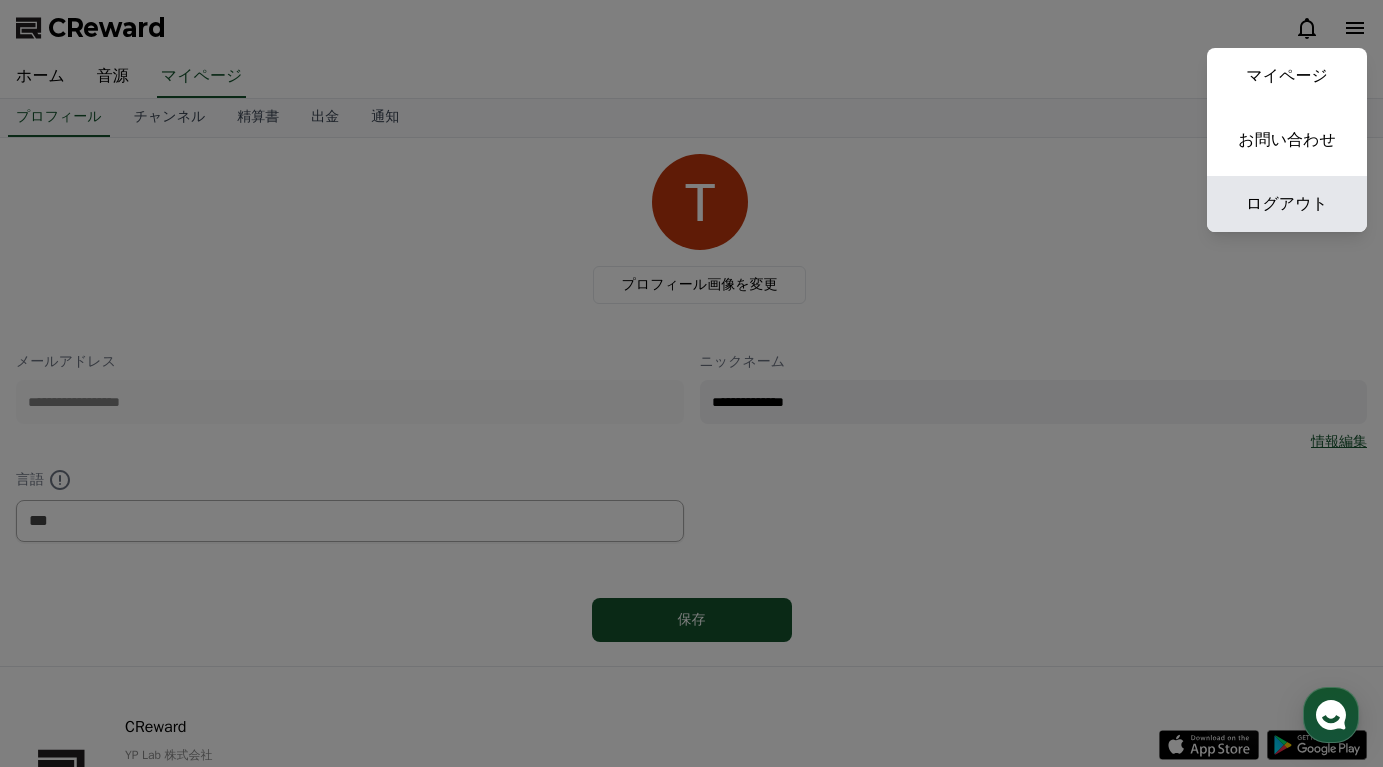 click on "ログアウト" at bounding box center (1287, 204) 